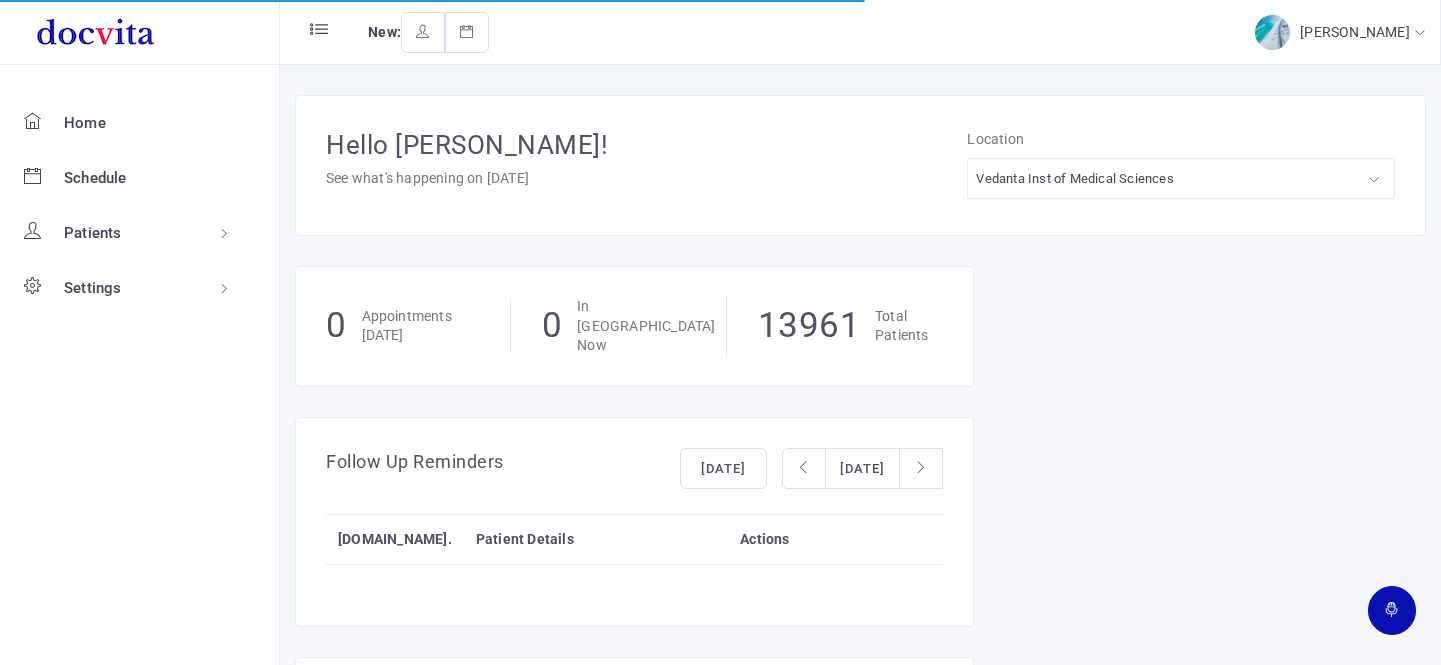 scroll, scrollTop: 0, scrollLeft: 0, axis: both 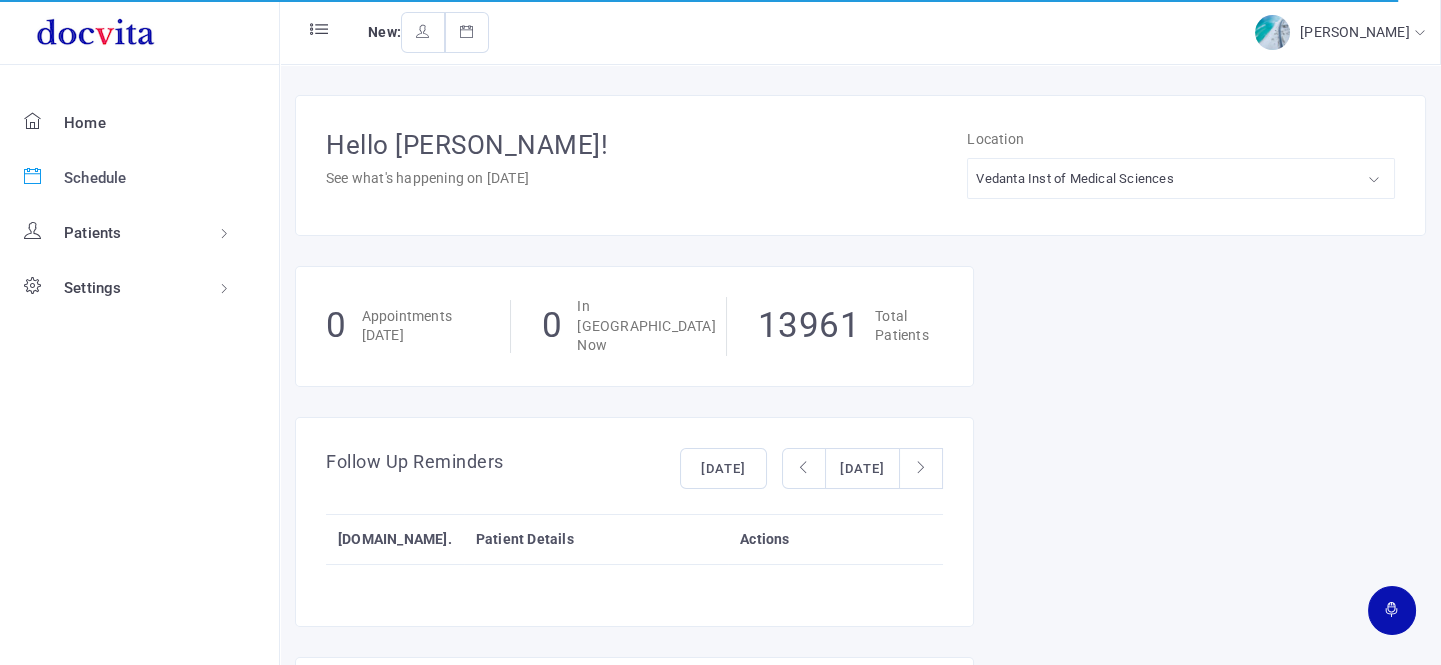 click on "Schedule" 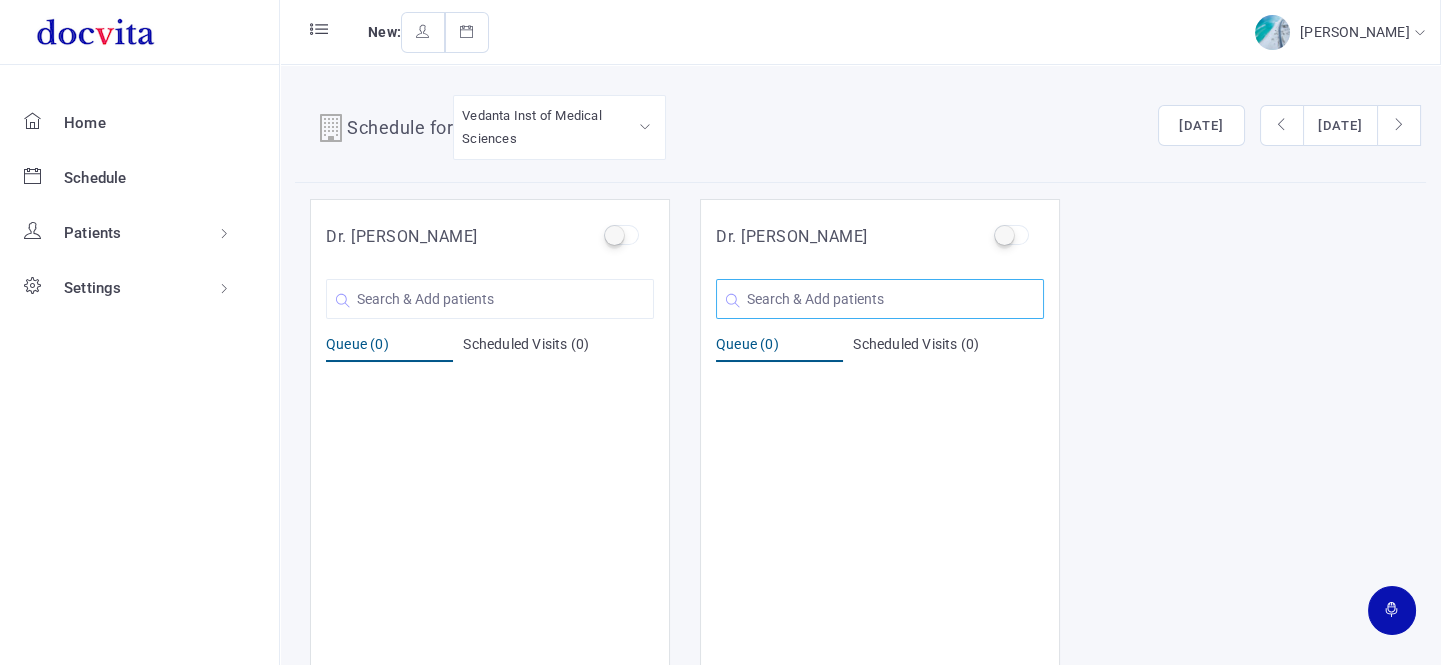 click 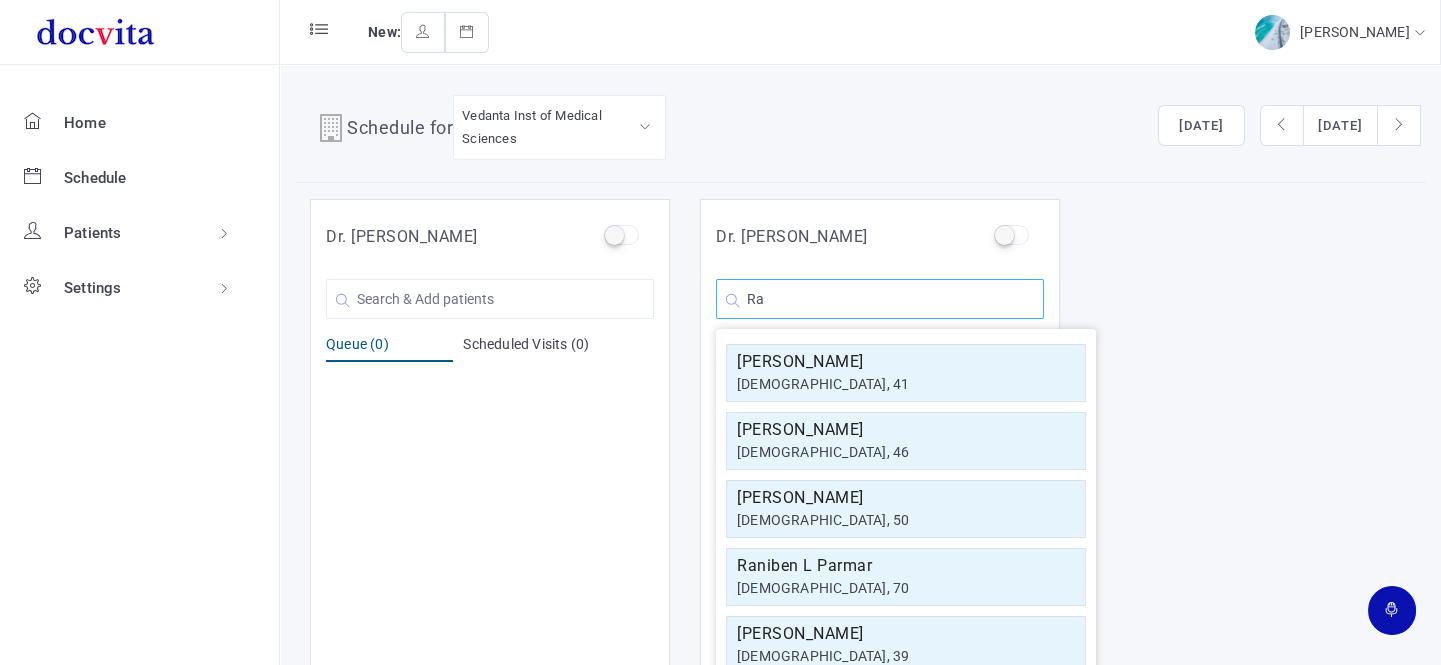 type on "R" 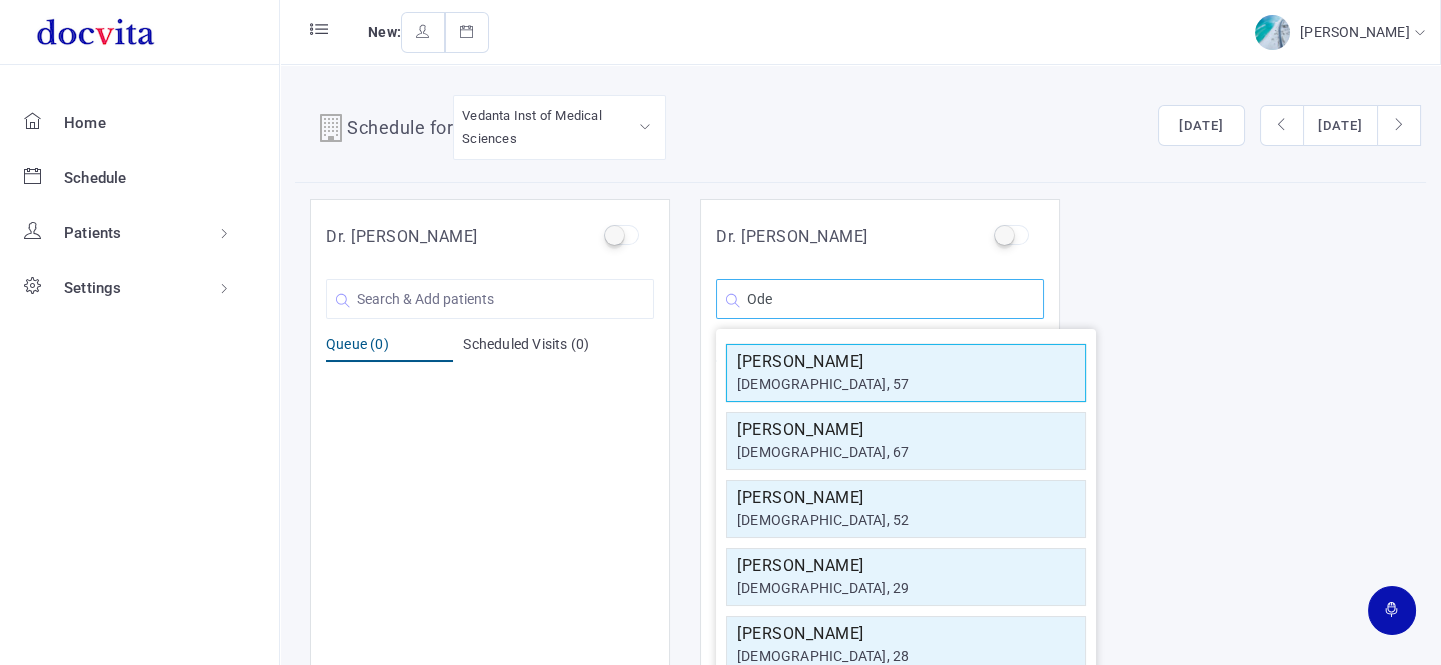type on "Ode" 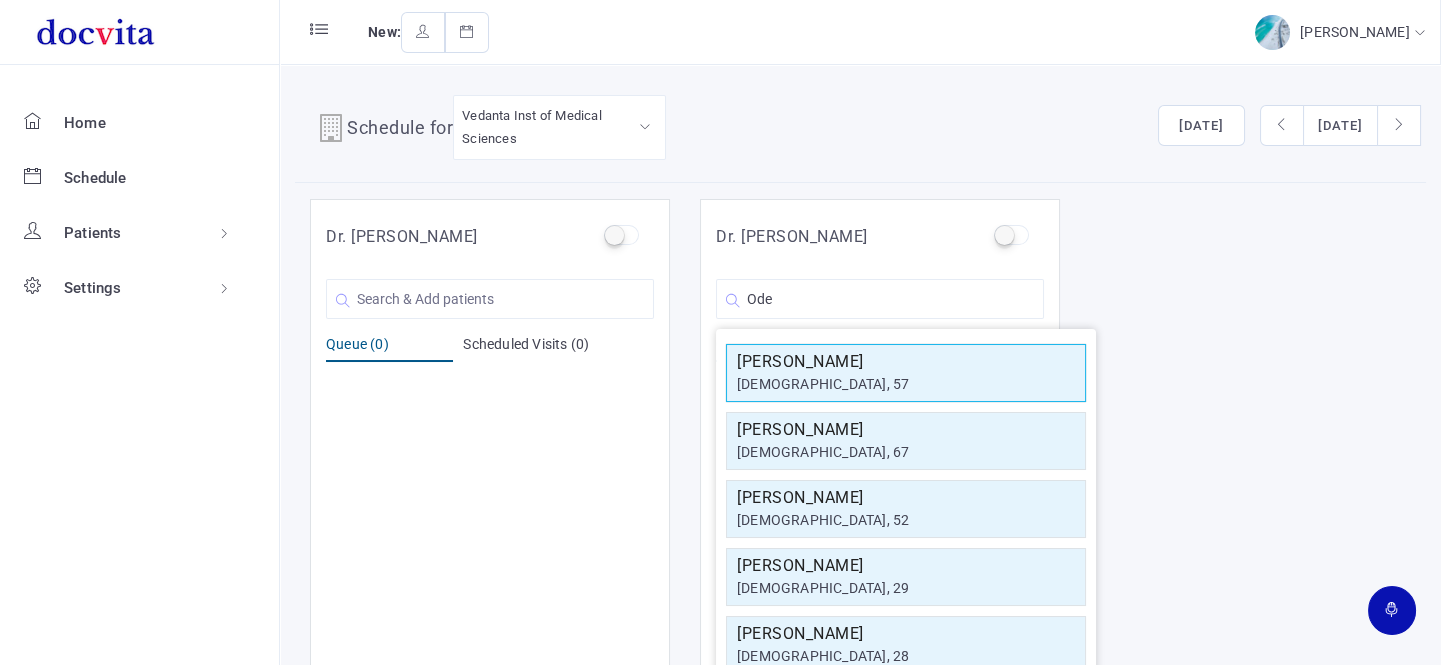 click on "[DEMOGRAPHIC_DATA], 57" 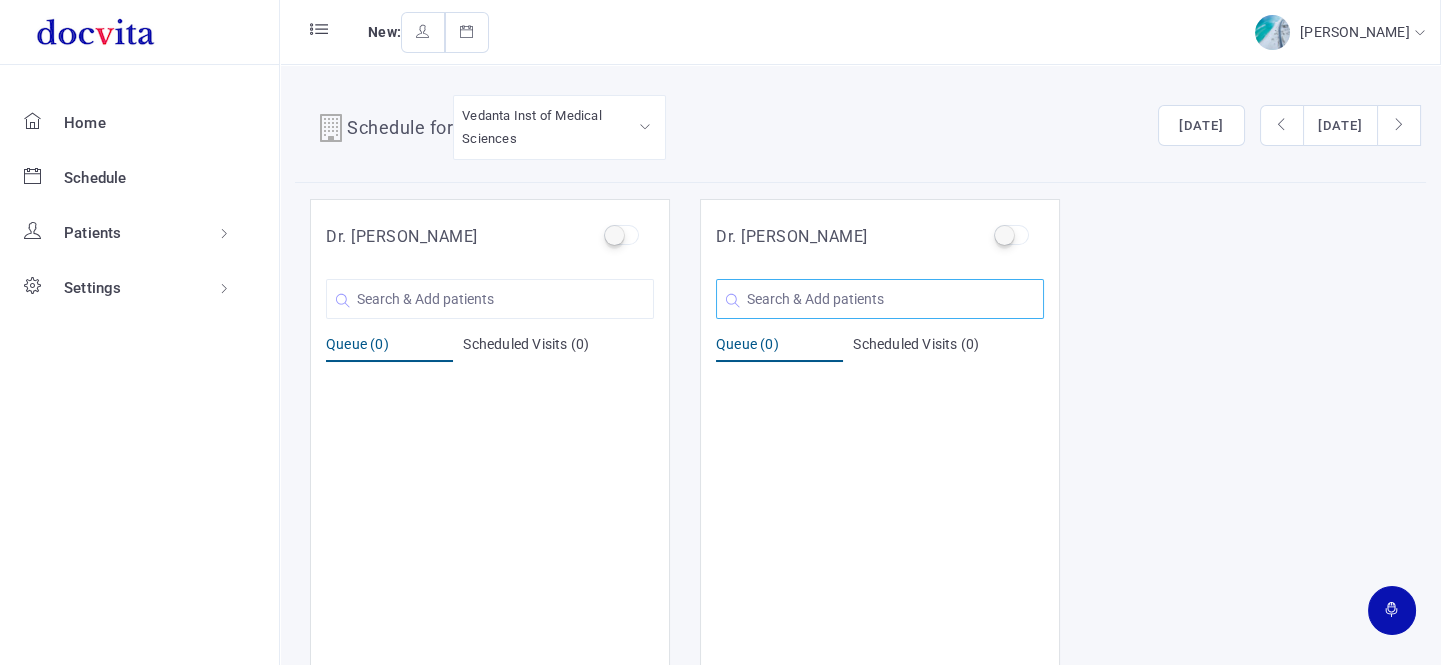 drag, startPoint x: 815, startPoint y: 302, endPoint x: 843, endPoint y: 287, distance: 31.764761 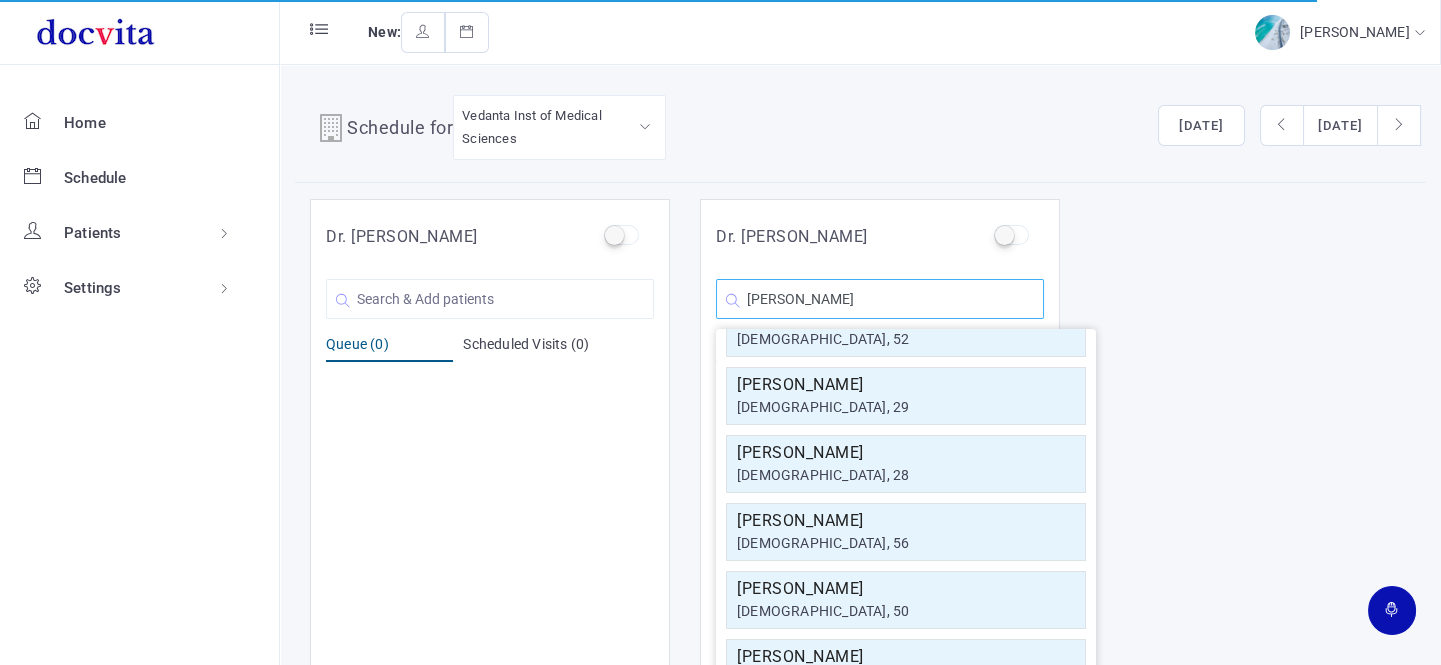 scroll, scrollTop: 272, scrollLeft: 0, axis: vertical 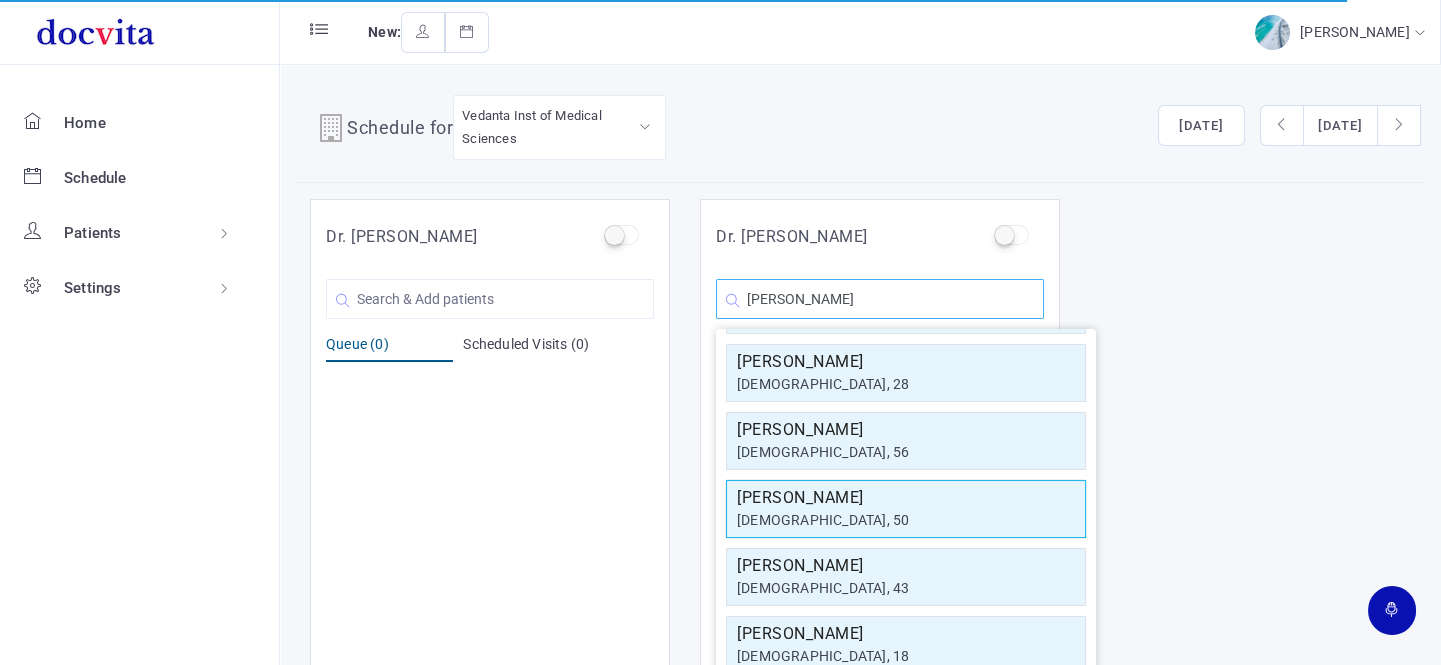 type on "[PERSON_NAME]" 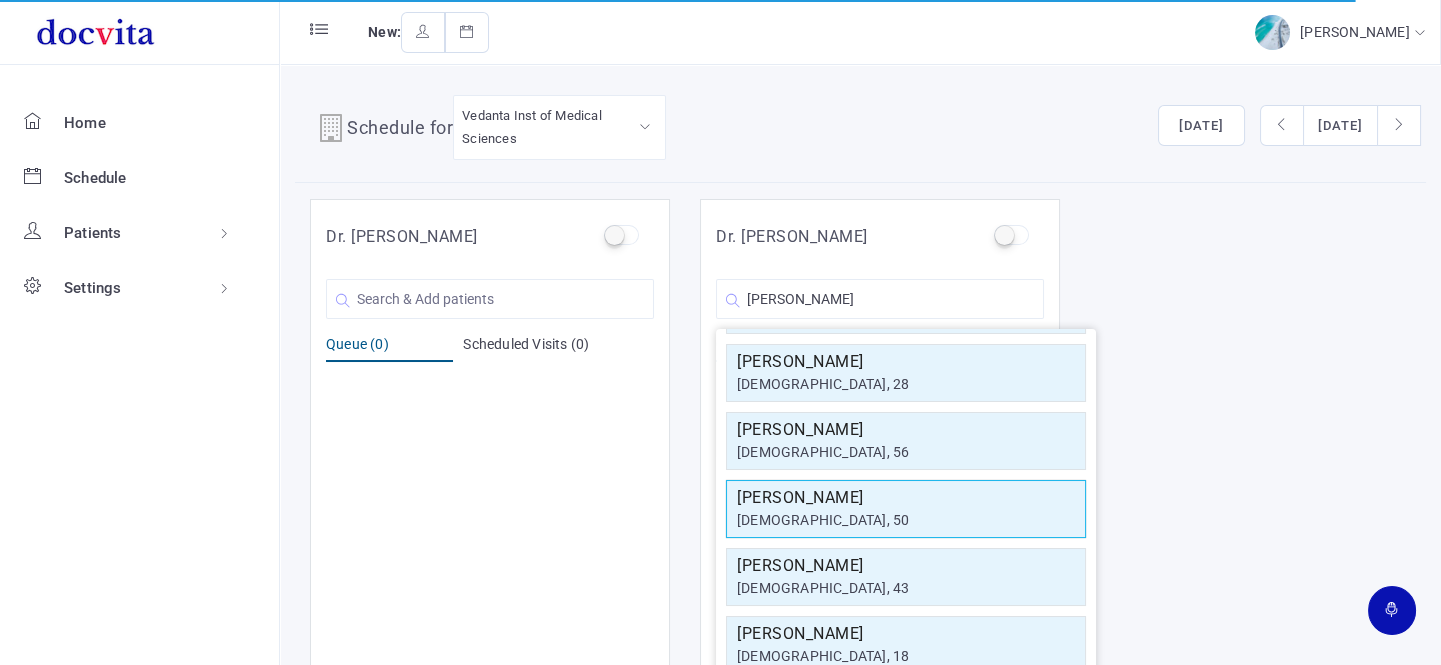 click on "[DEMOGRAPHIC_DATA], 50" 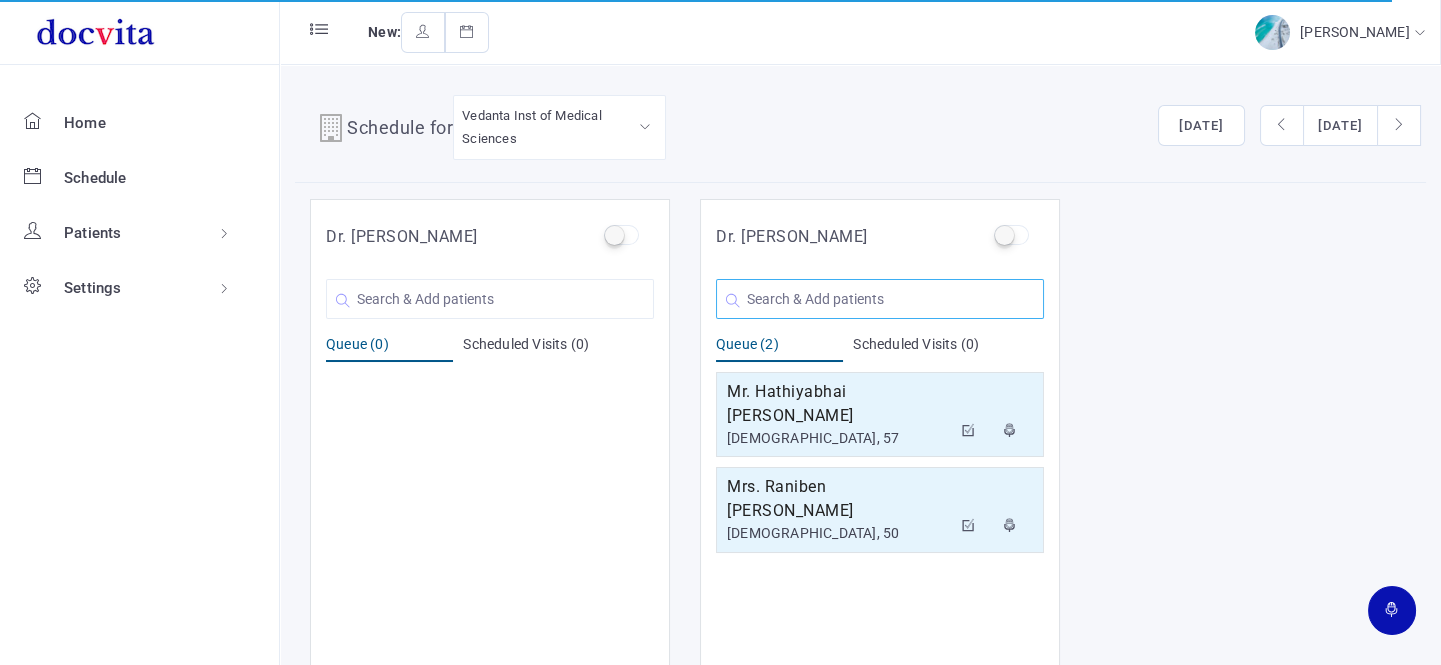 click 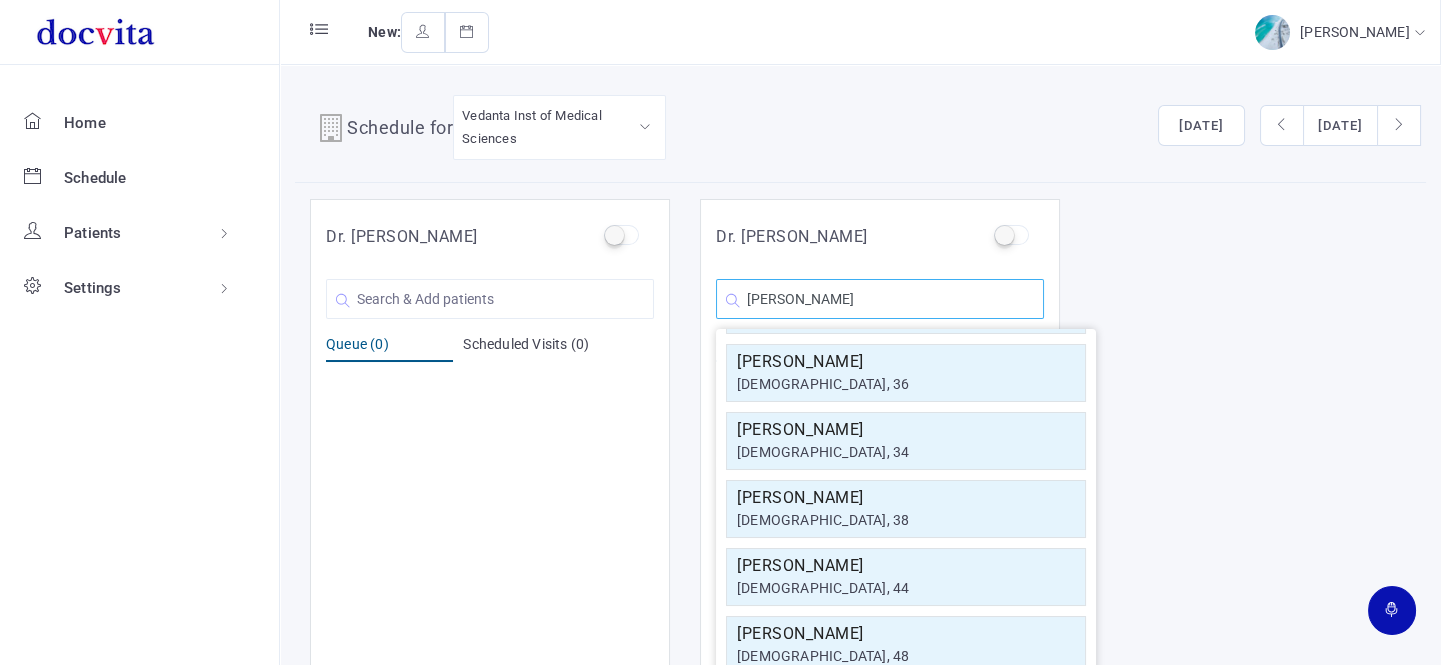 scroll, scrollTop: 0, scrollLeft: 0, axis: both 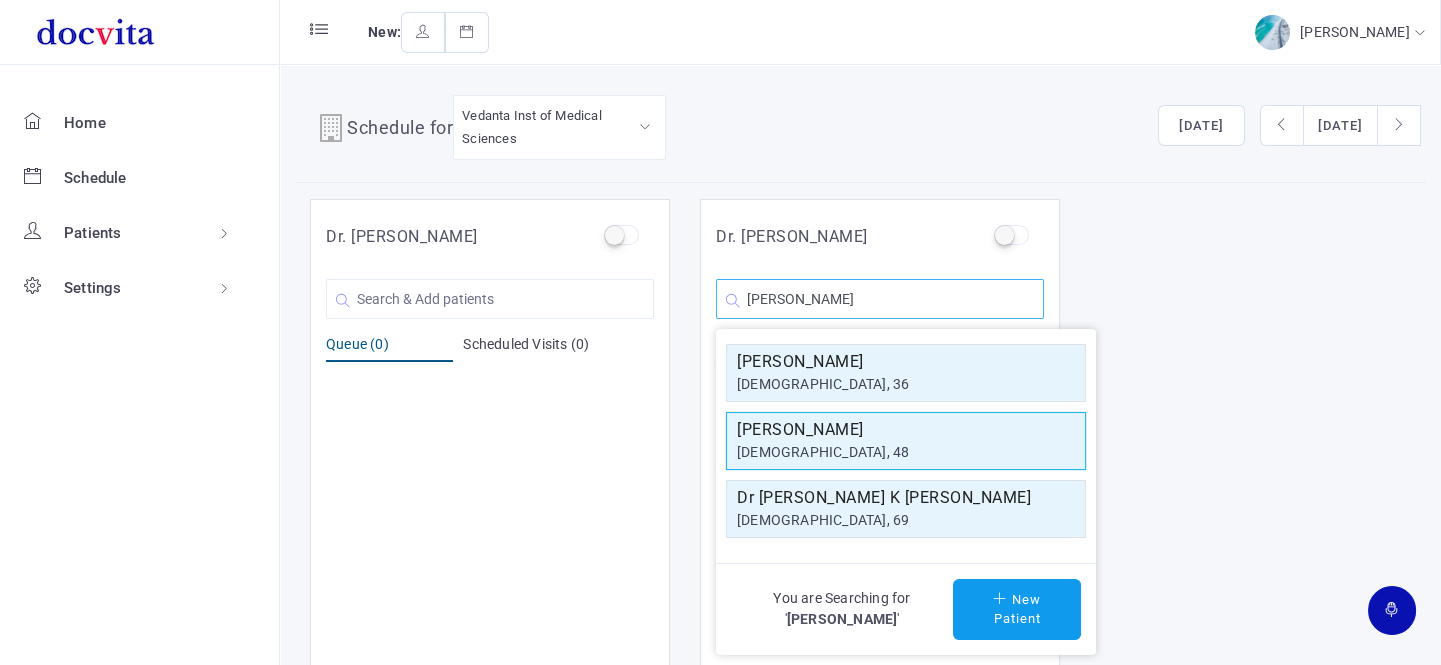 type on "[PERSON_NAME]" 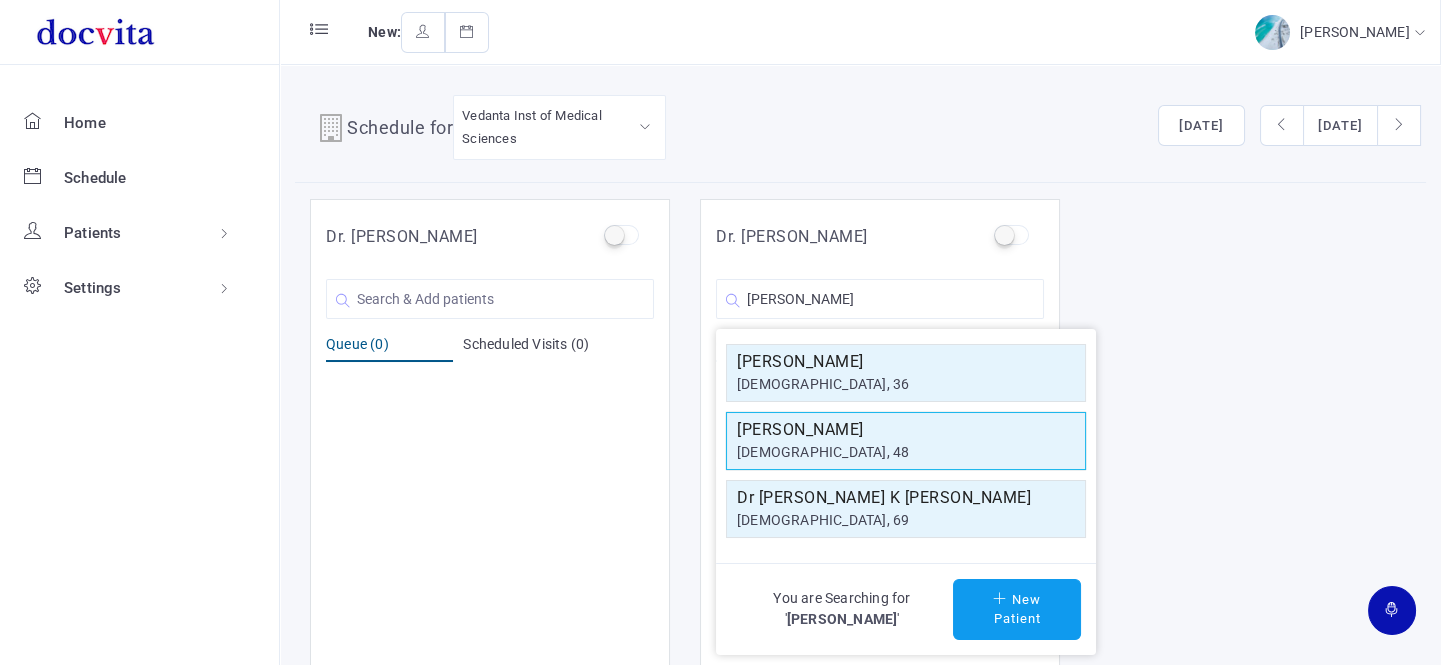 click on "[PERSON_NAME]" 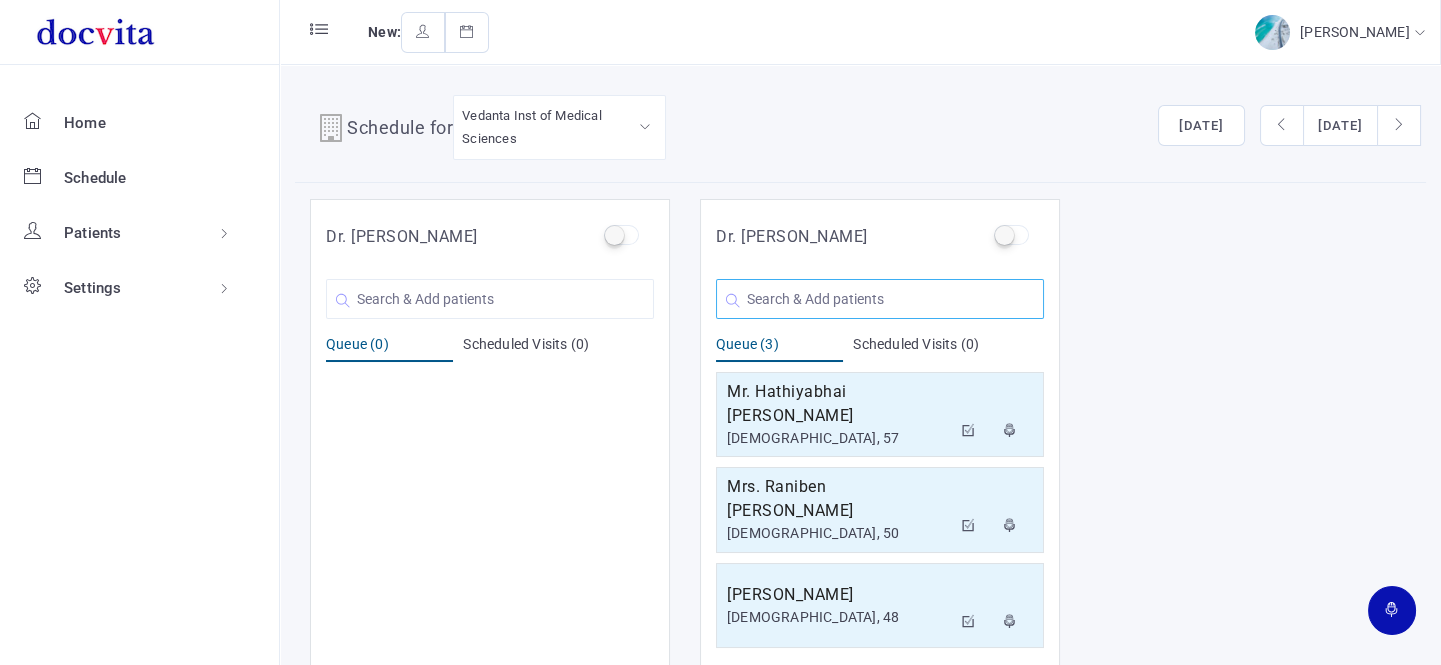 click 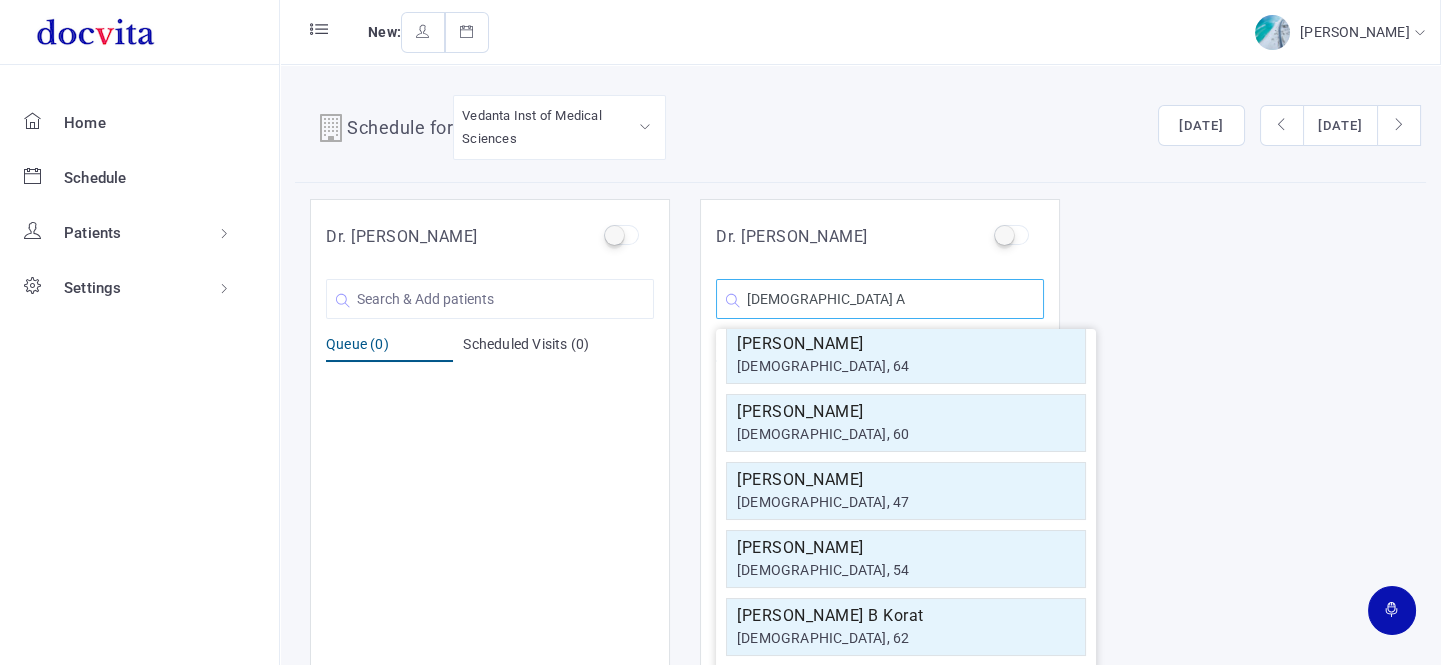 scroll, scrollTop: 0, scrollLeft: 0, axis: both 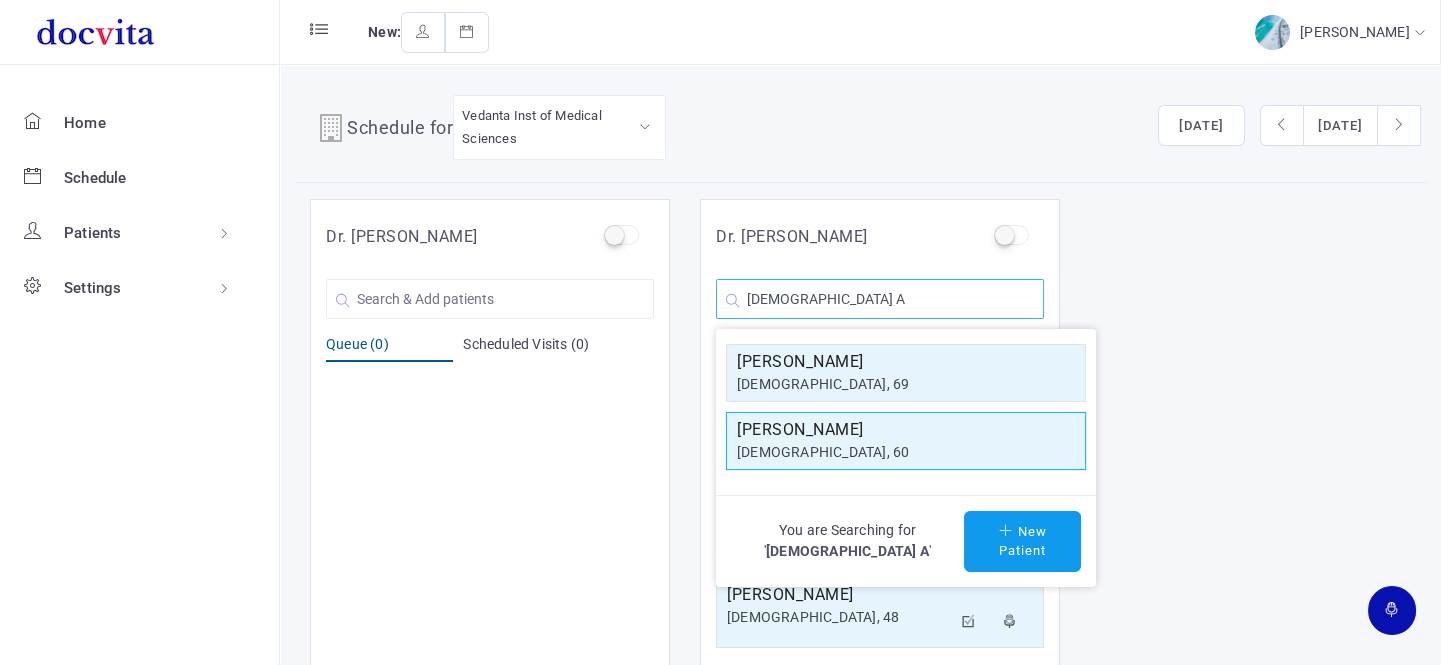 type on "[DEMOGRAPHIC_DATA] A" 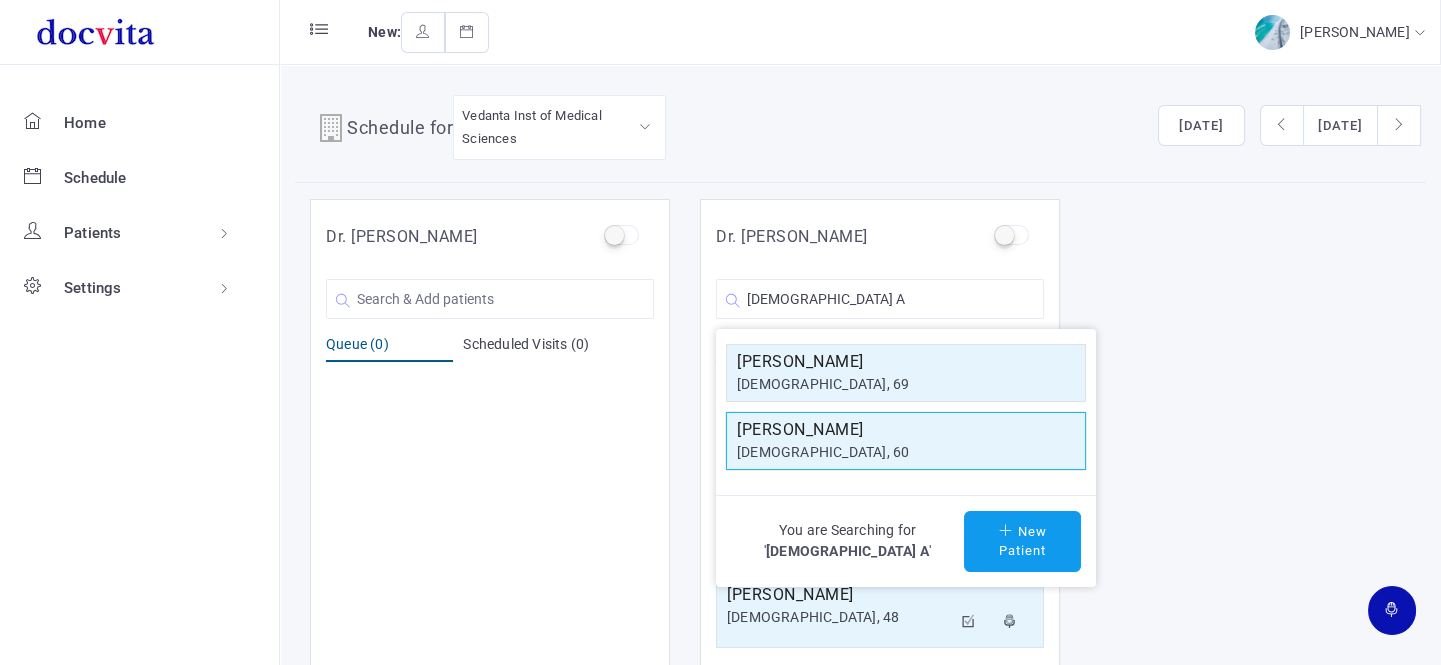 click on "[DEMOGRAPHIC_DATA], 60" 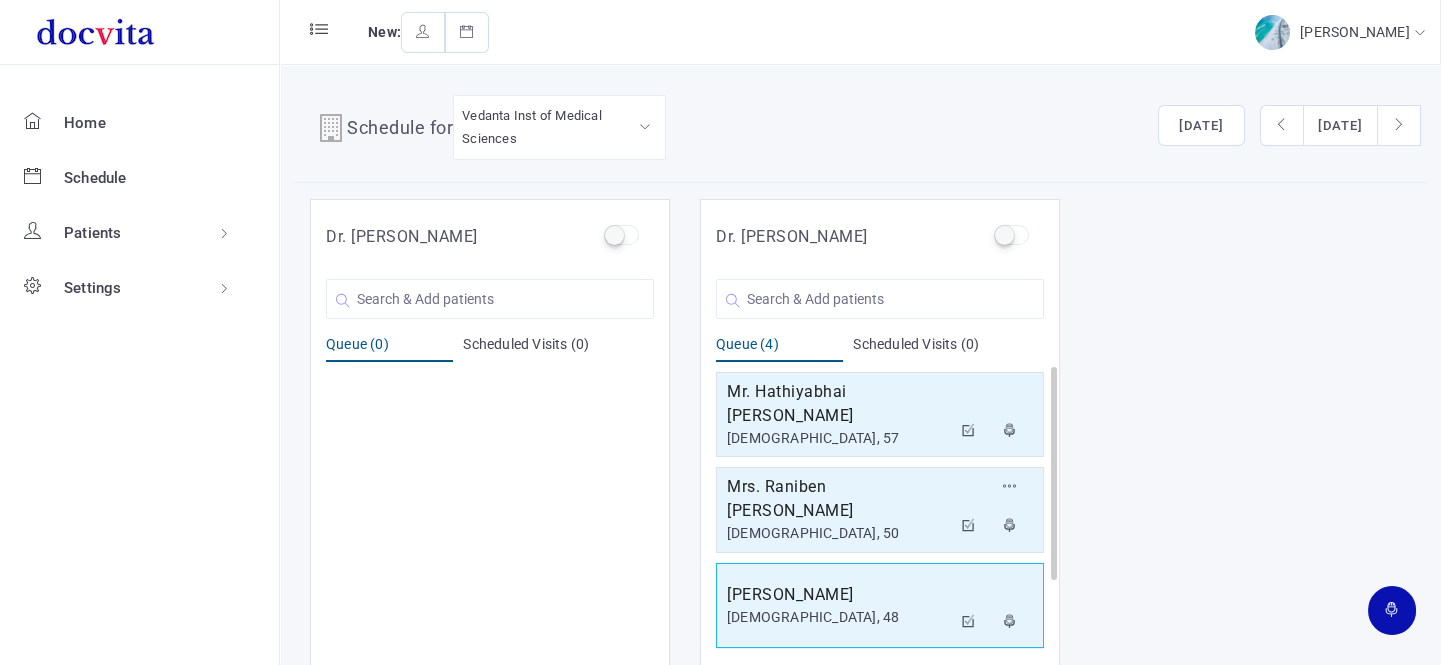 scroll, scrollTop: 13, scrollLeft: 0, axis: vertical 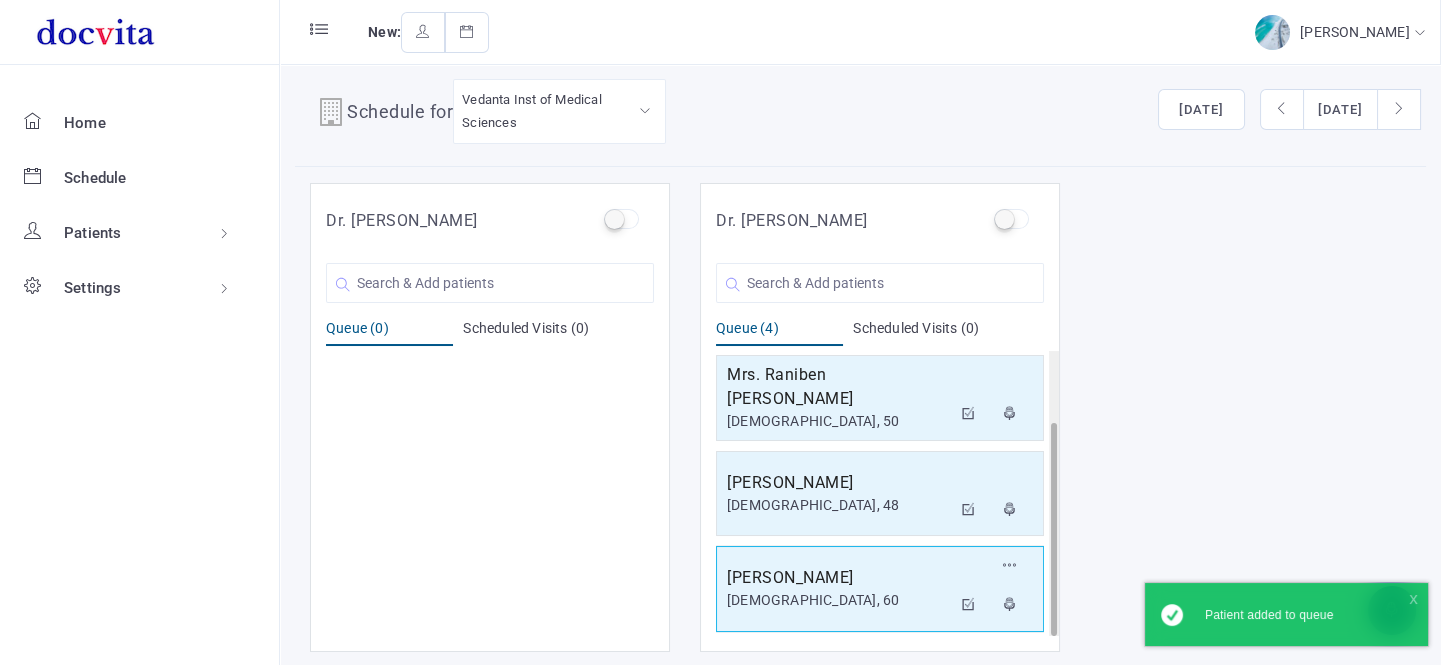 click on "[PERSON_NAME]" at bounding box center (839, 578) 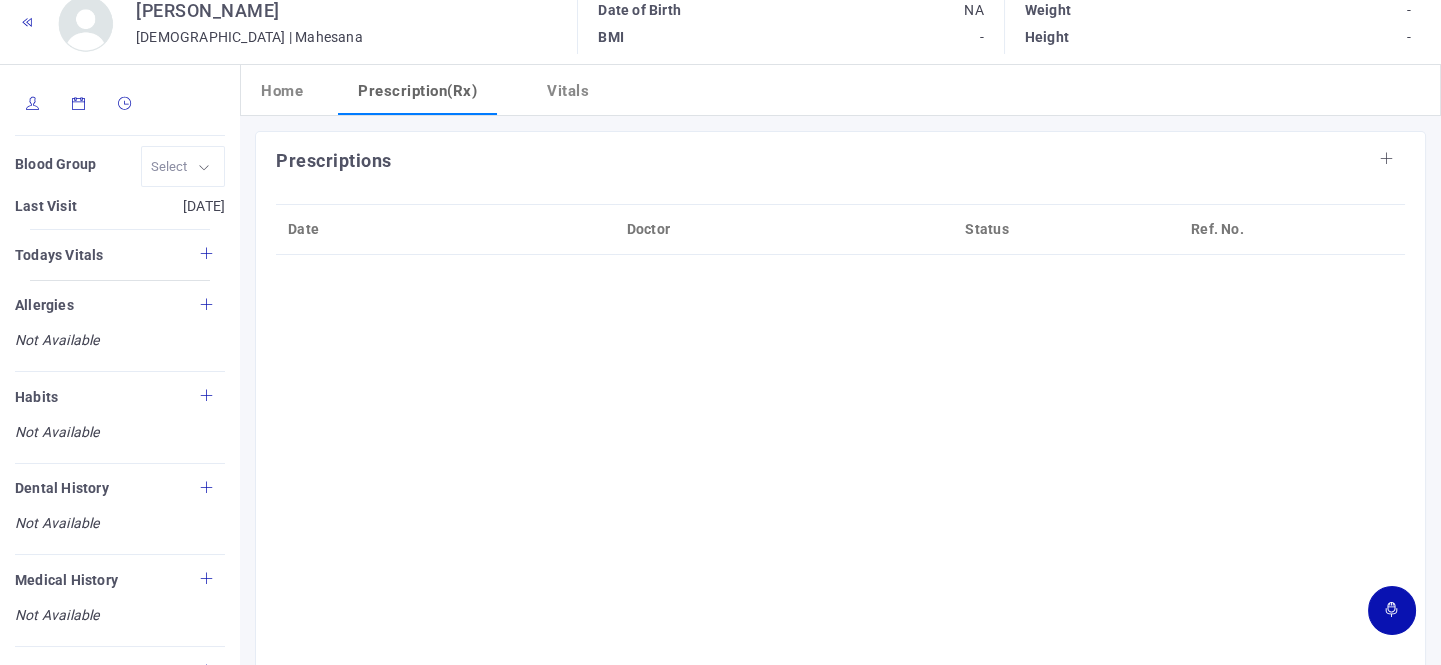 click at bounding box center (33, 103) 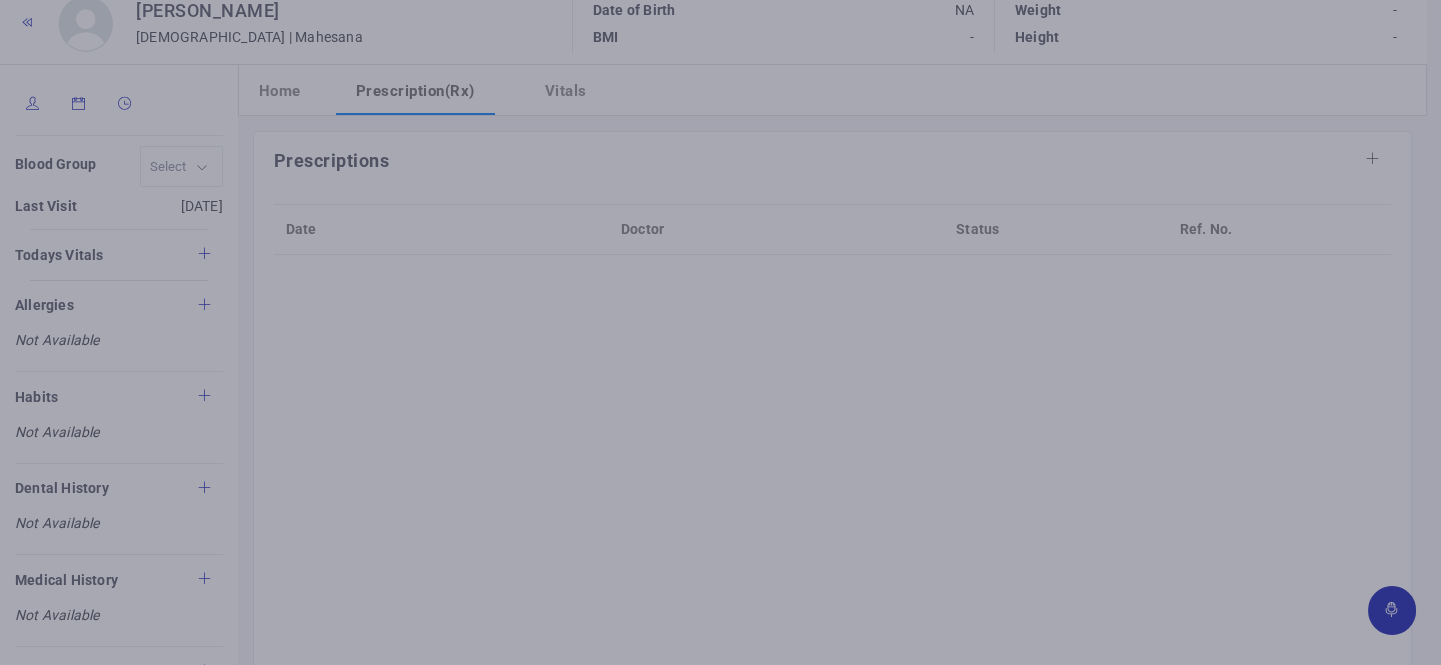 type on "[PERSON_NAME]" 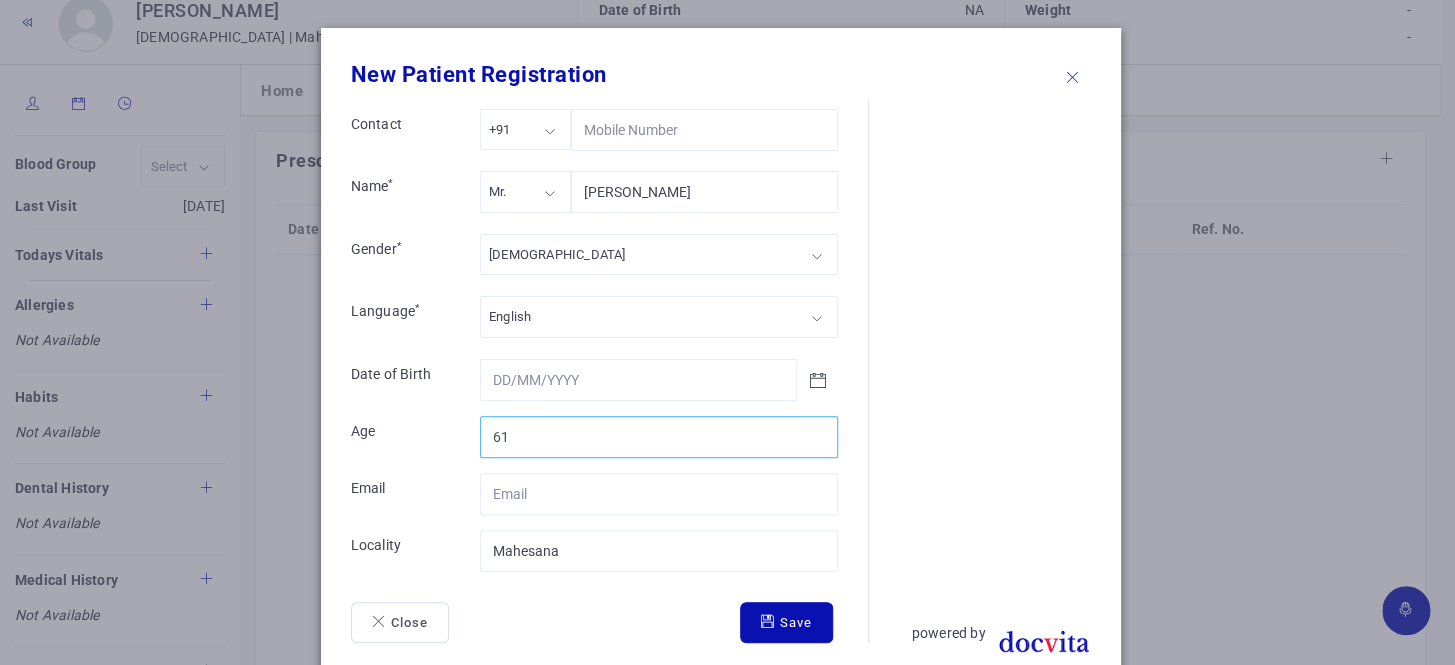 click on "61" at bounding box center [659, 437] 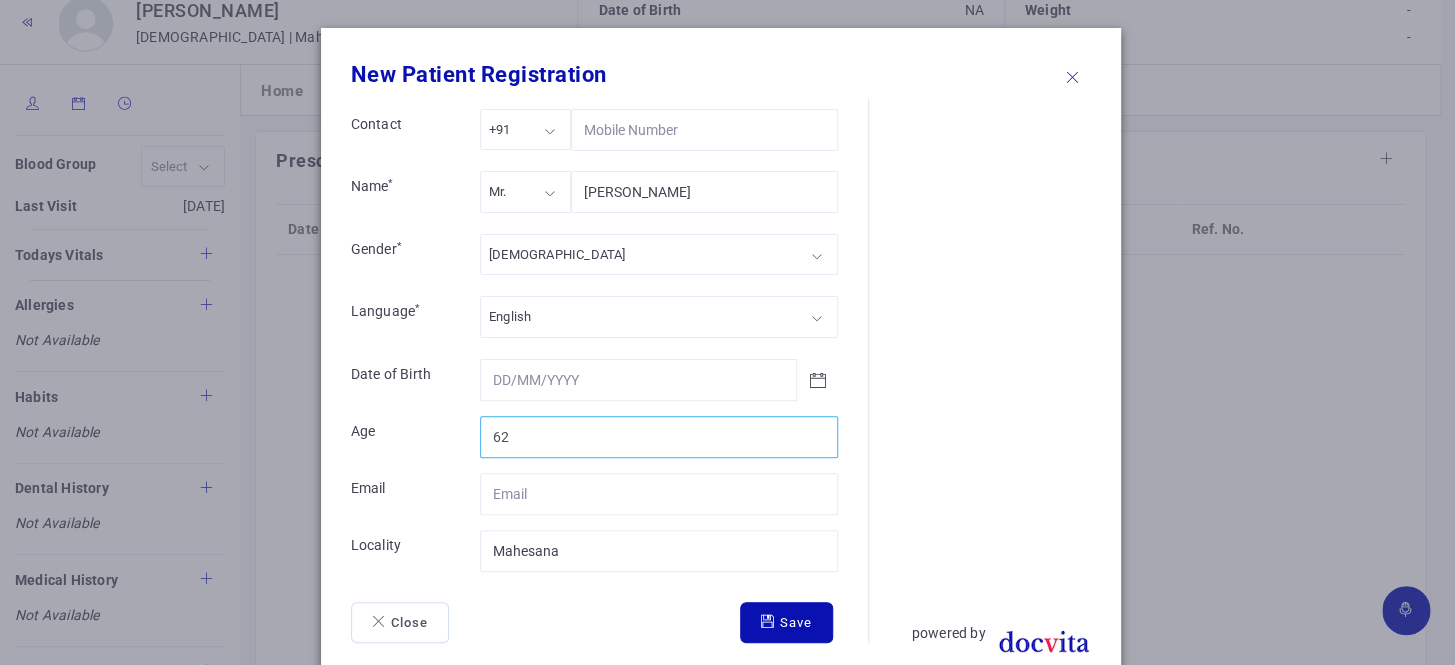type on "62" 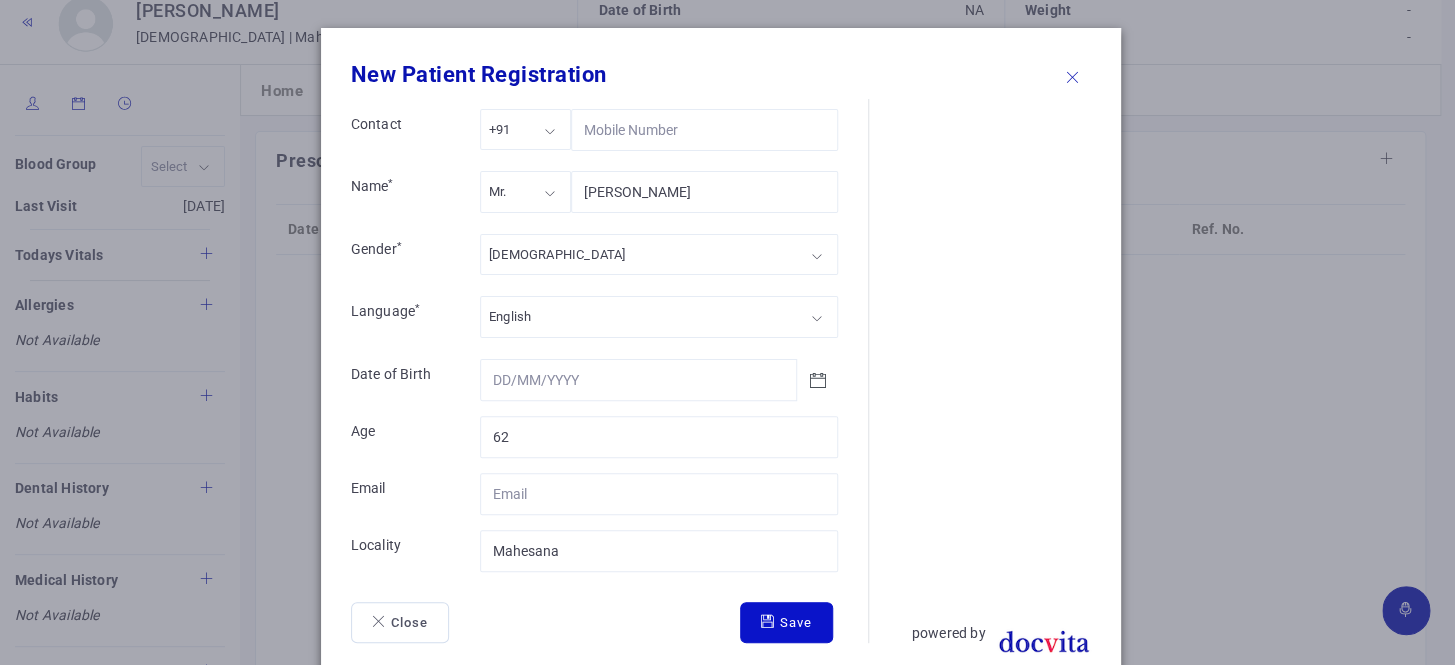 click on "Save" at bounding box center [786, 623] 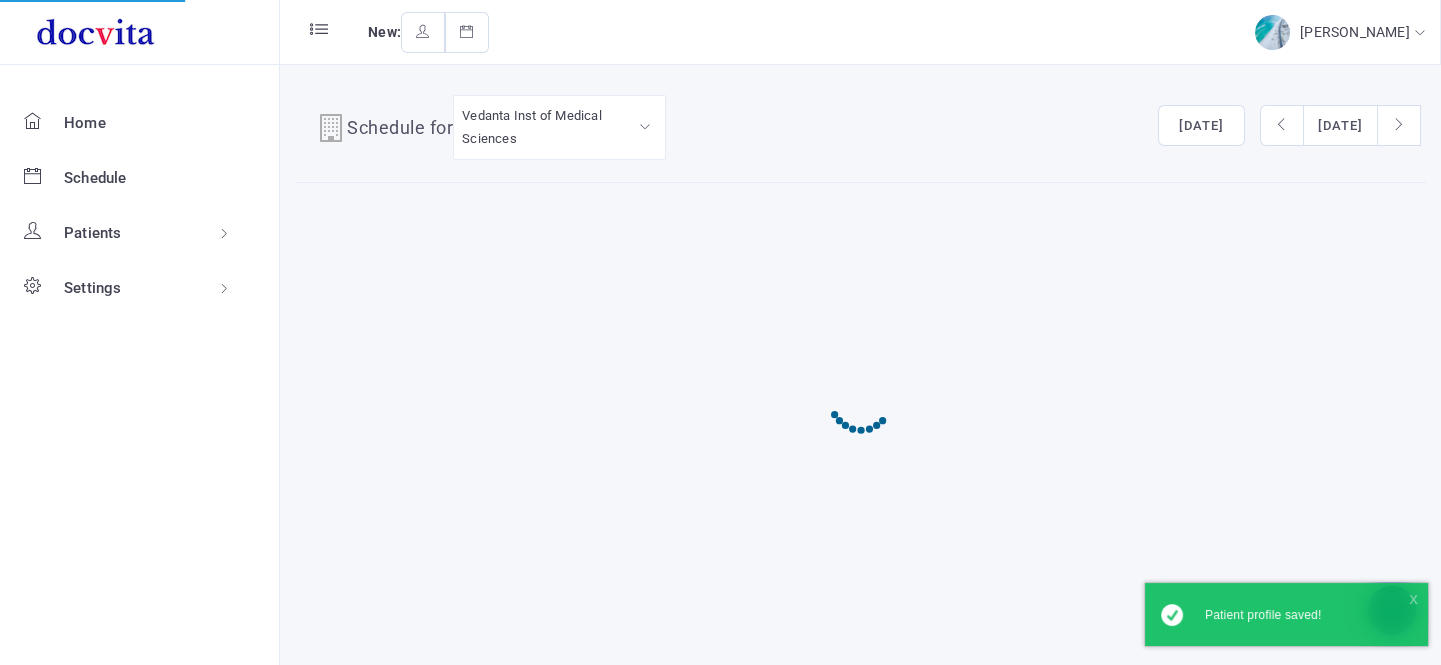 scroll, scrollTop: 0, scrollLeft: 0, axis: both 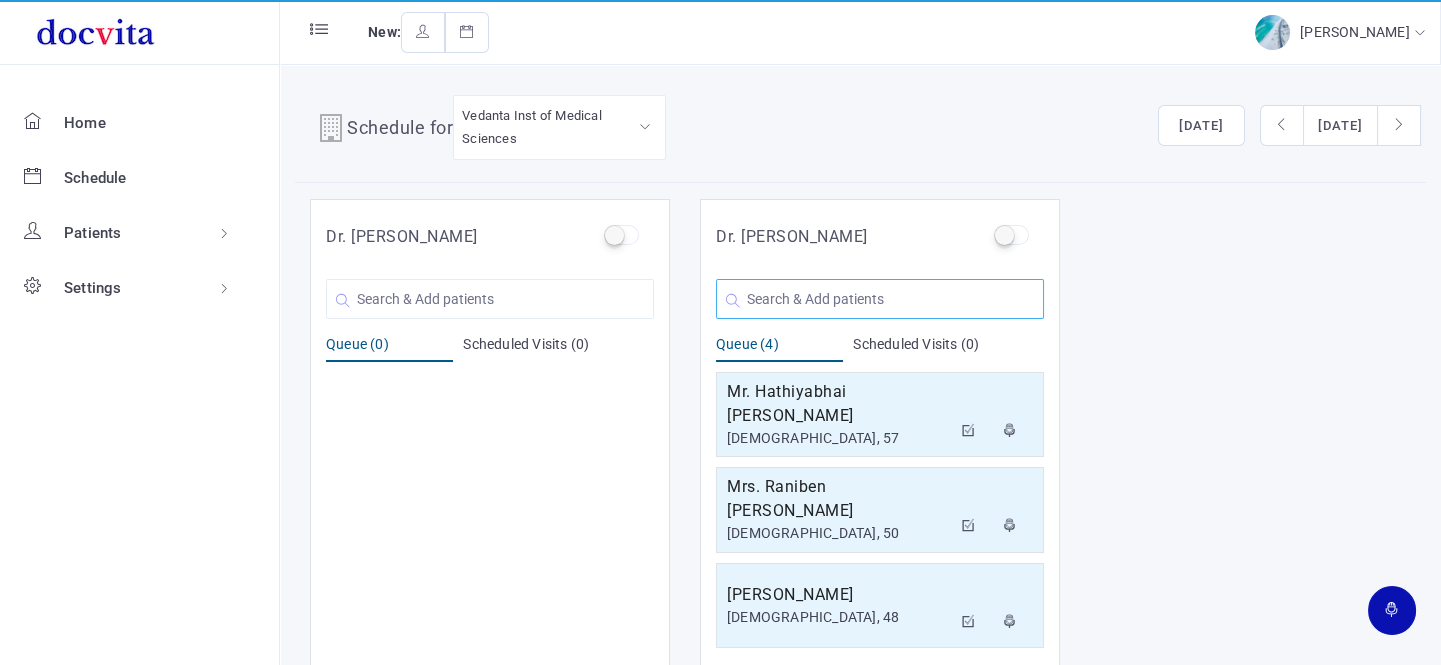 click 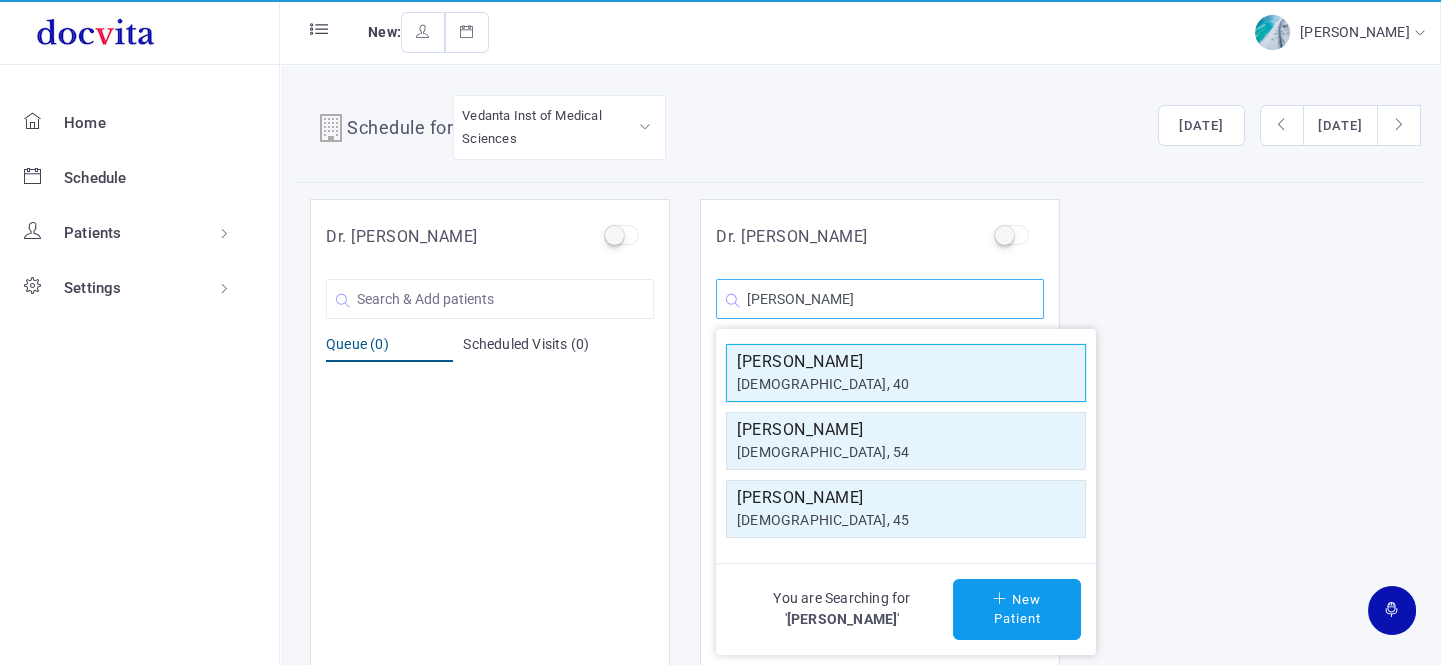 type on "[PERSON_NAME]" 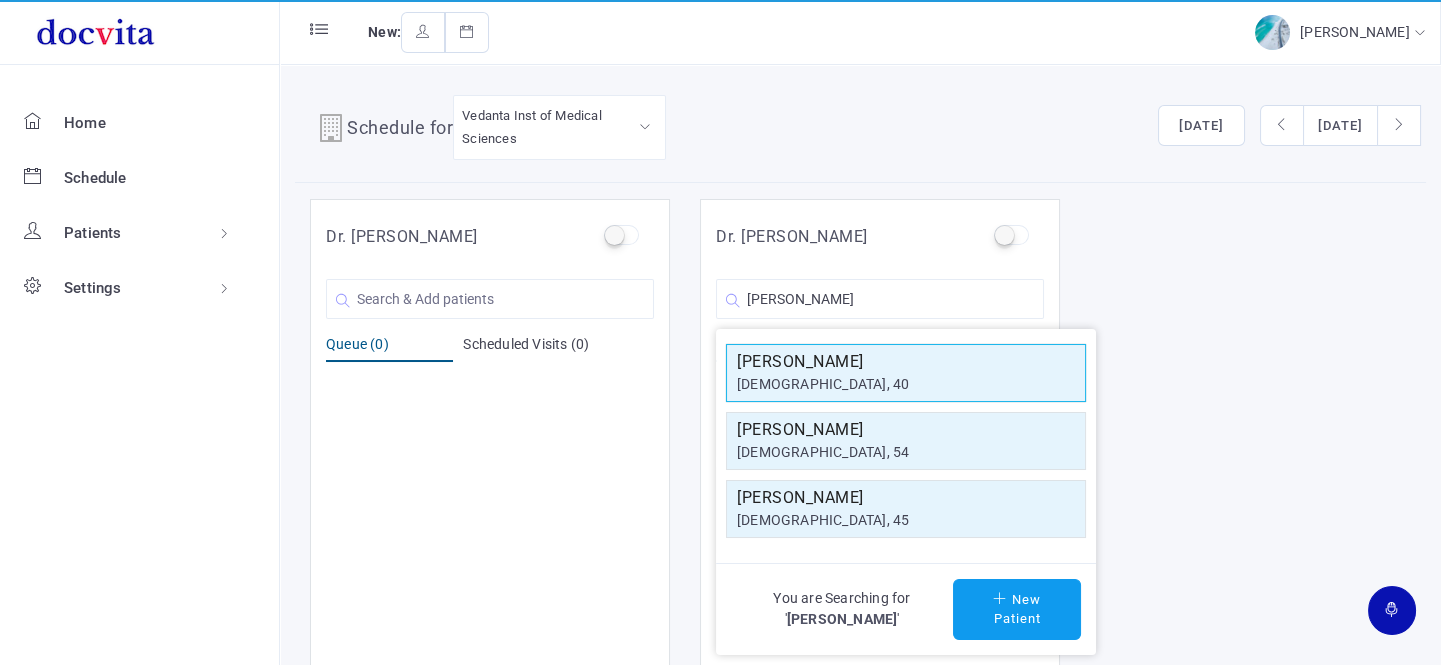 click on "[DEMOGRAPHIC_DATA], 40" 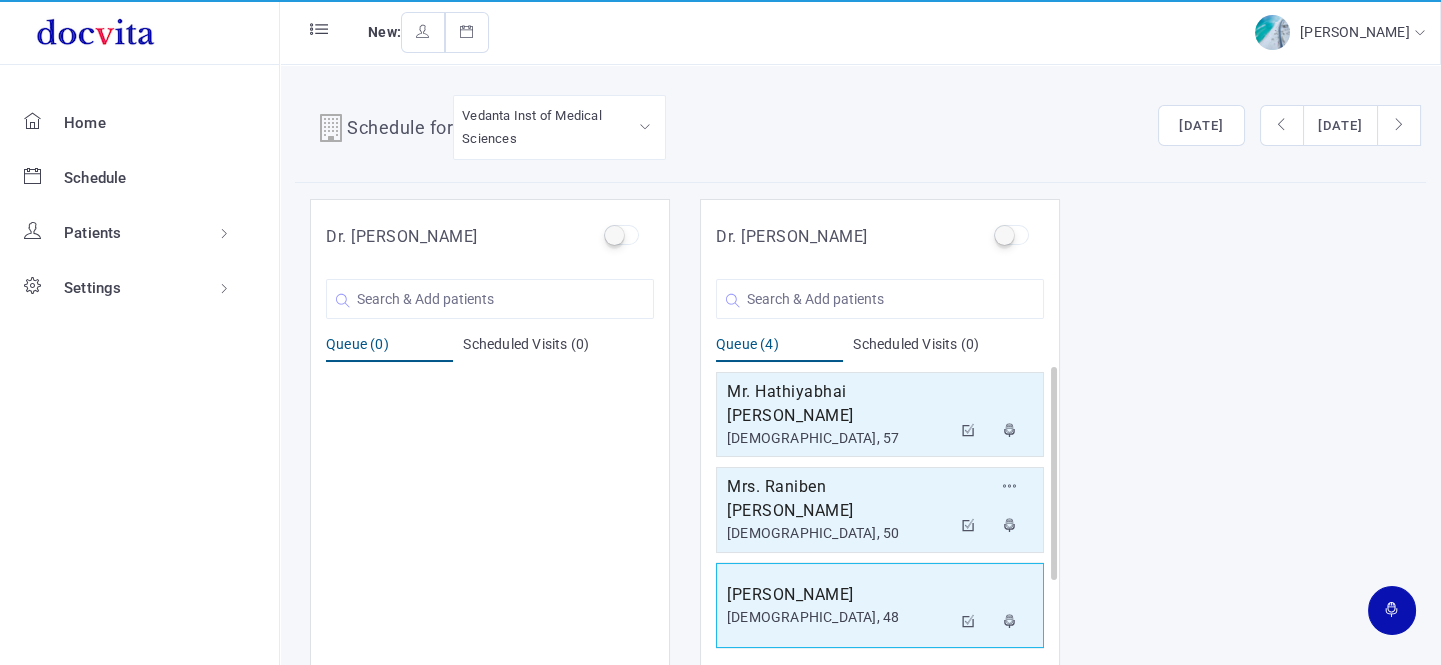 scroll, scrollTop: 96, scrollLeft: 0, axis: vertical 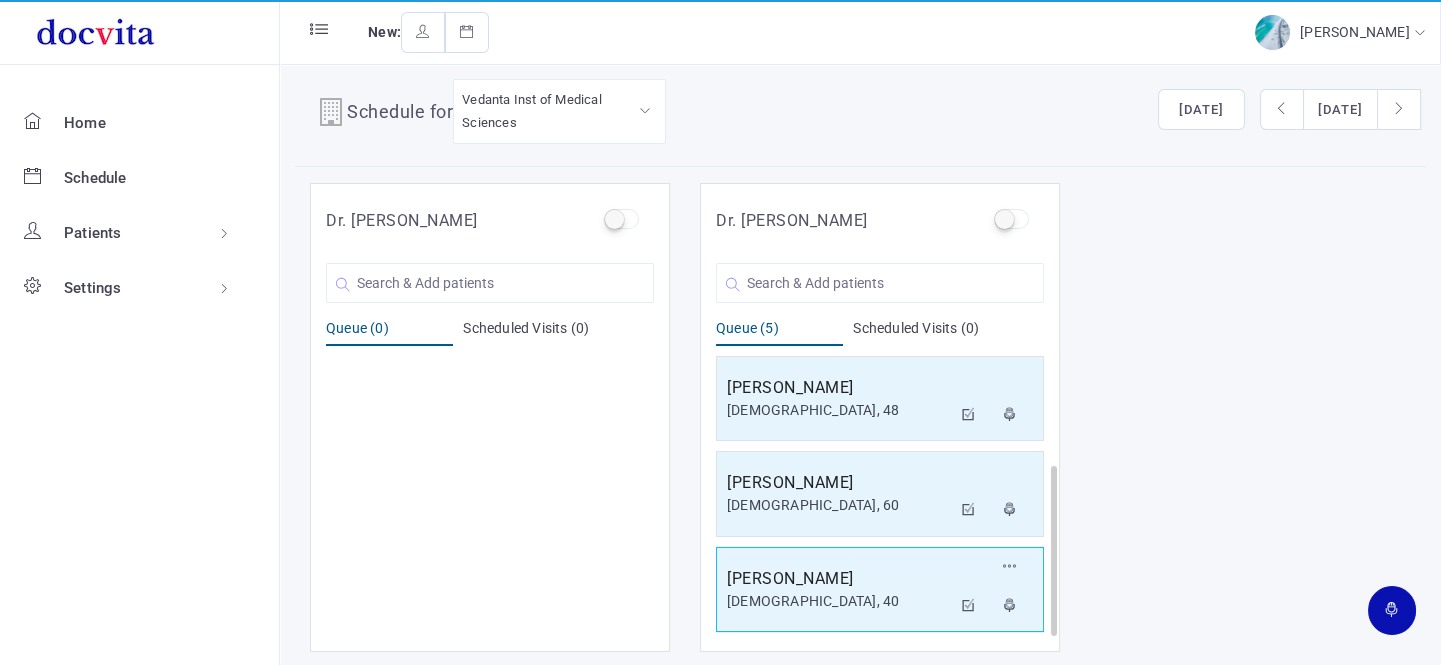 click on "[PERSON_NAME]" at bounding box center [839, 579] 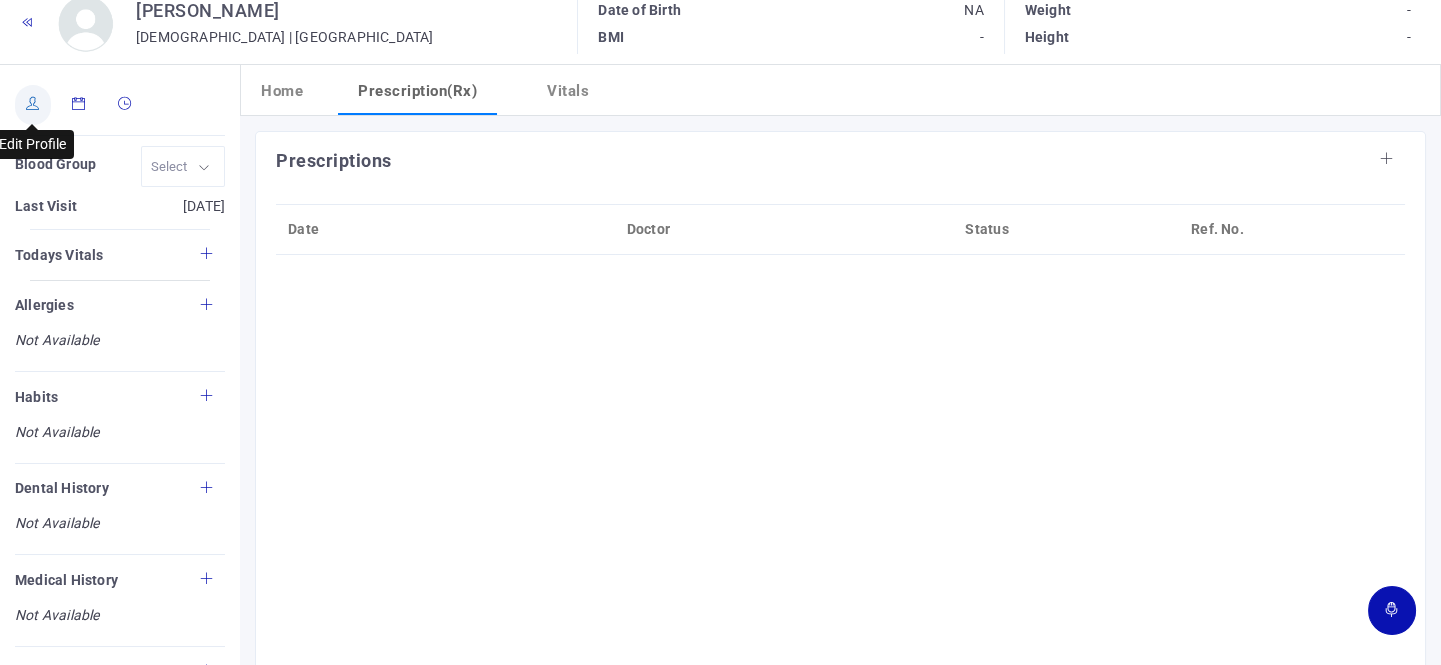 click at bounding box center [33, 105] 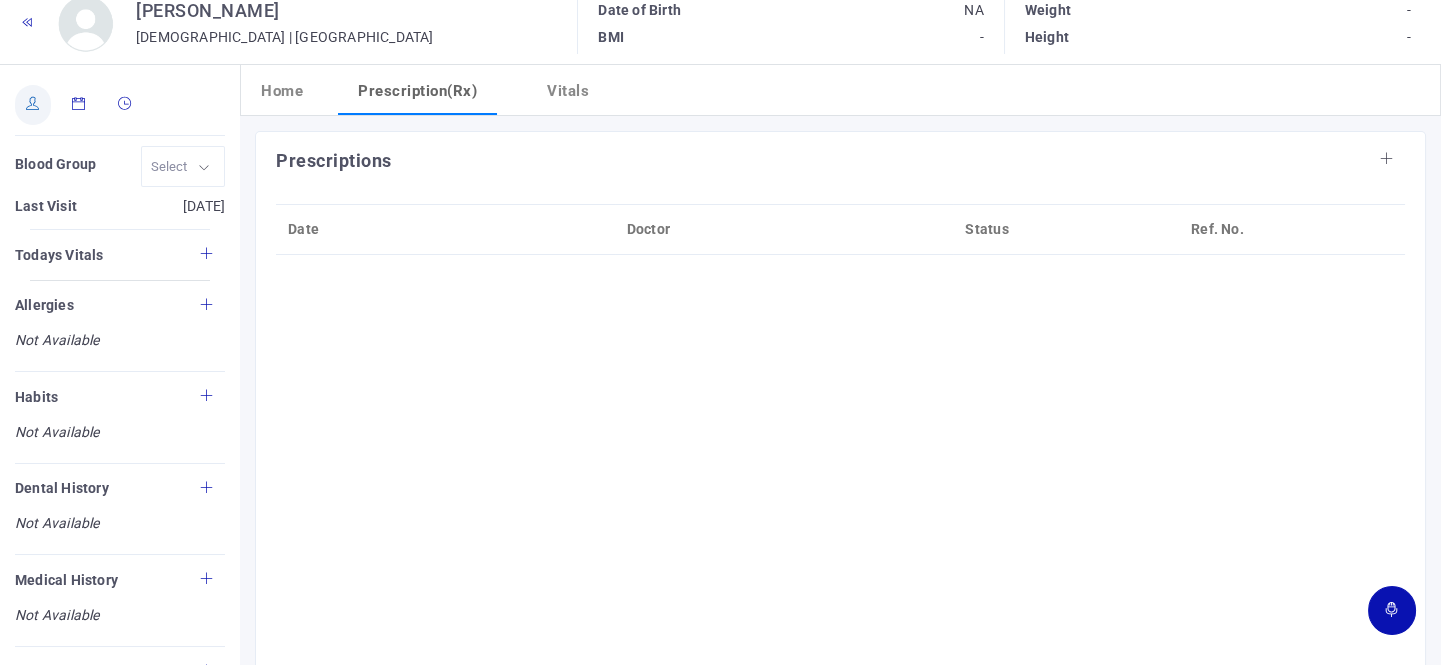 type on "[PERSON_NAME]" 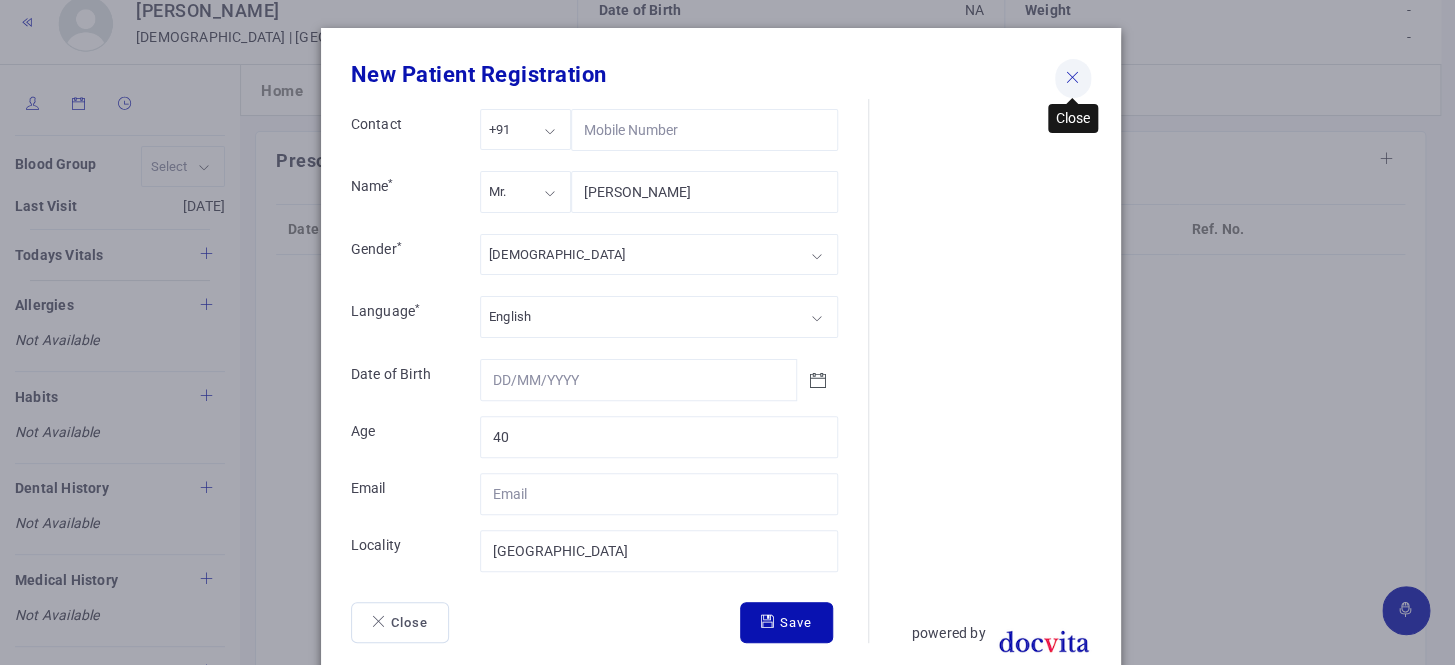 click at bounding box center (1073, 77) 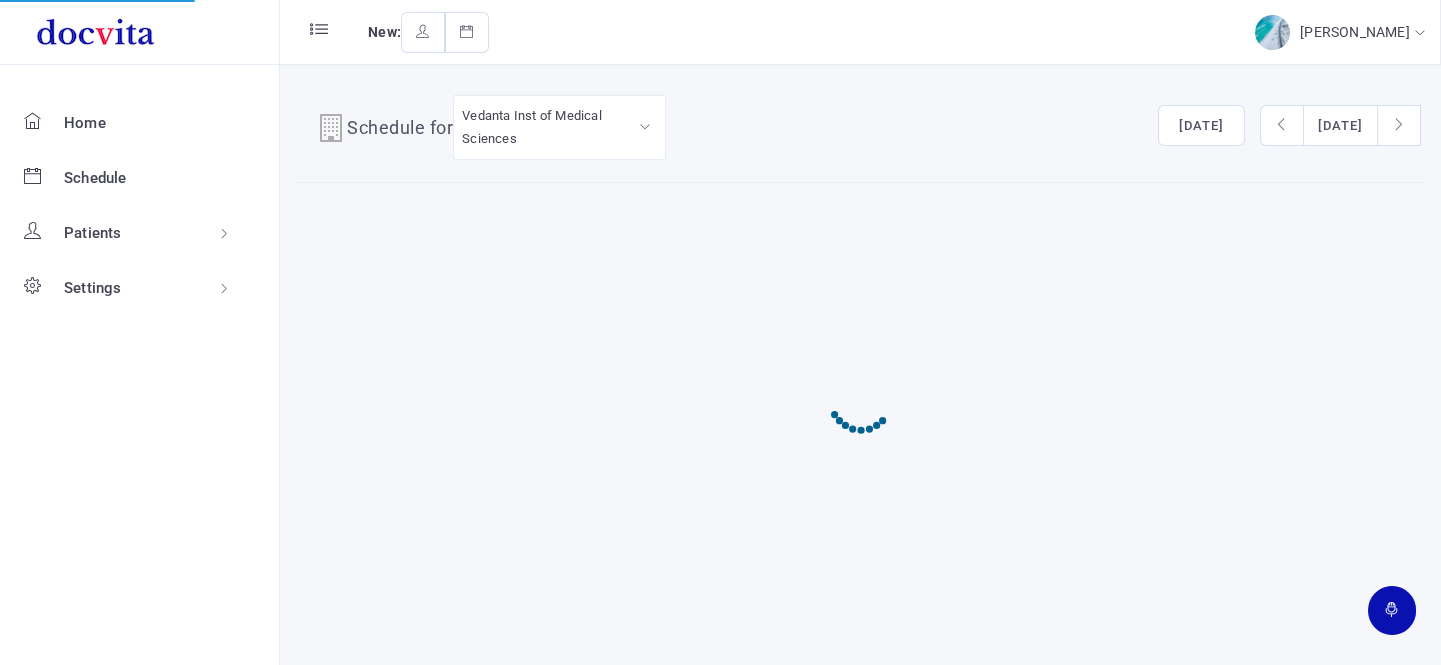 scroll, scrollTop: 0, scrollLeft: 0, axis: both 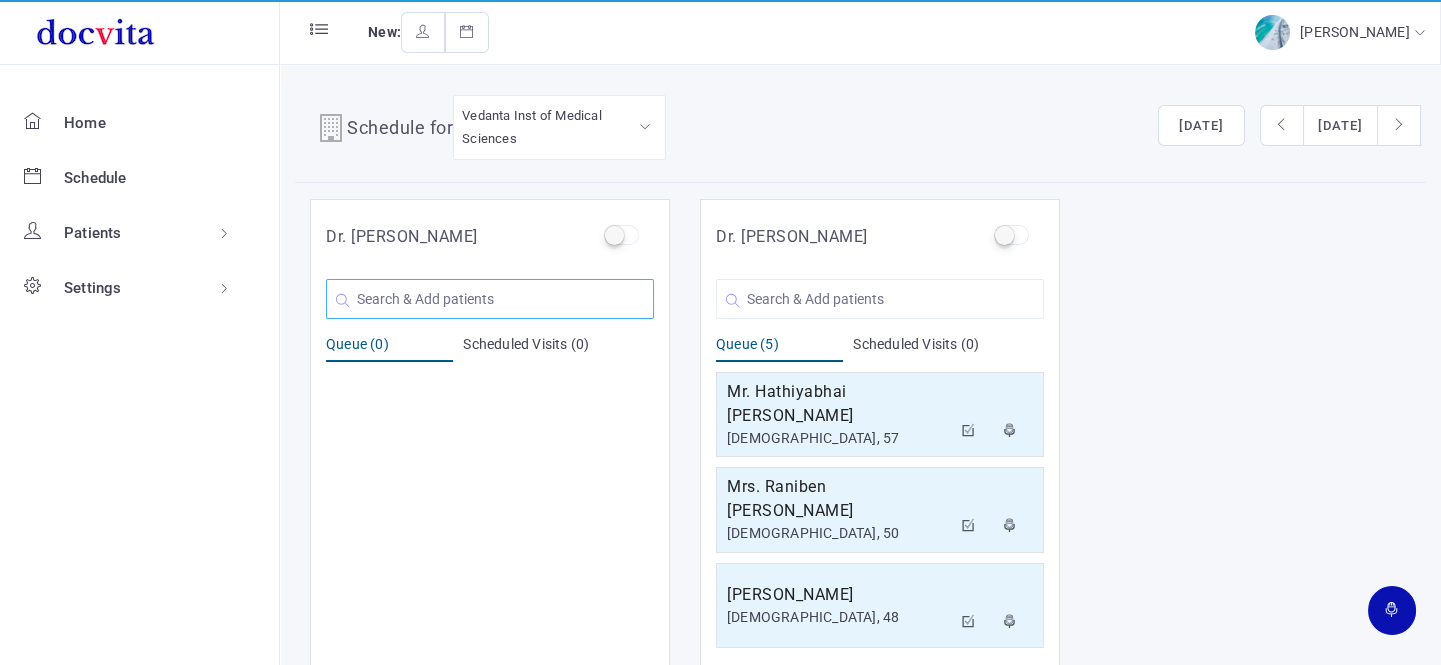 click 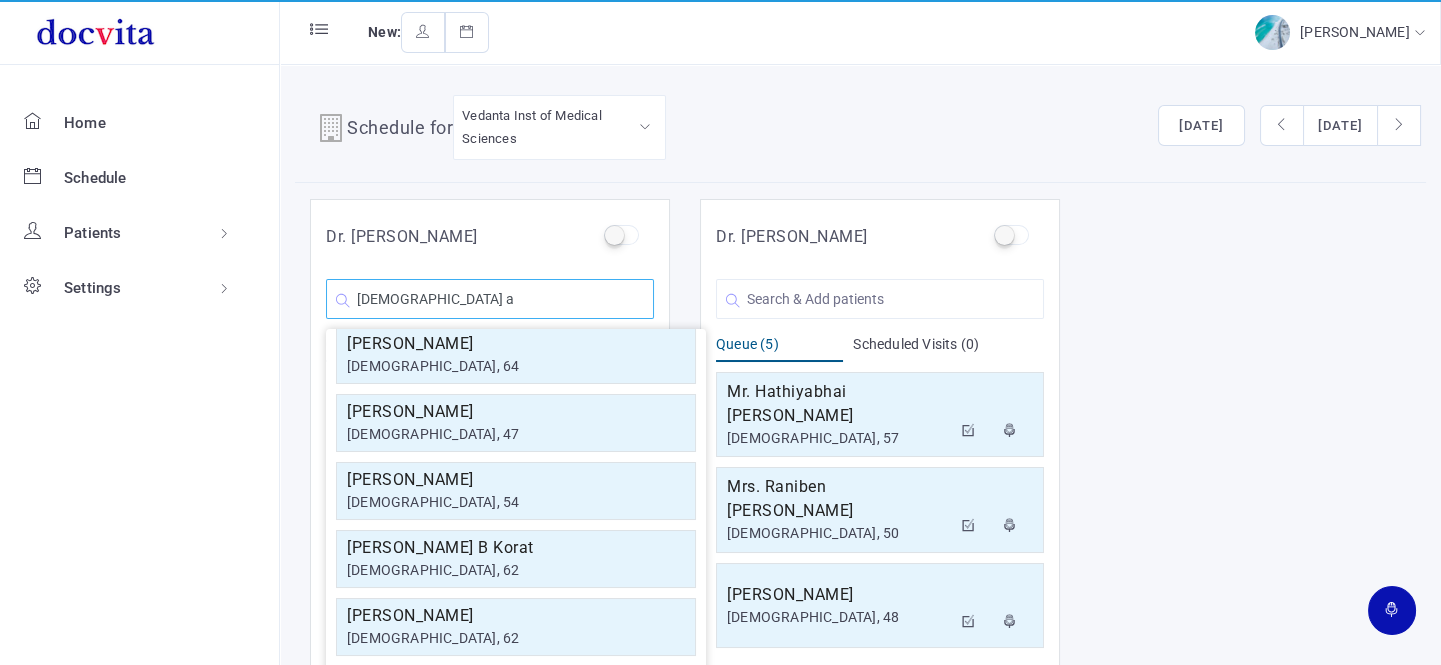 scroll, scrollTop: 0, scrollLeft: 0, axis: both 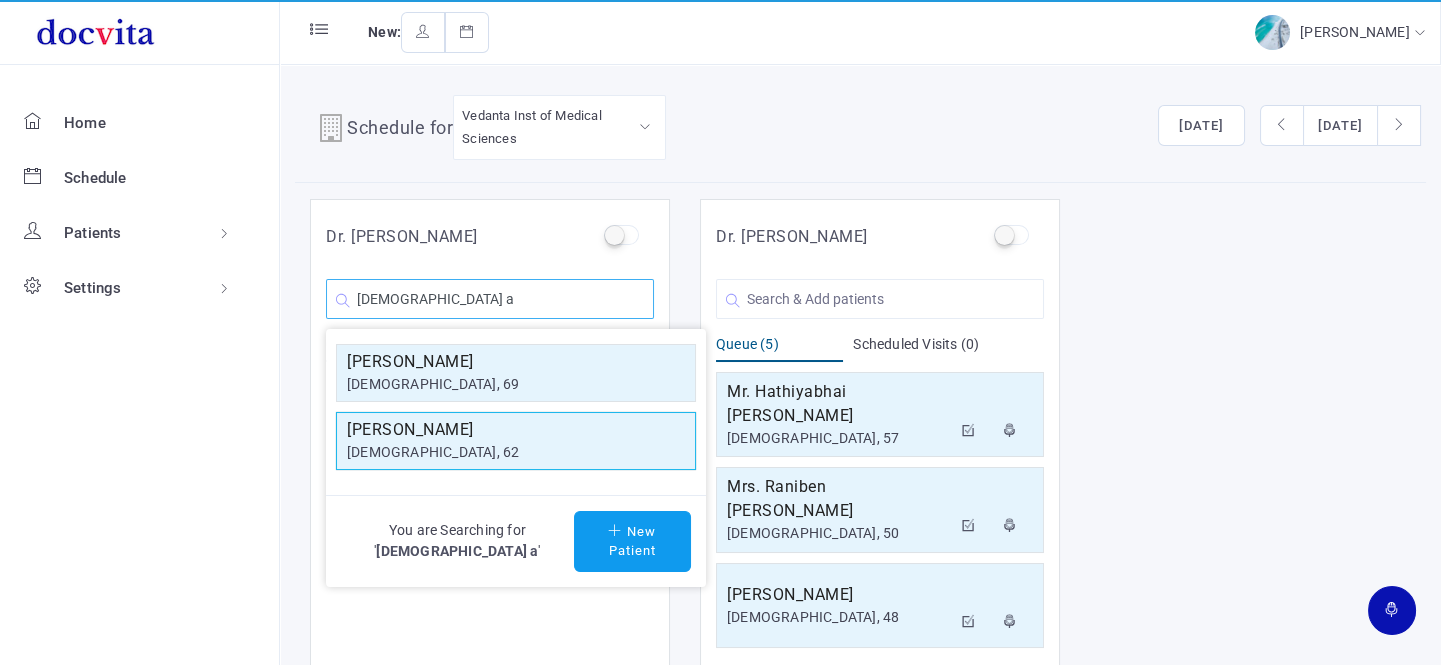 type on "[DEMOGRAPHIC_DATA] a" 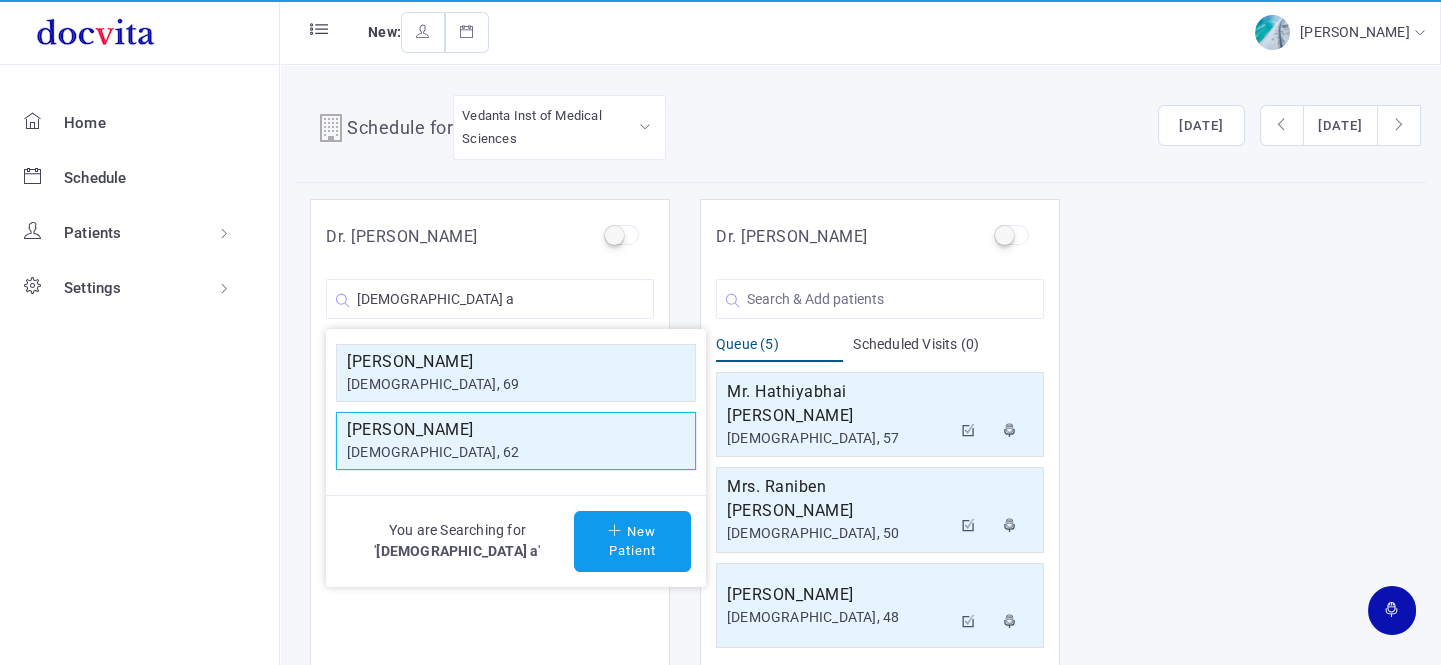 click on "[DEMOGRAPHIC_DATA], 62" 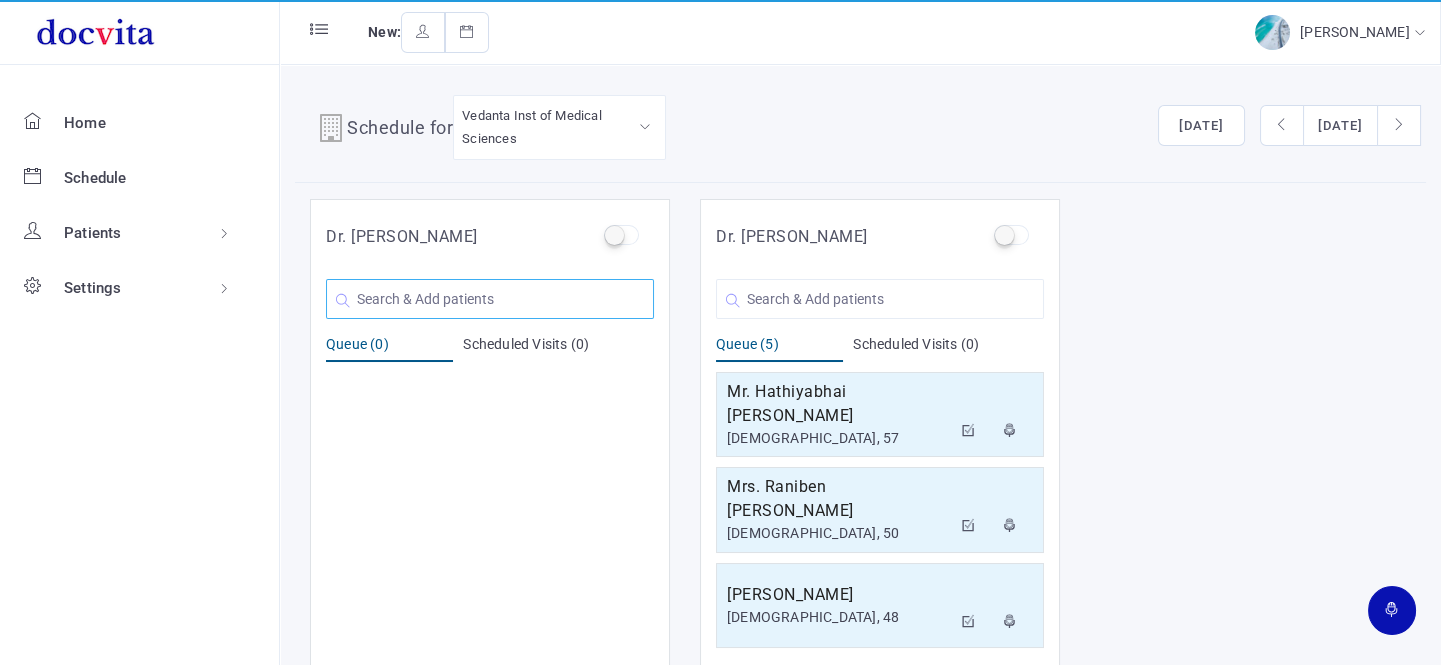 click 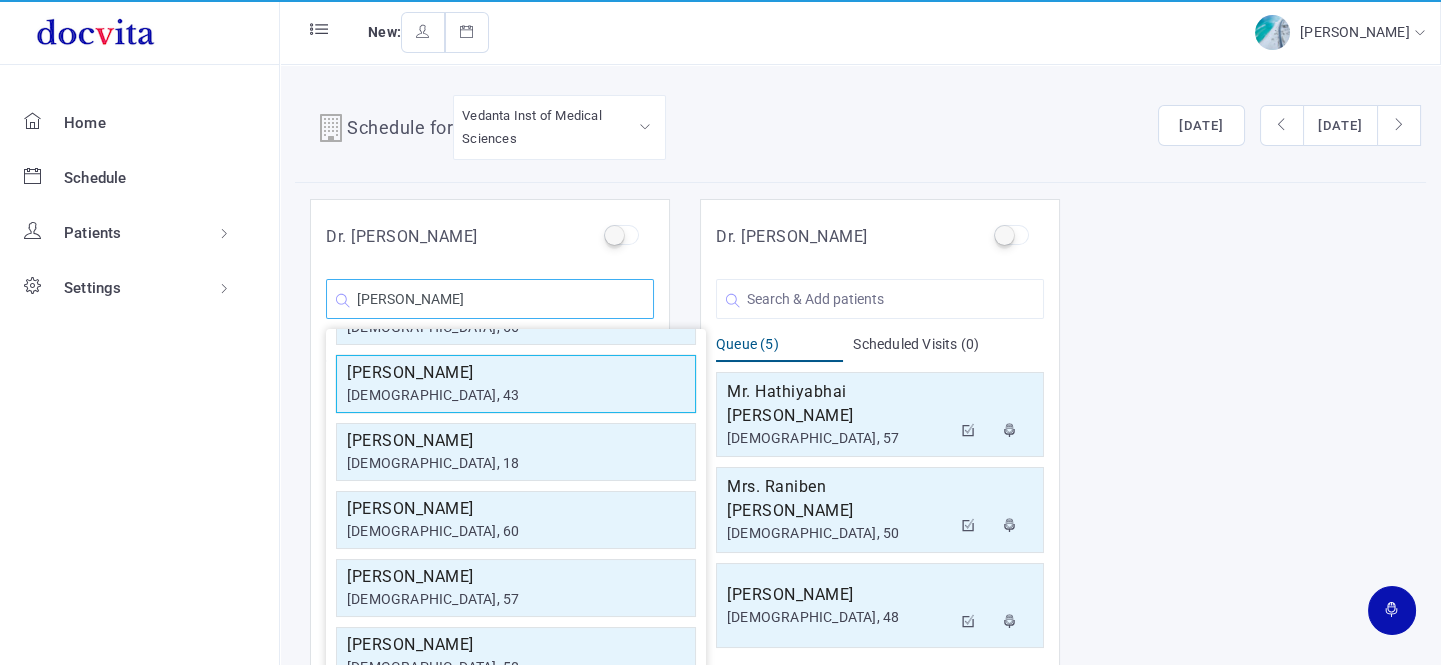 scroll, scrollTop: 358, scrollLeft: 0, axis: vertical 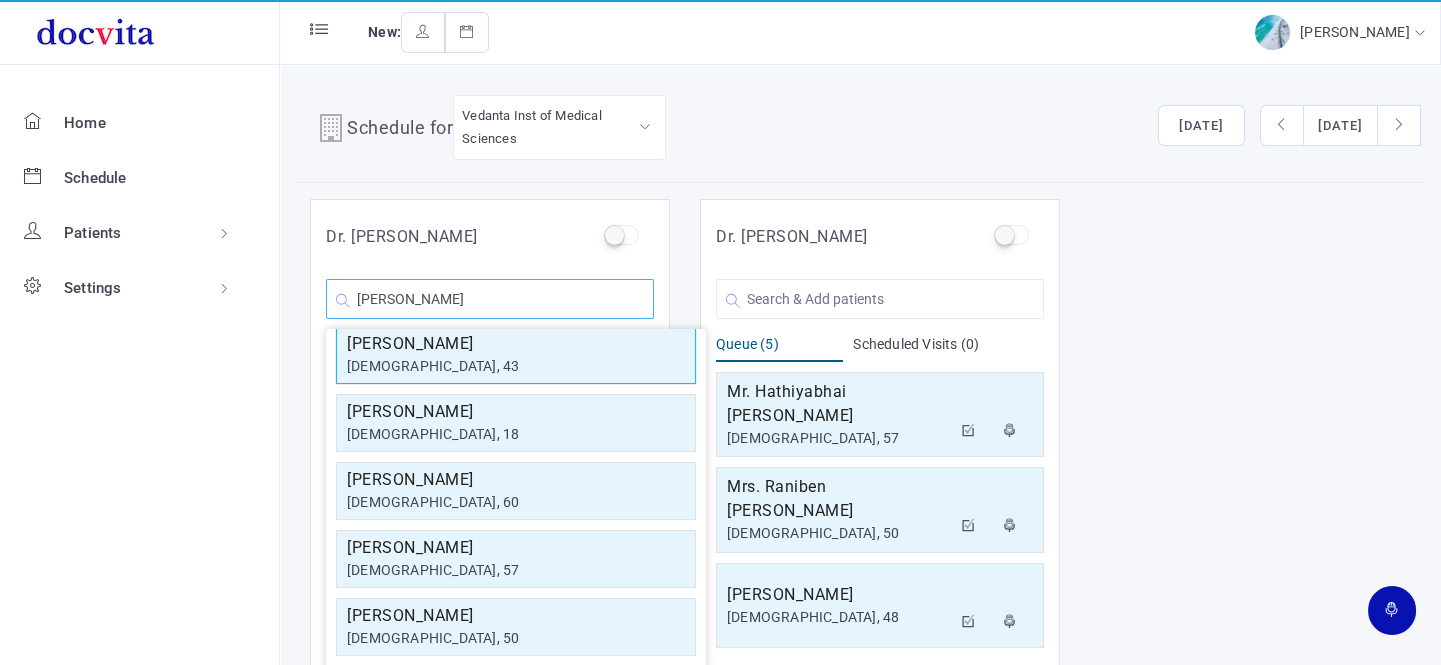 type on "[PERSON_NAME]" 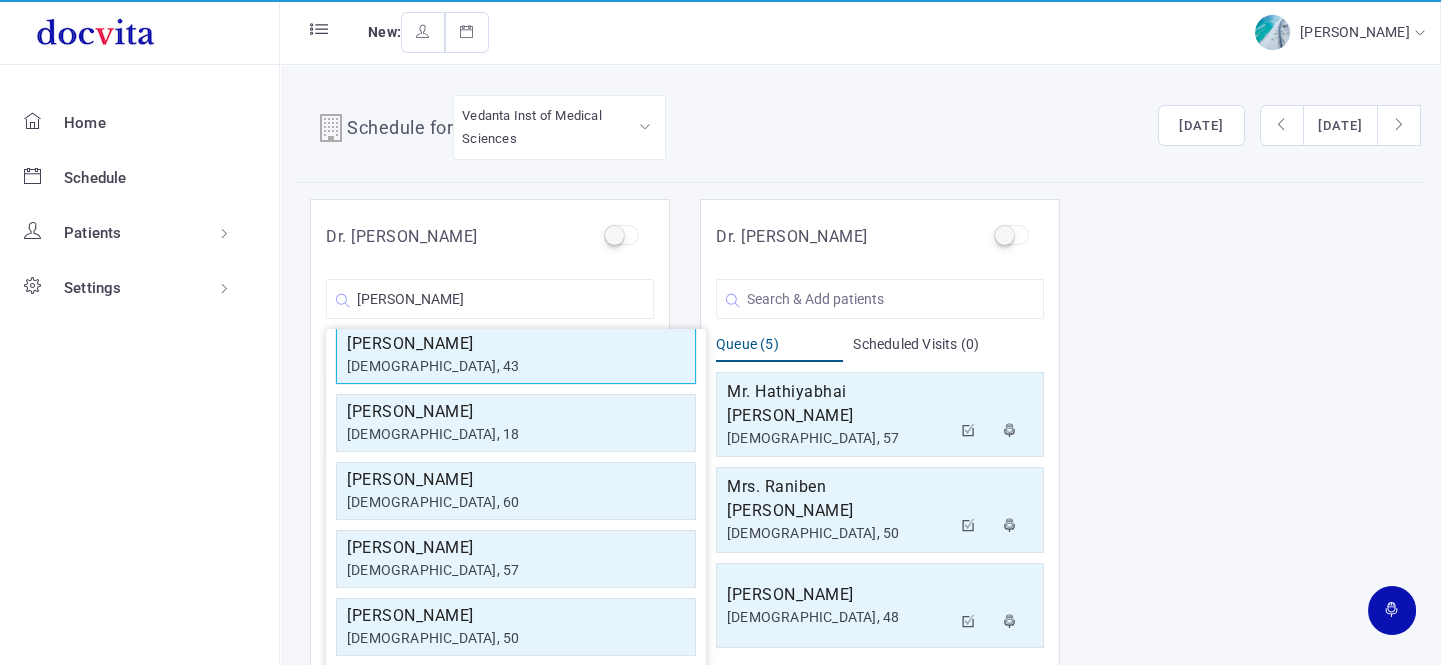 click on "[PERSON_NAME]" 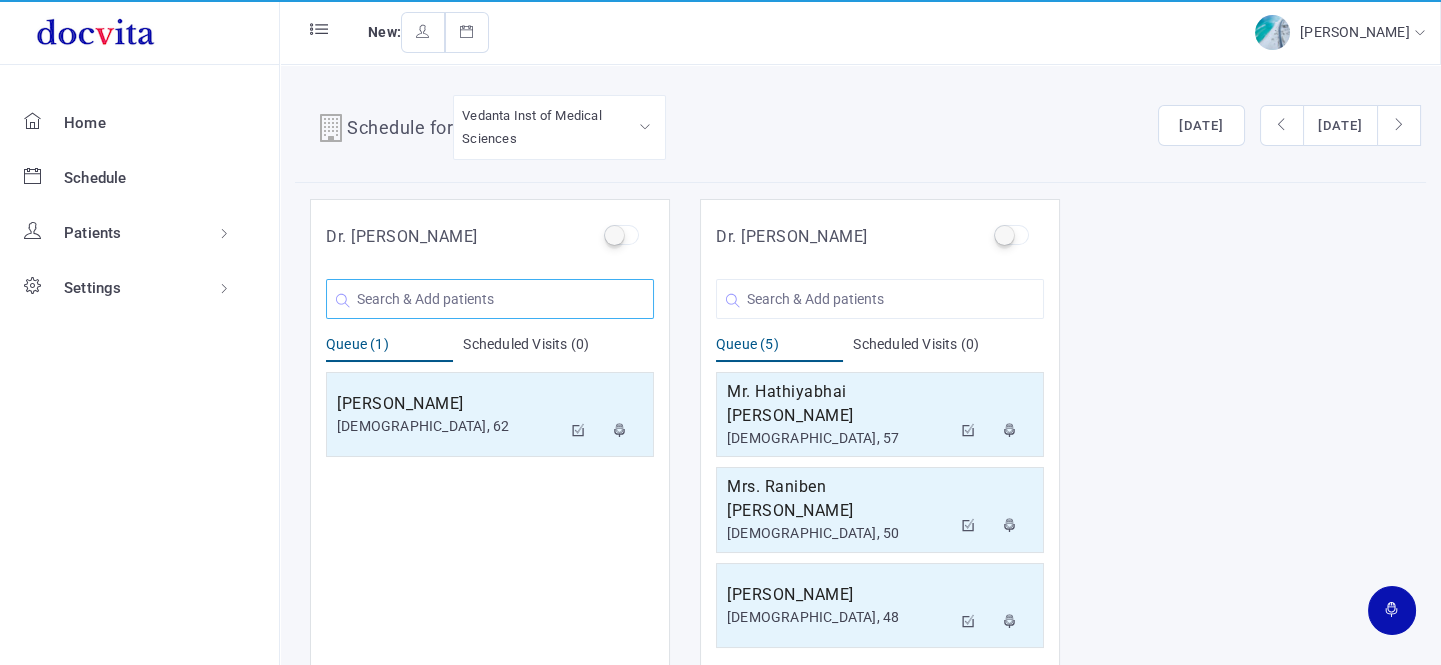 click 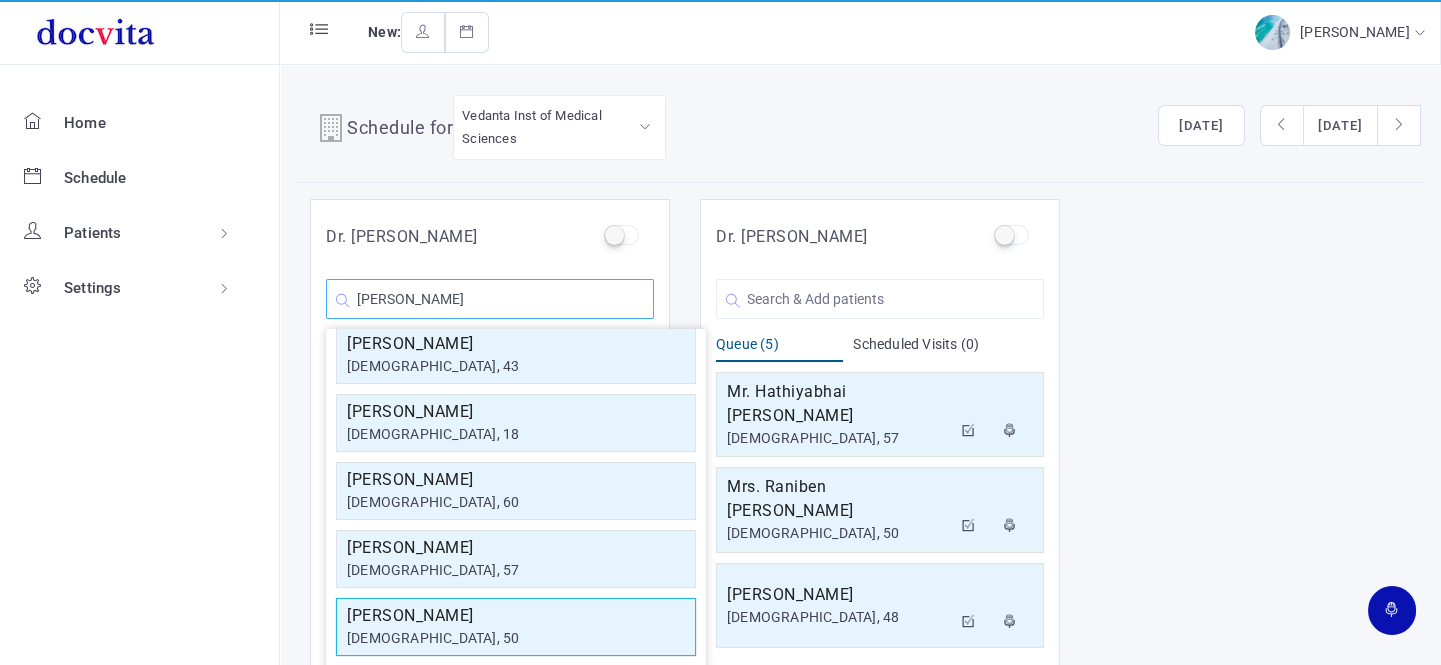 type on "[PERSON_NAME]" 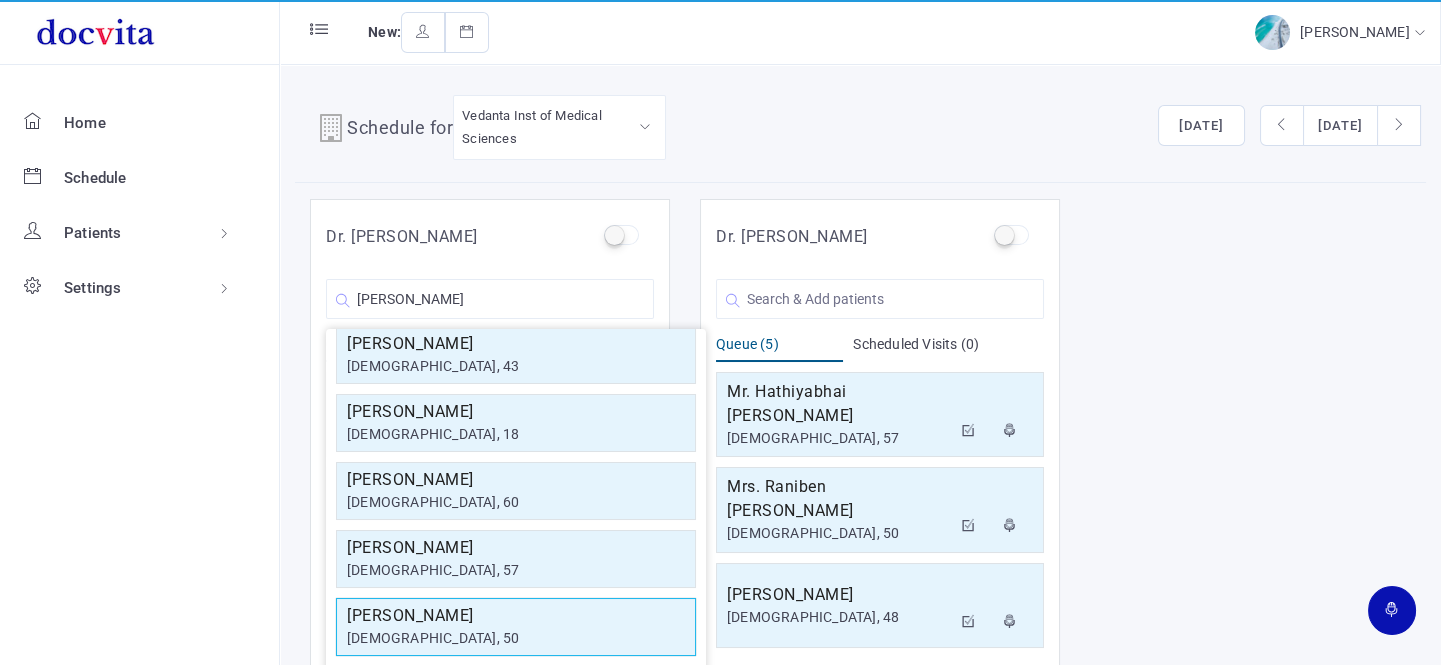 click on "[PERSON_NAME]" 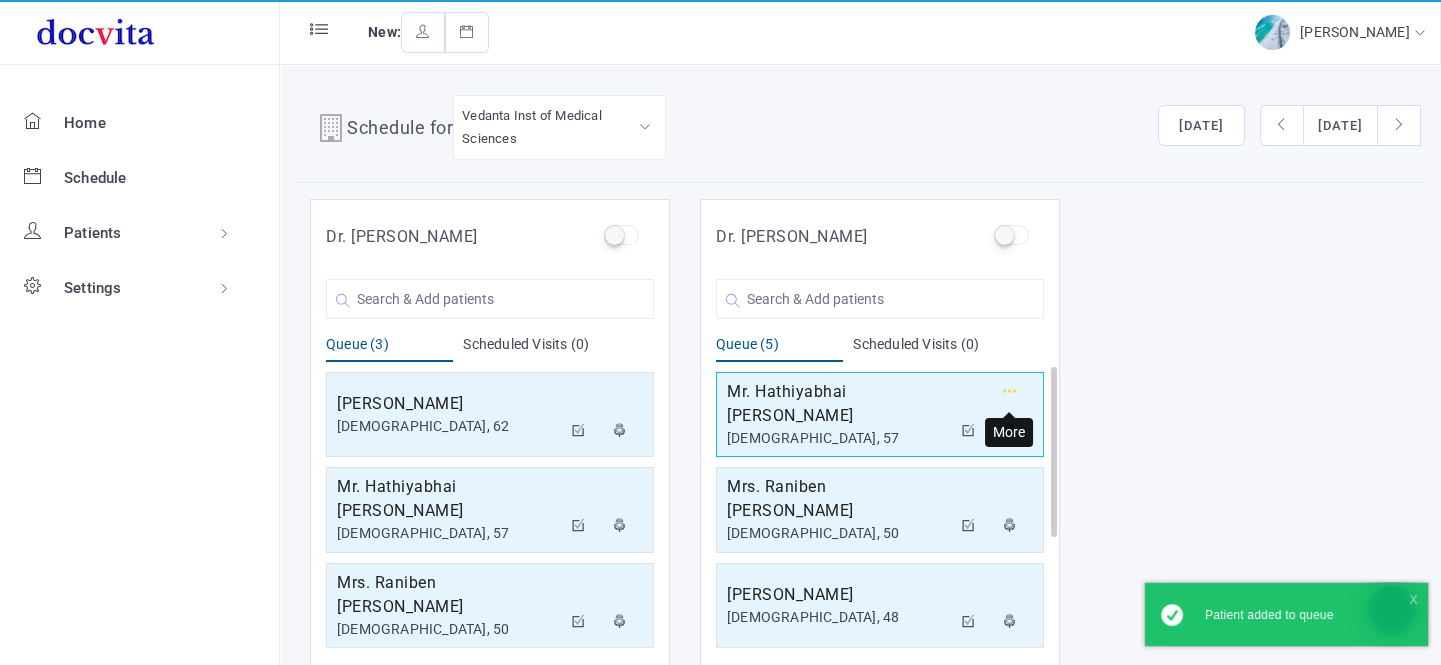 click at bounding box center [1010, 395] 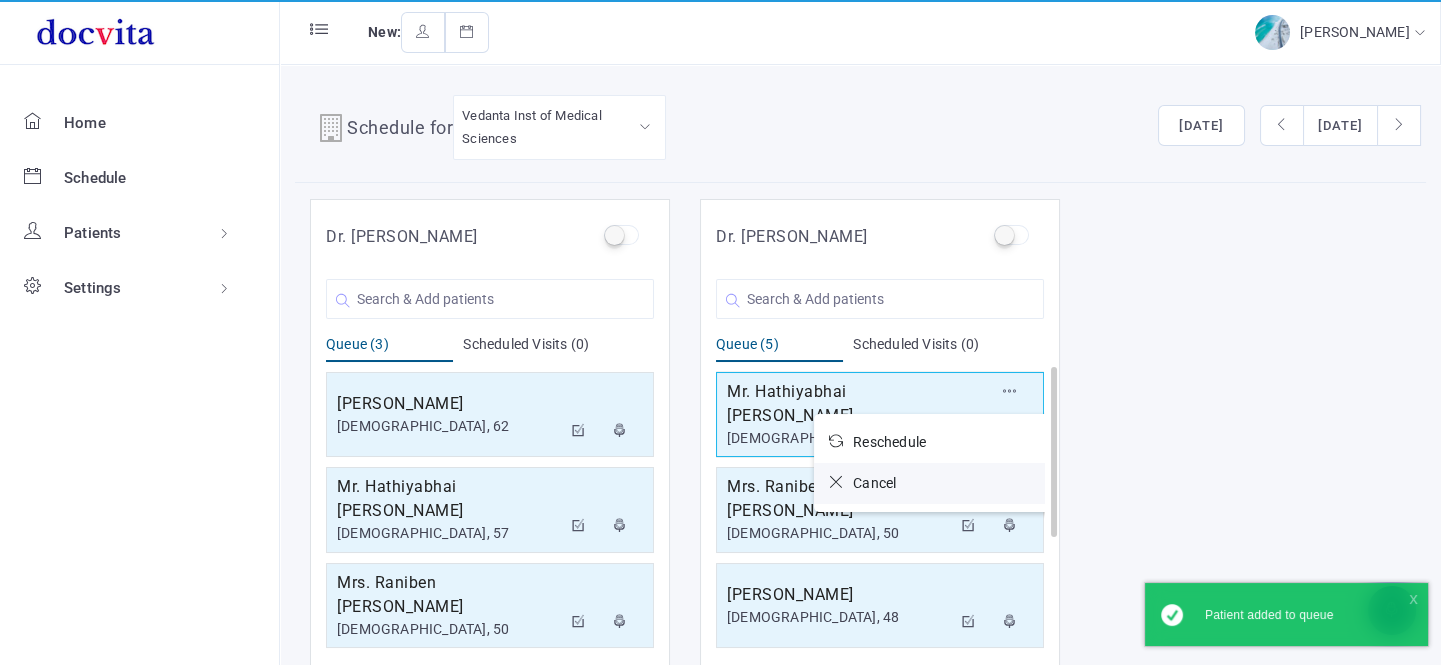click at bounding box center (841, 482) 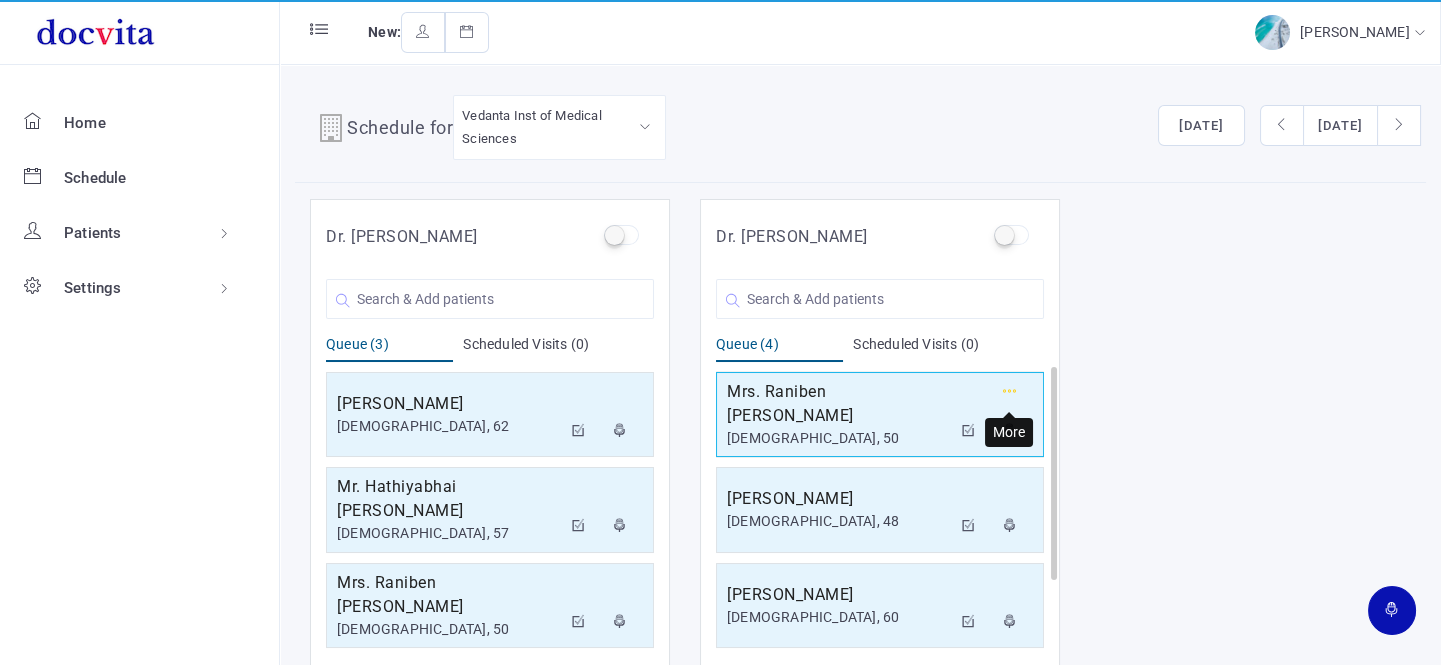 click at bounding box center [1010, 391] 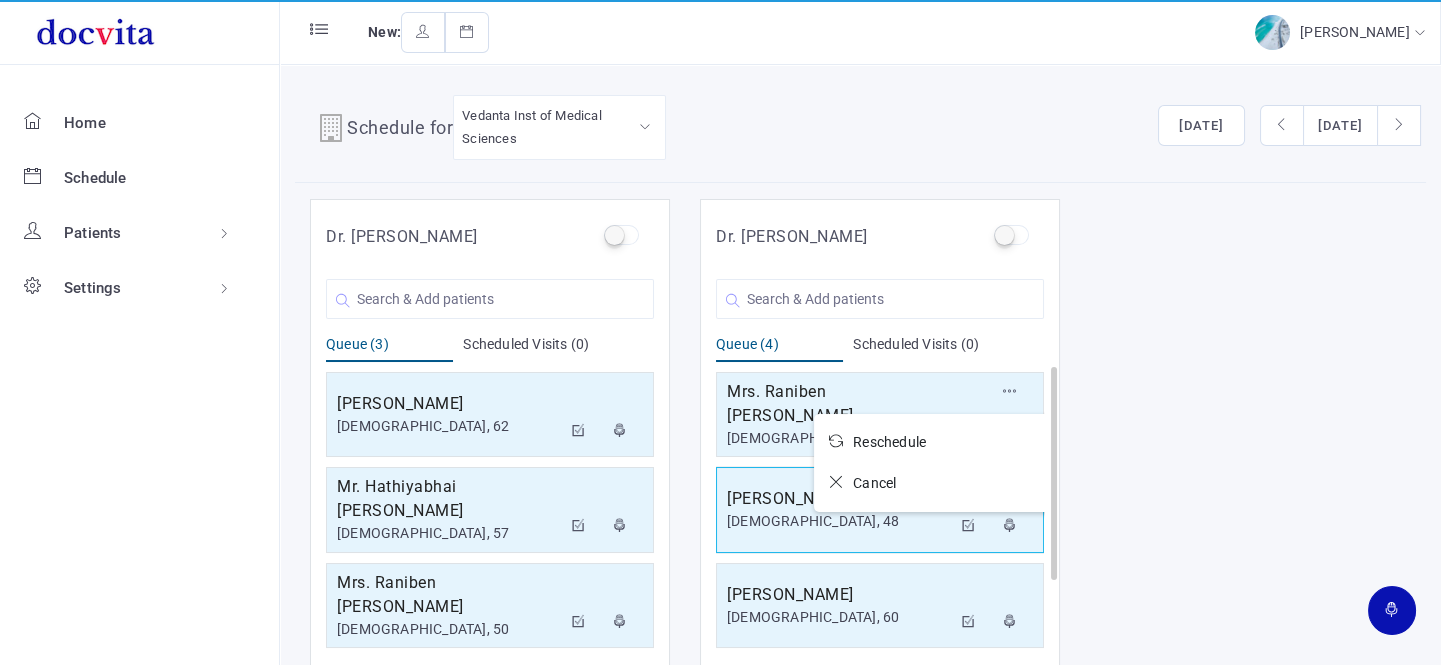 click at bounding box center [841, 482] 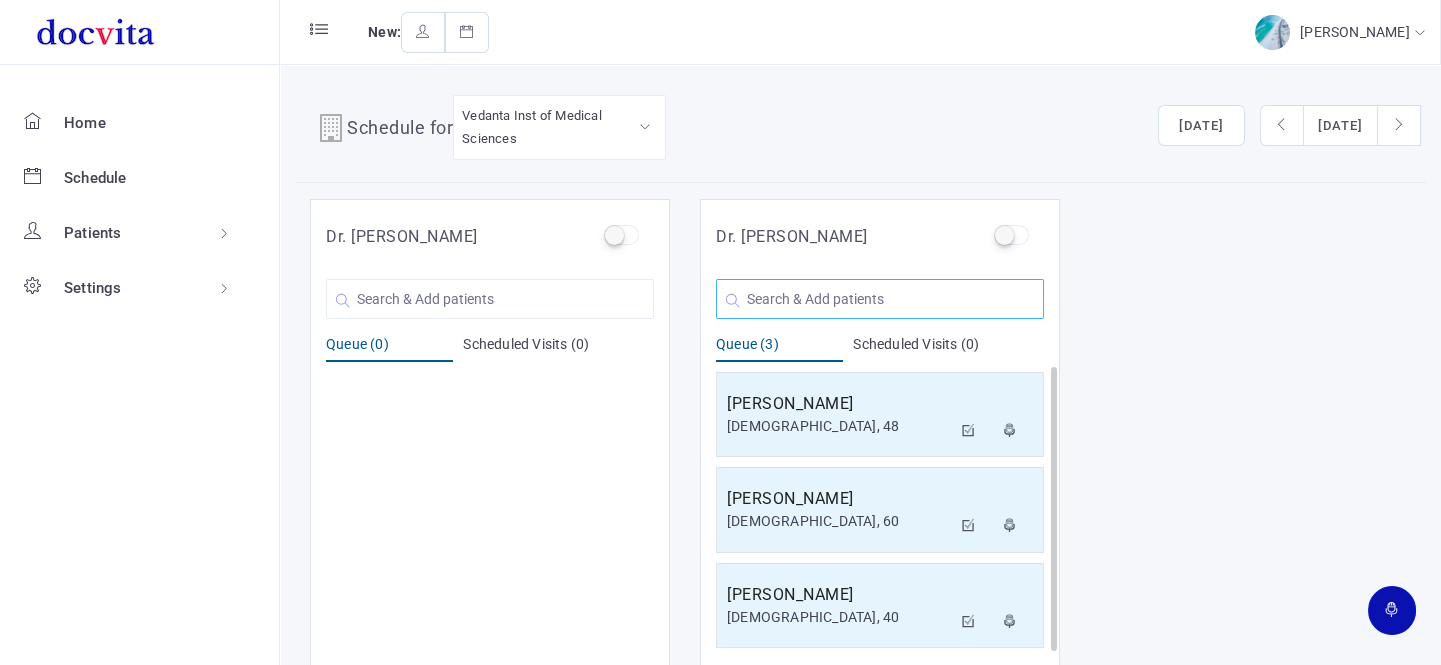 click 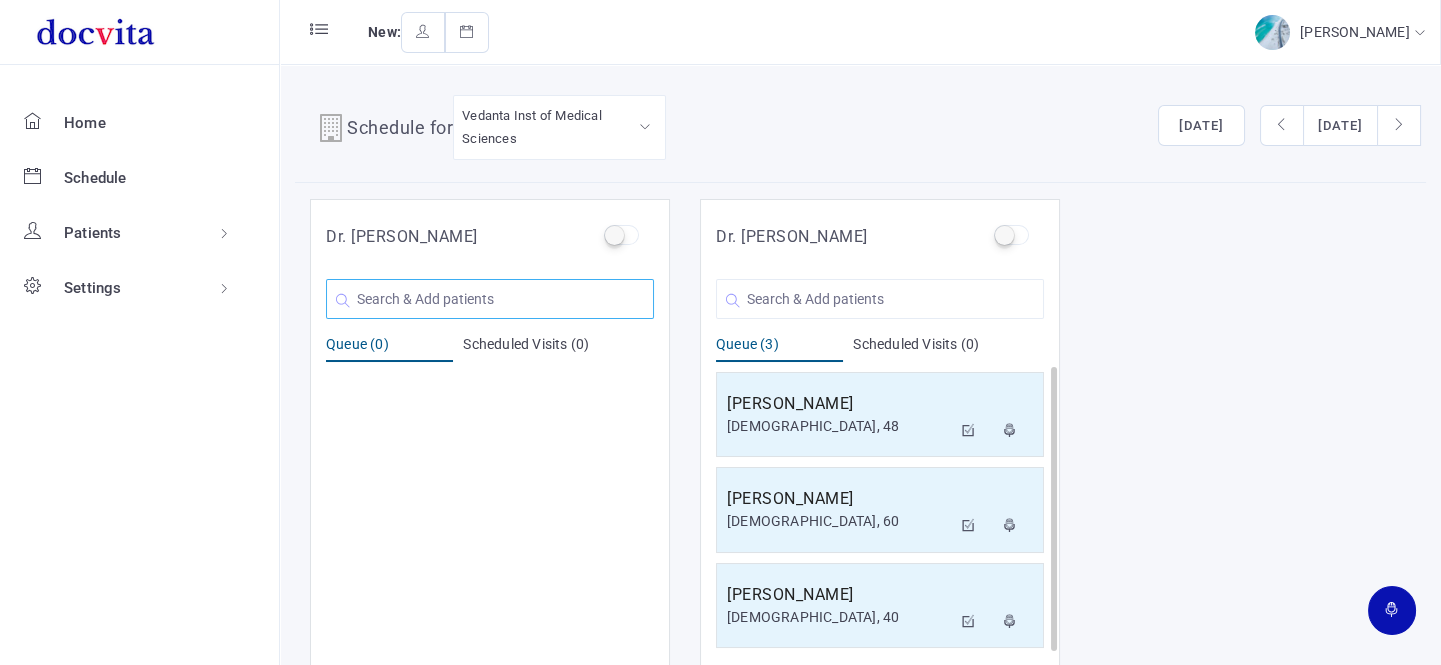 click 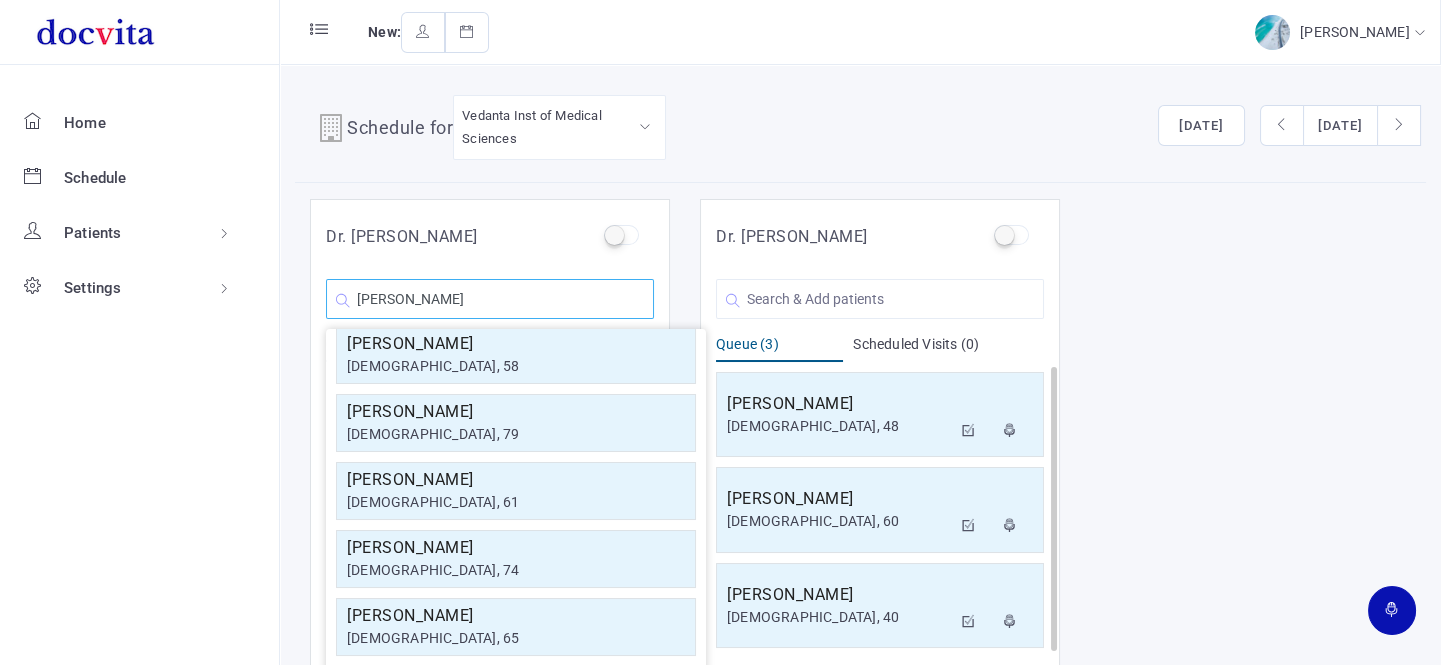scroll, scrollTop: 19, scrollLeft: 0, axis: vertical 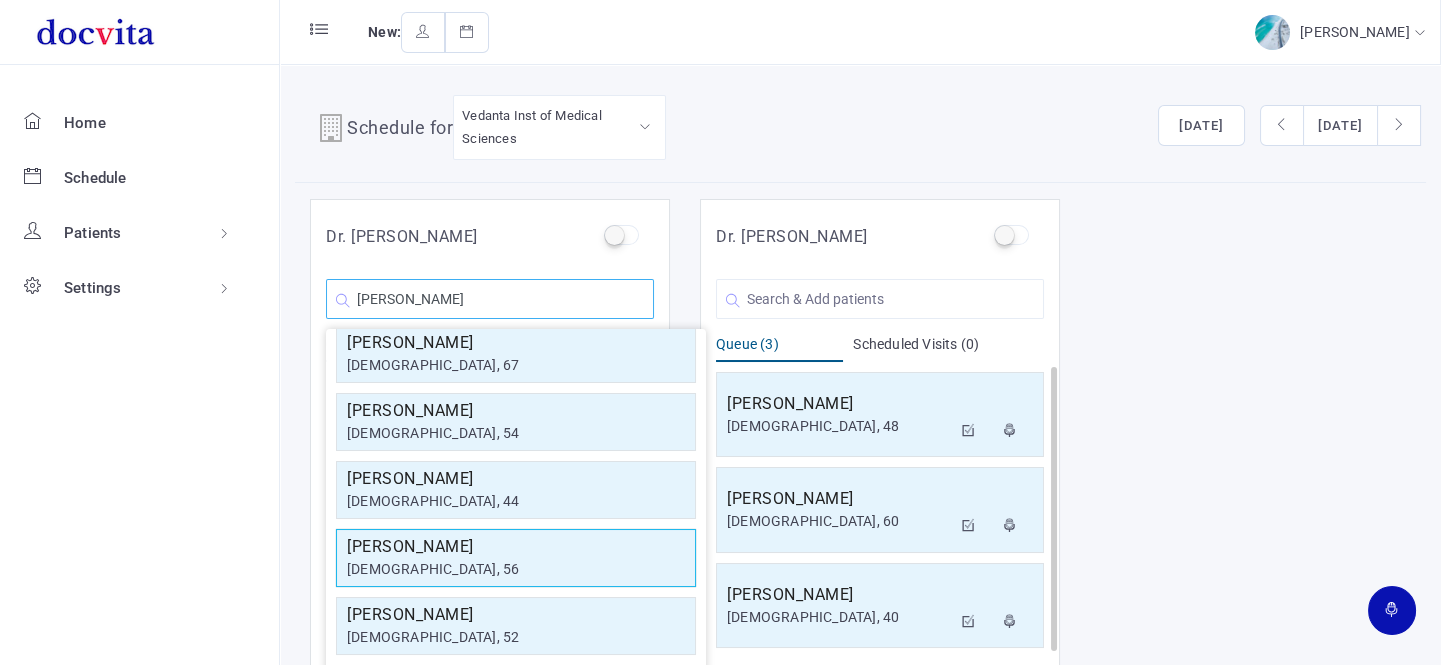 type on "[PERSON_NAME]" 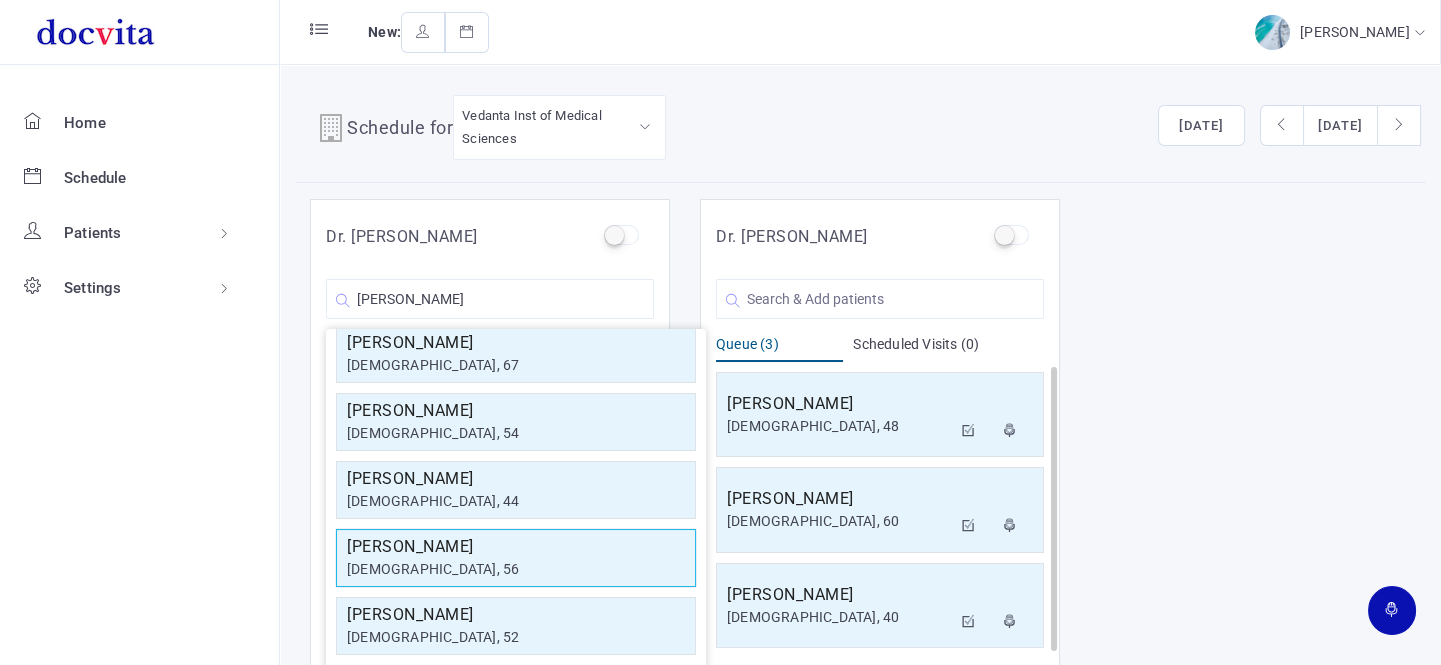 click on "[PERSON_NAME]" 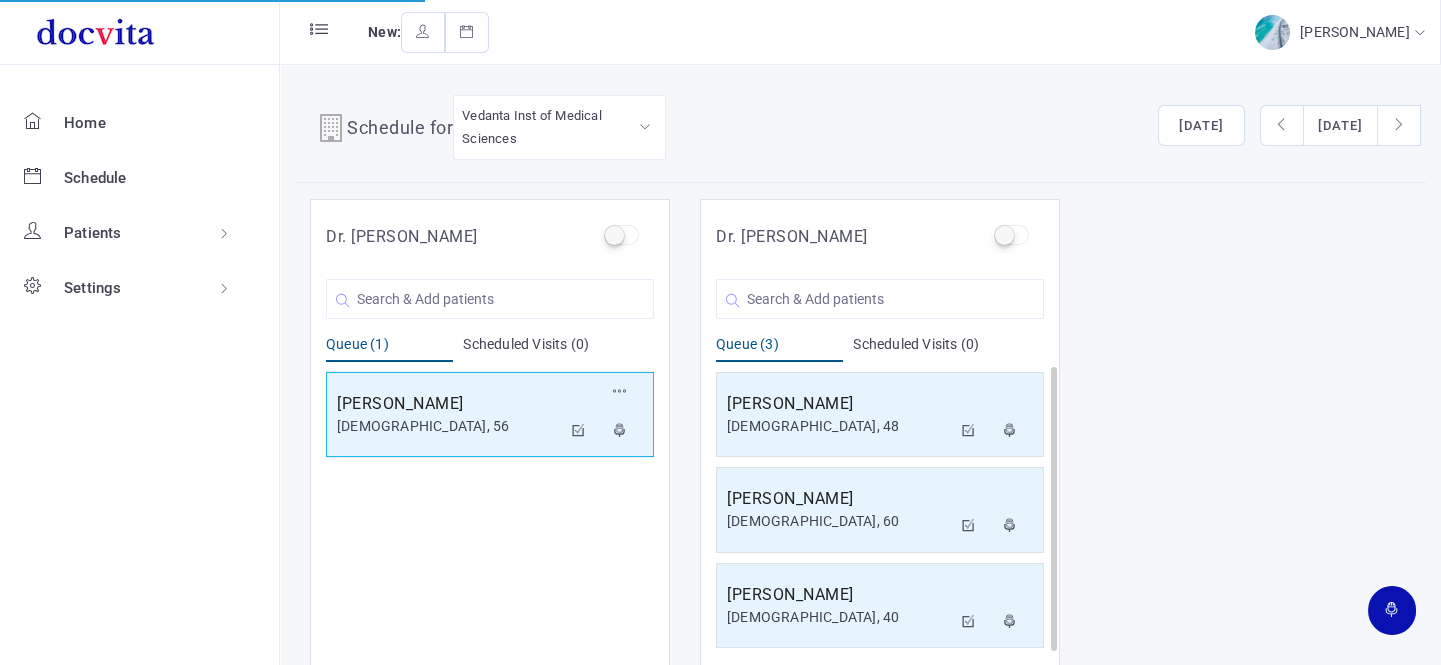 click on "[PERSON_NAME]" at bounding box center (449, 404) 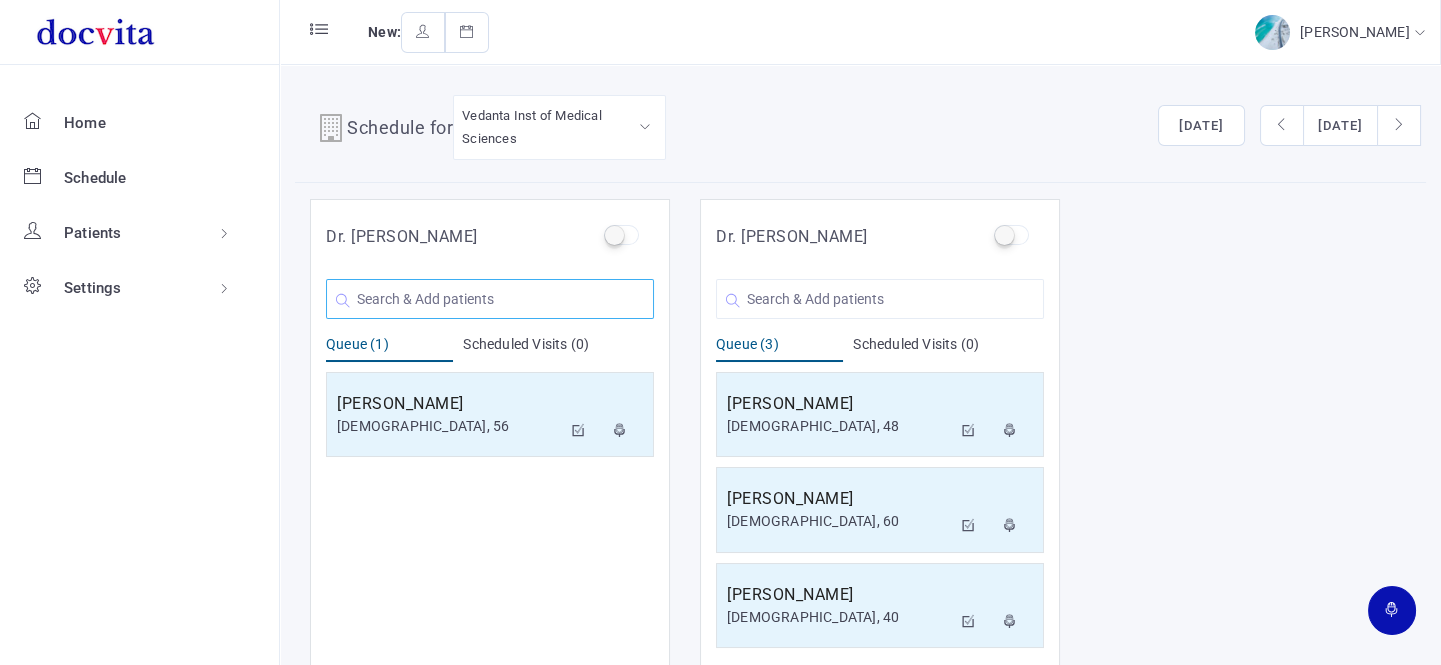 click 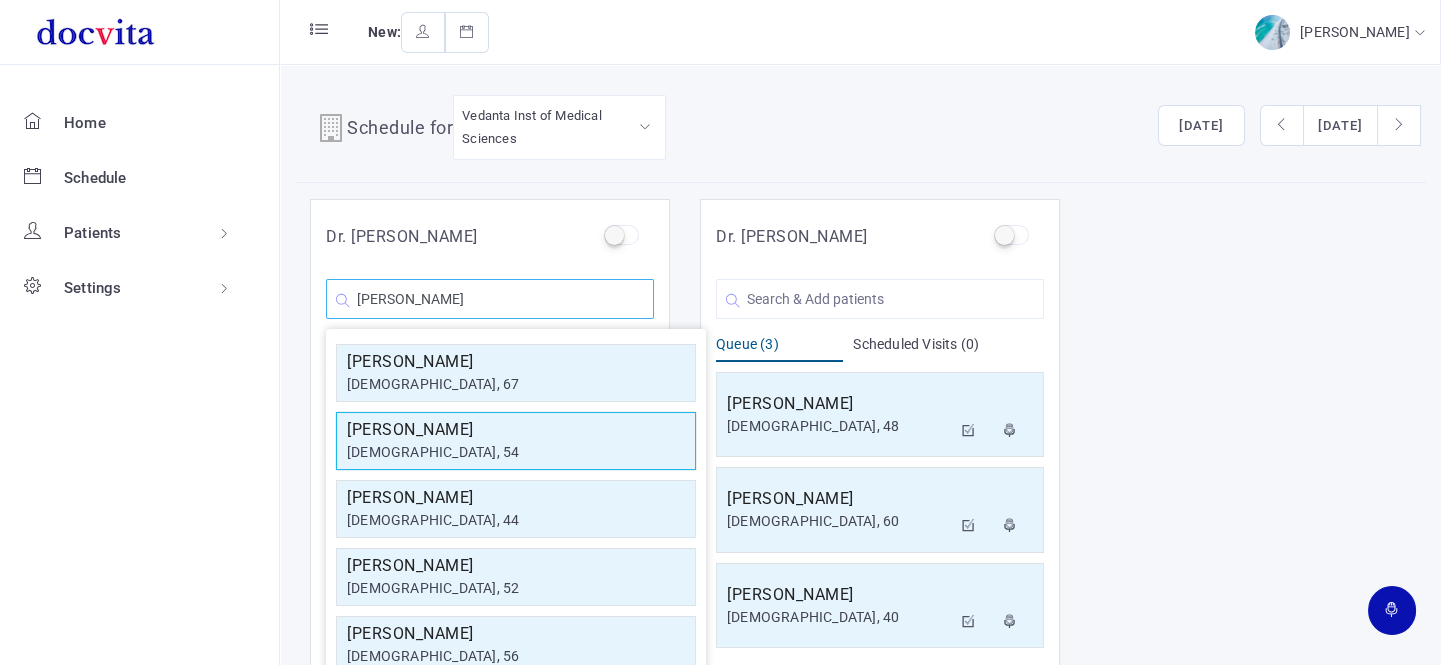 type on "[PERSON_NAME]" 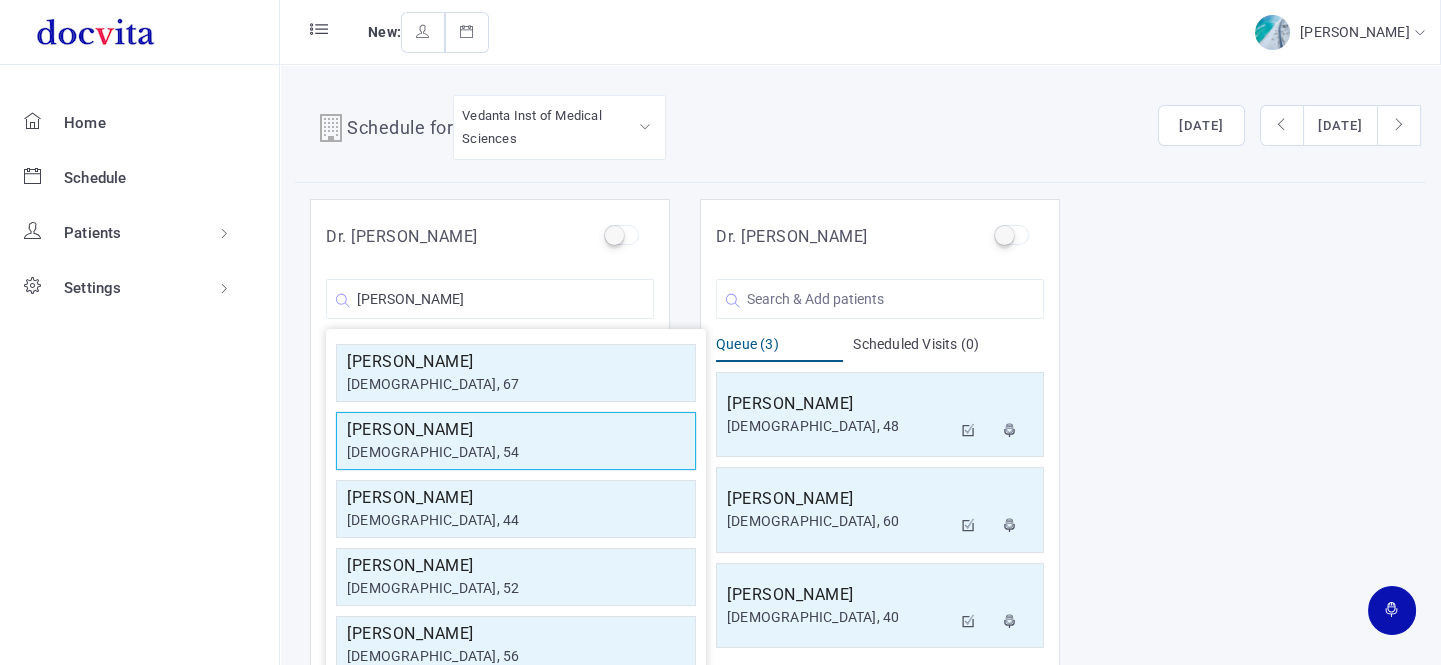 click on "[DEMOGRAPHIC_DATA], 54" 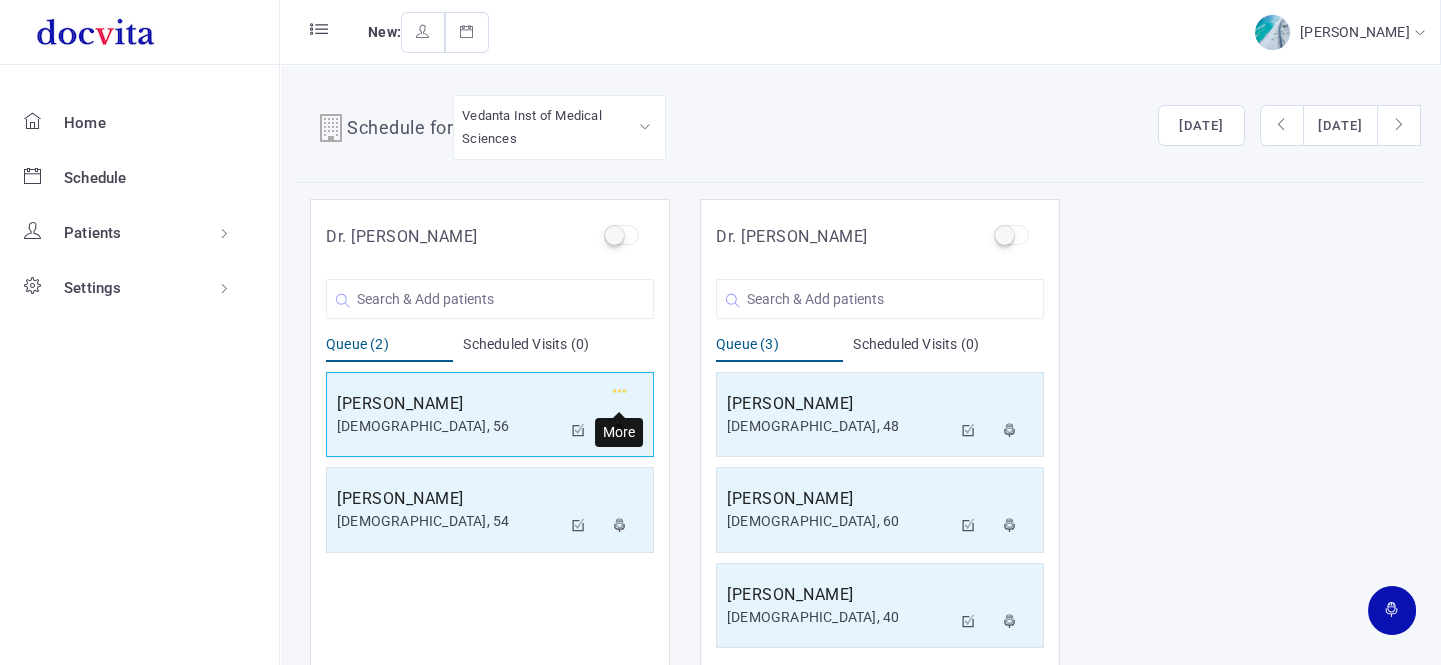 click at bounding box center [620, 391] 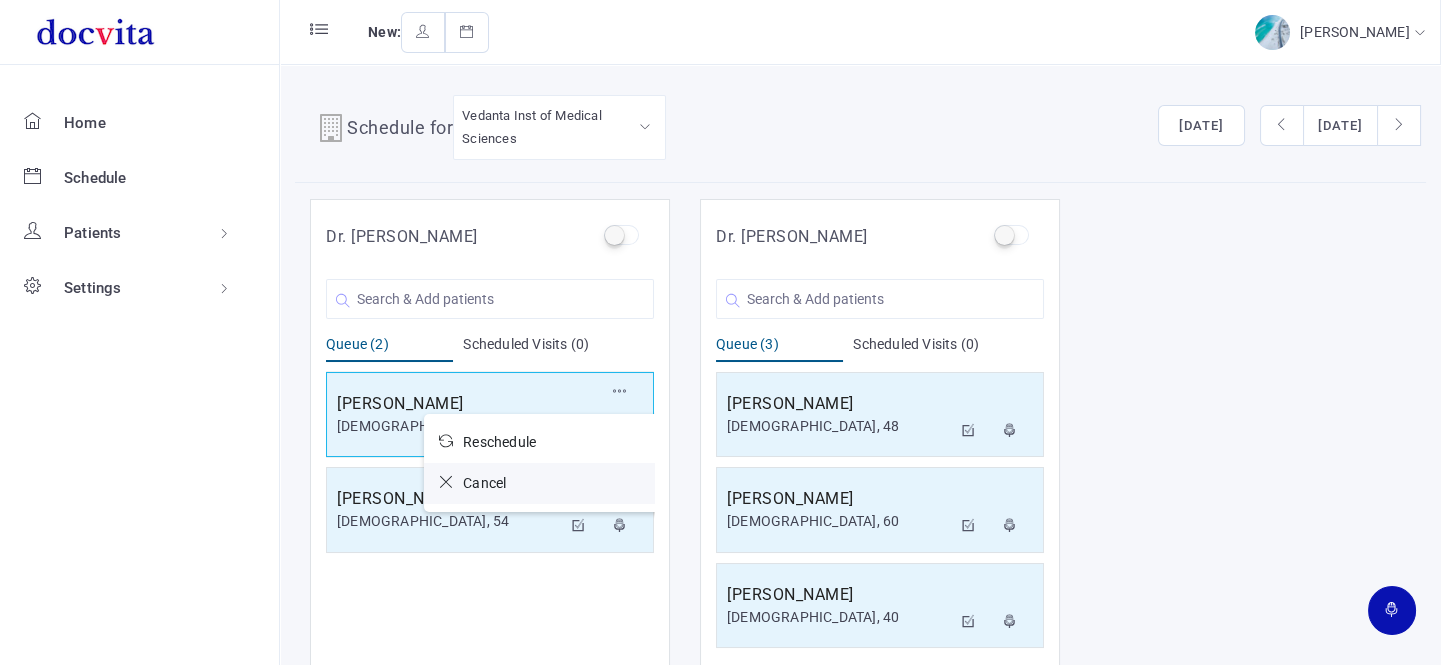 click at bounding box center [451, 482] 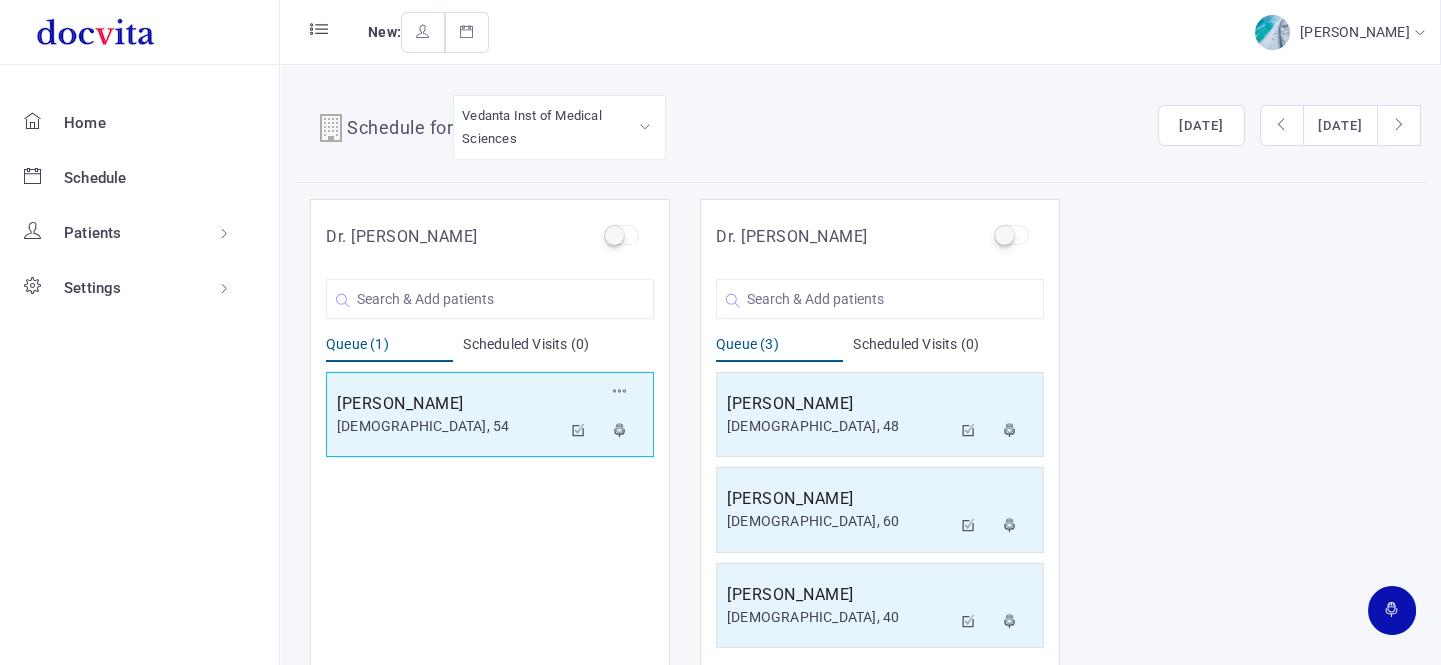click on "[DEMOGRAPHIC_DATA], 54" at bounding box center [449, 426] 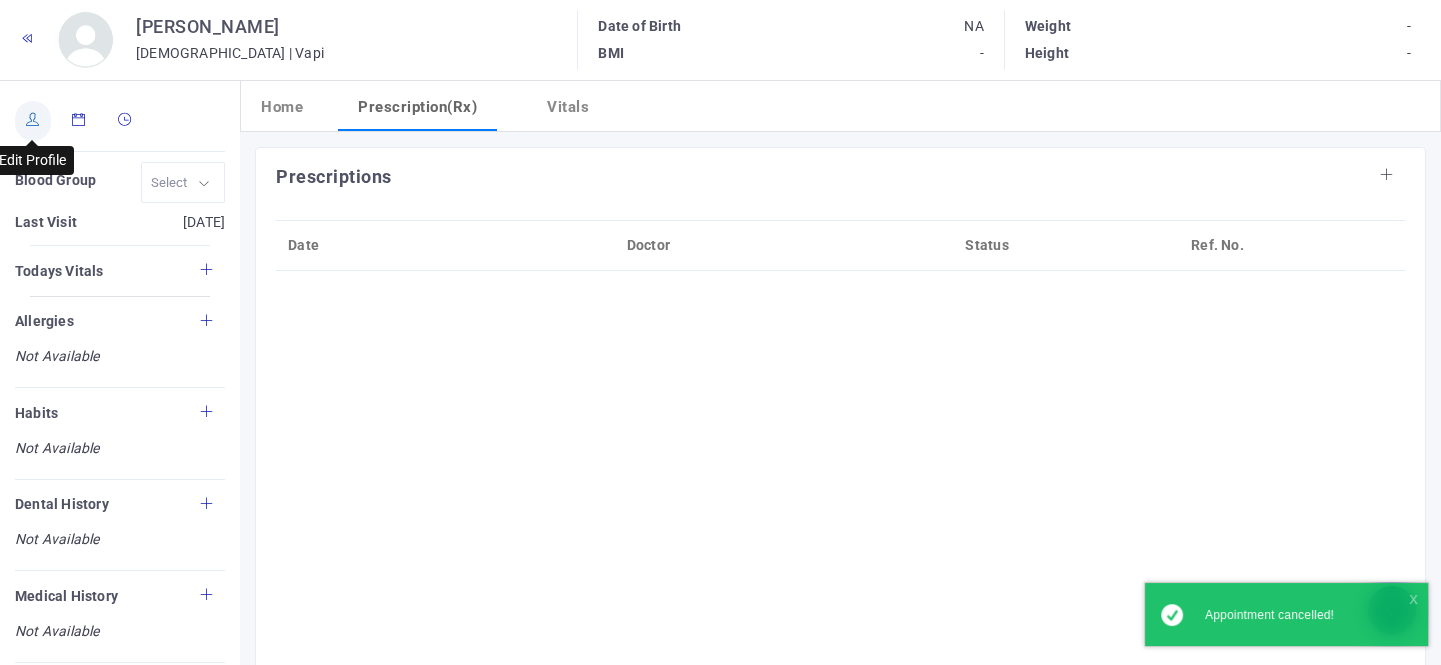 click at bounding box center (33, 121) 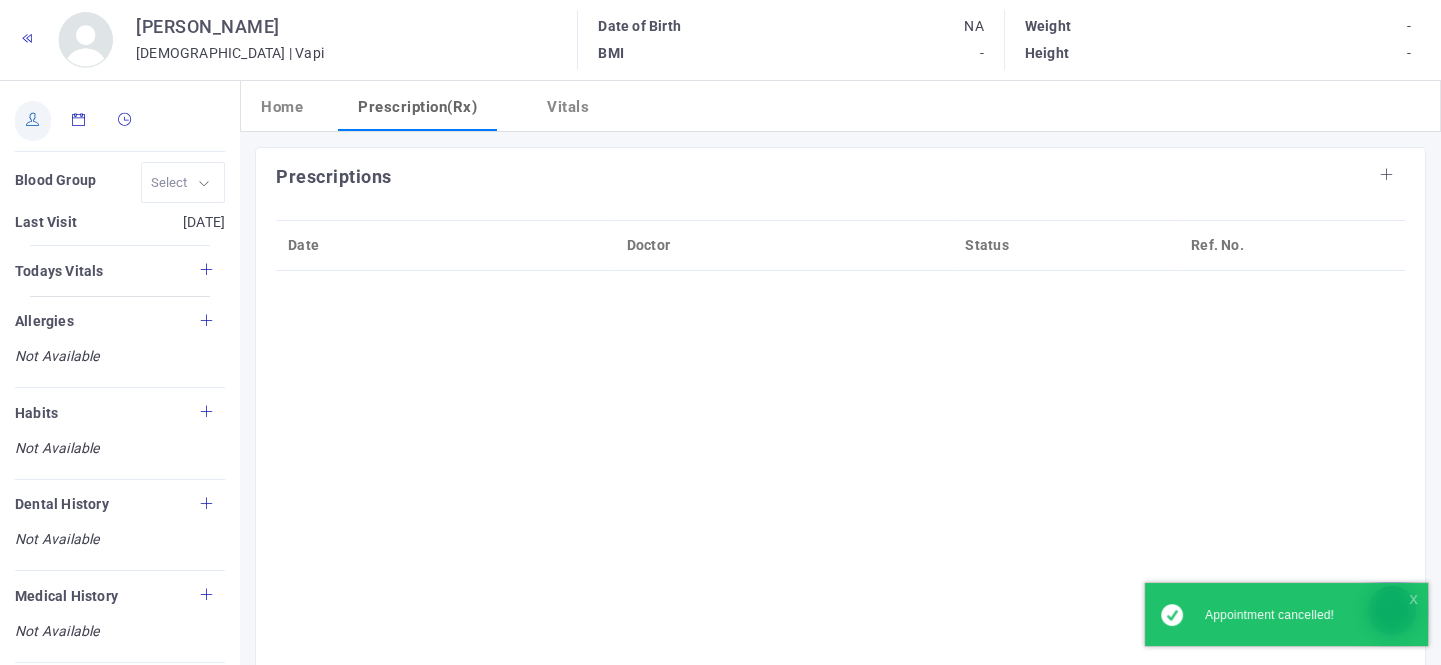 type on "[PERSON_NAME]" 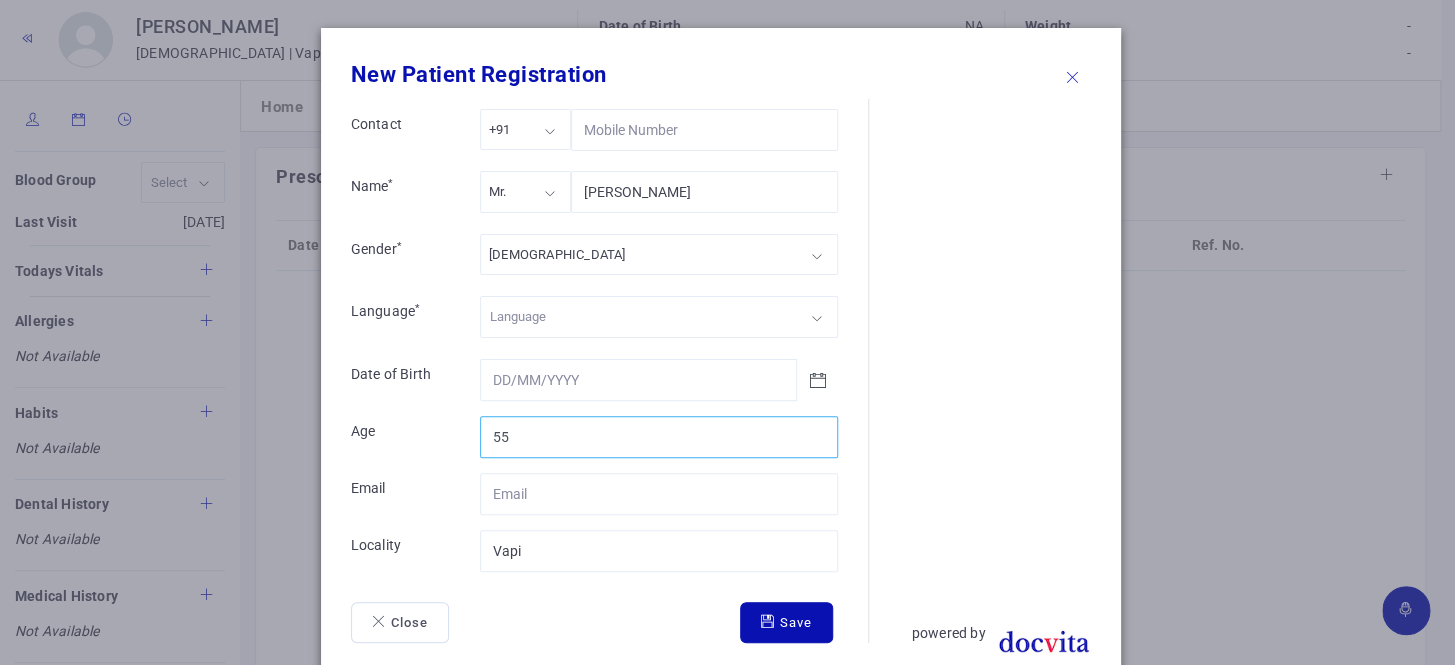 type on "55" 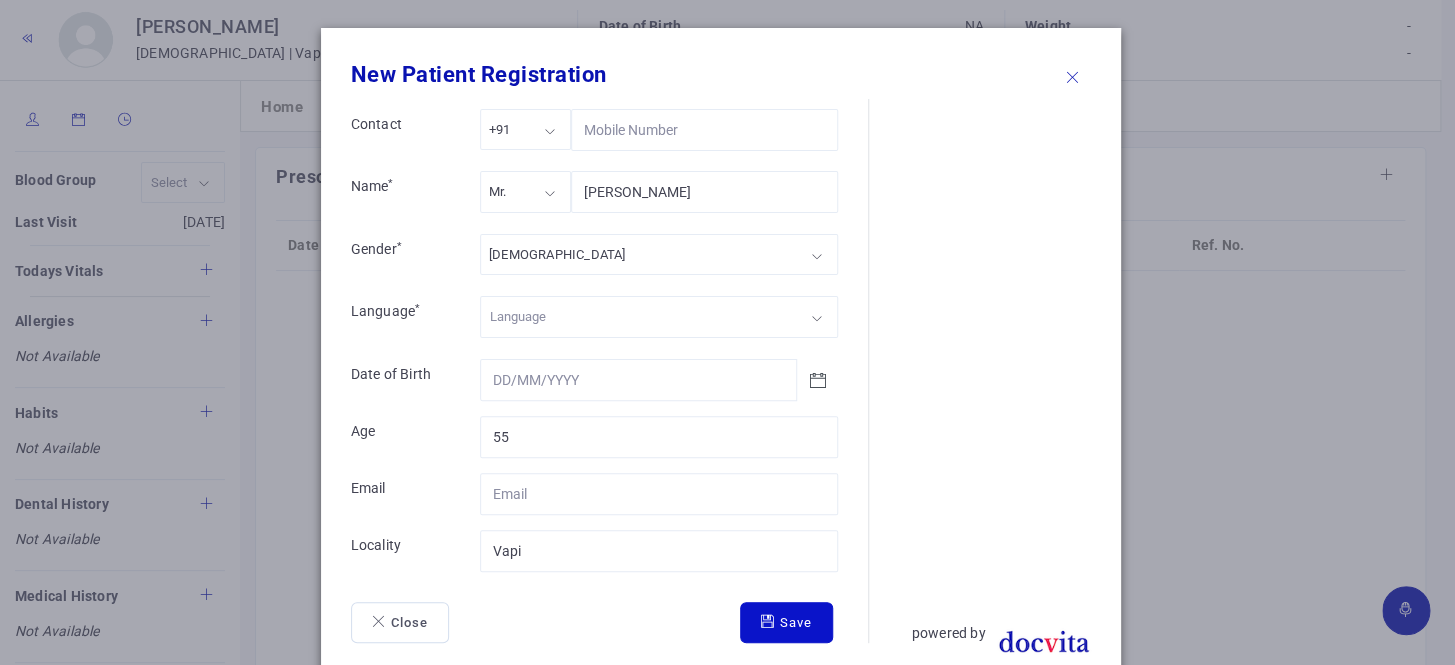 click on "Save" at bounding box center [786, 623] 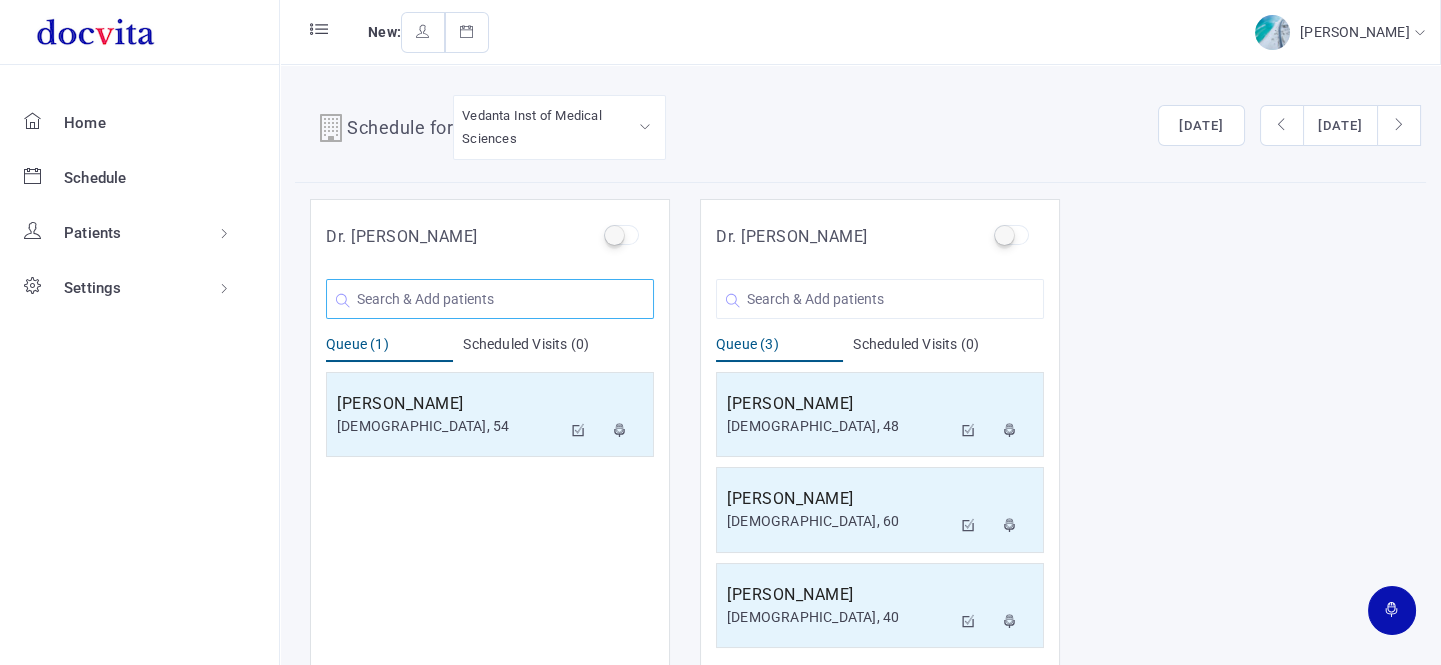 click 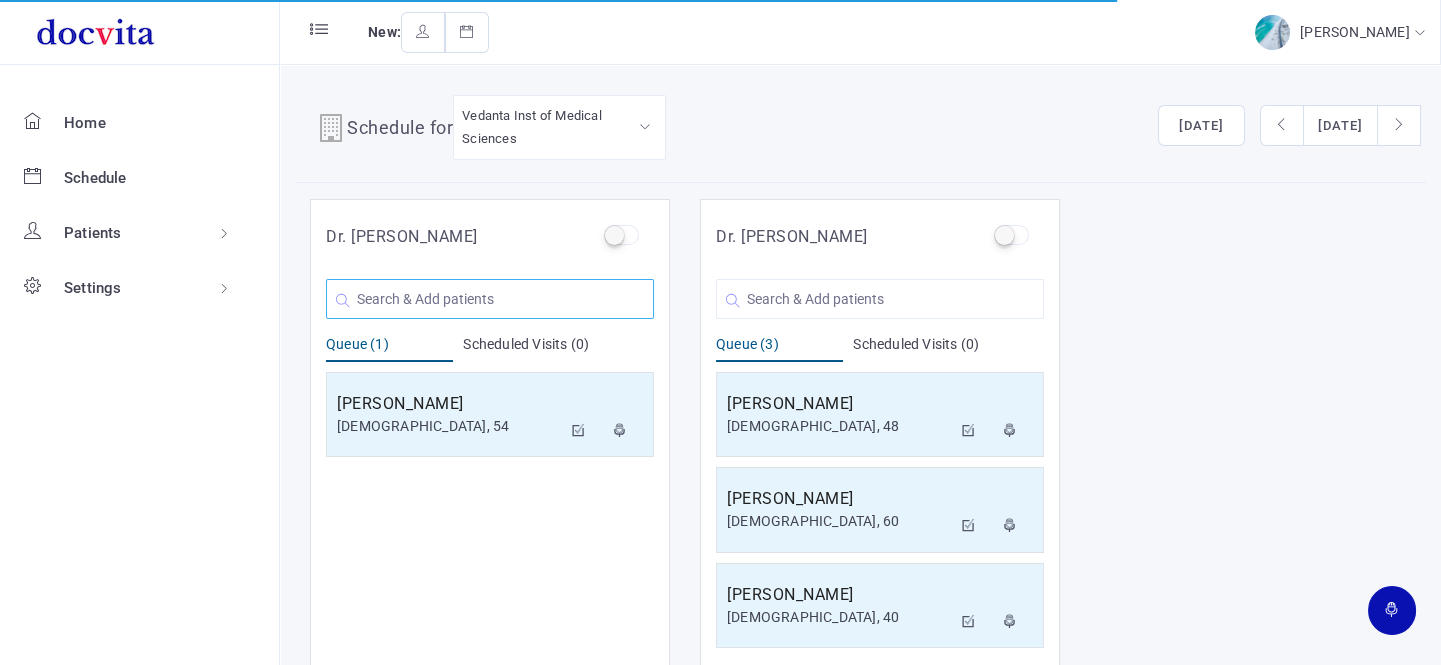click 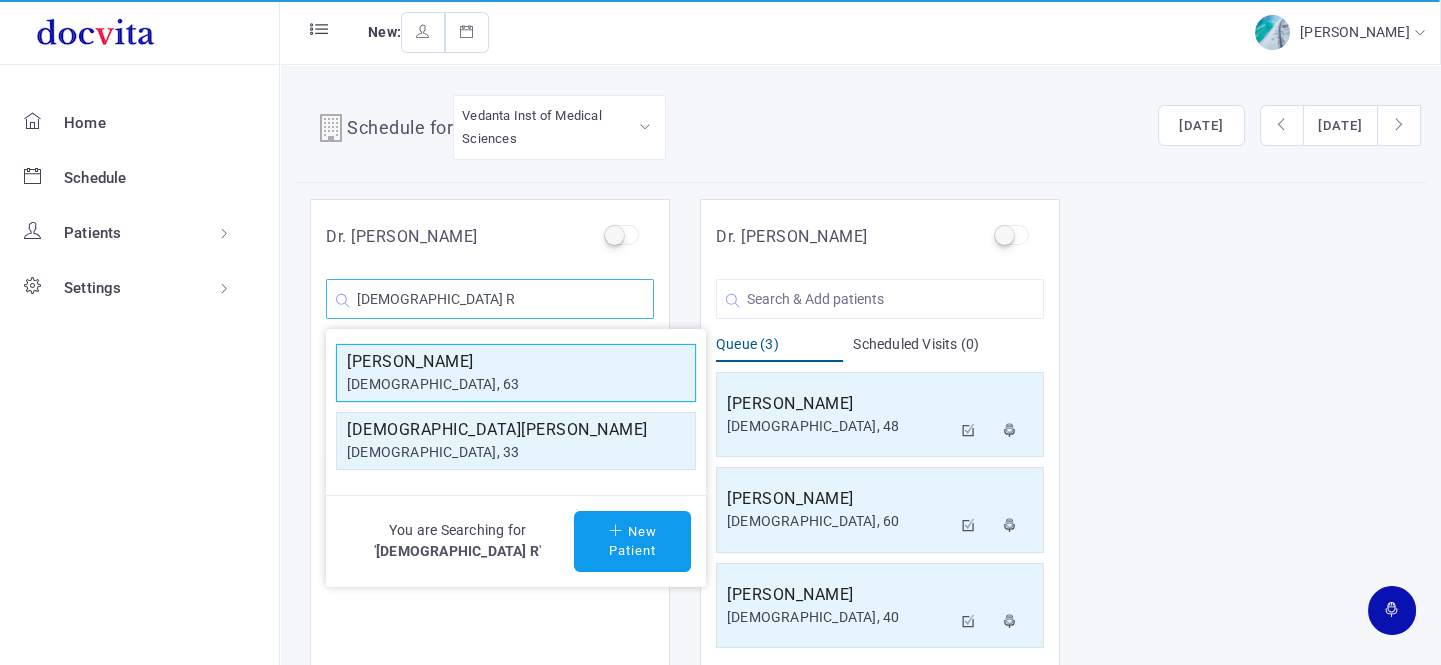 type on "[DEMOGRAPHIC_DATA] R" 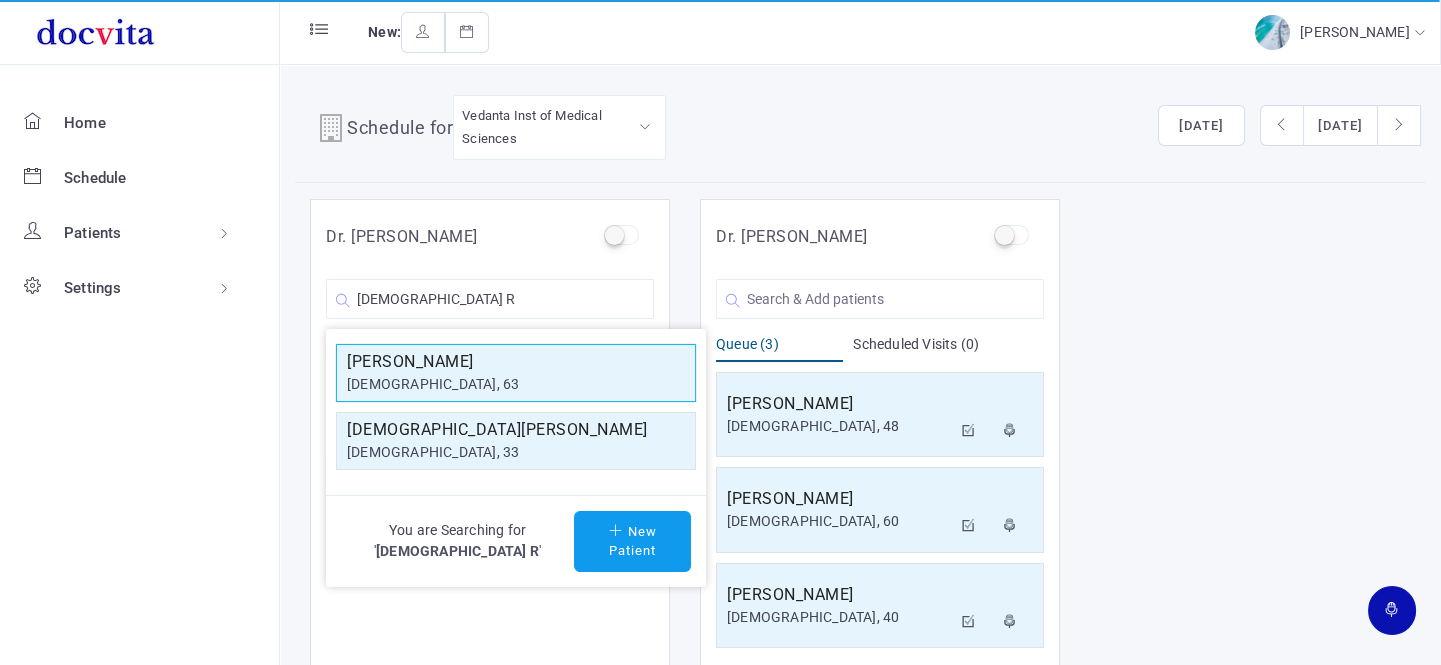 click on "[DEMOGRAPHIC_DATA], 63" 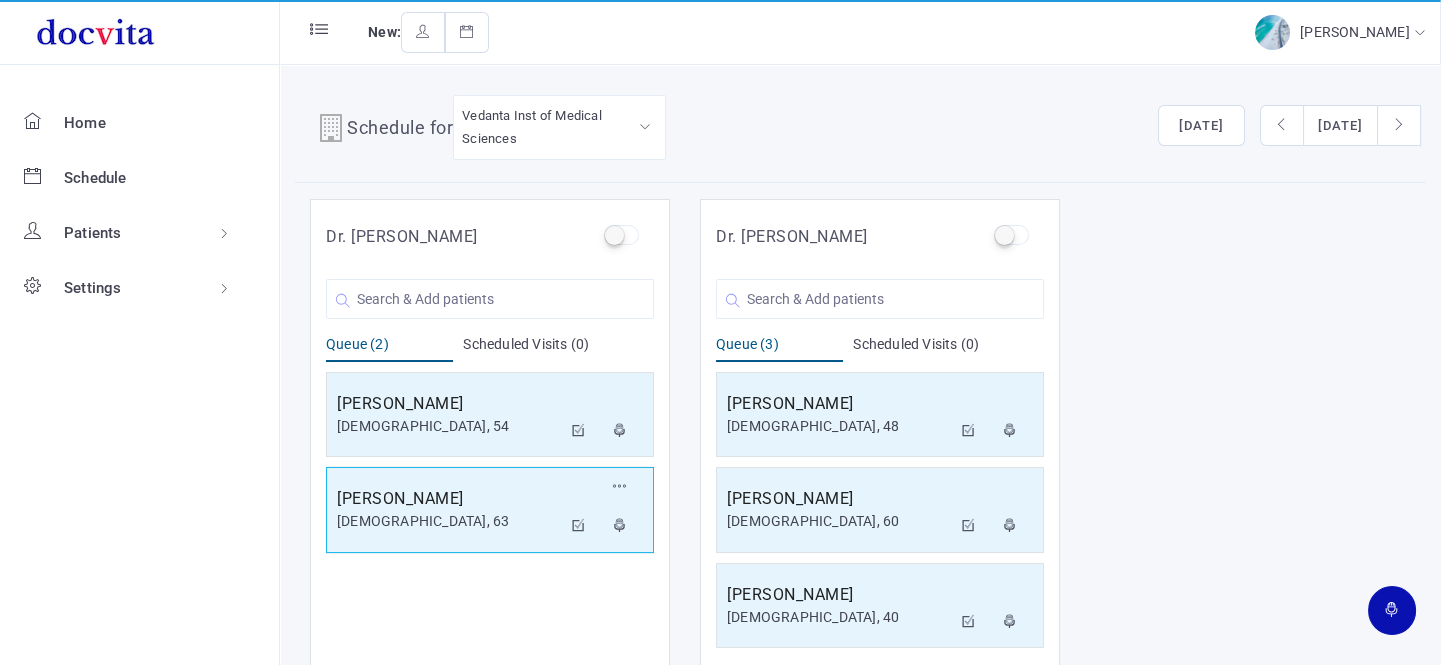 click on "[DEMOGRAPHIC_DATA], 63" at bounding box center (449, 521) 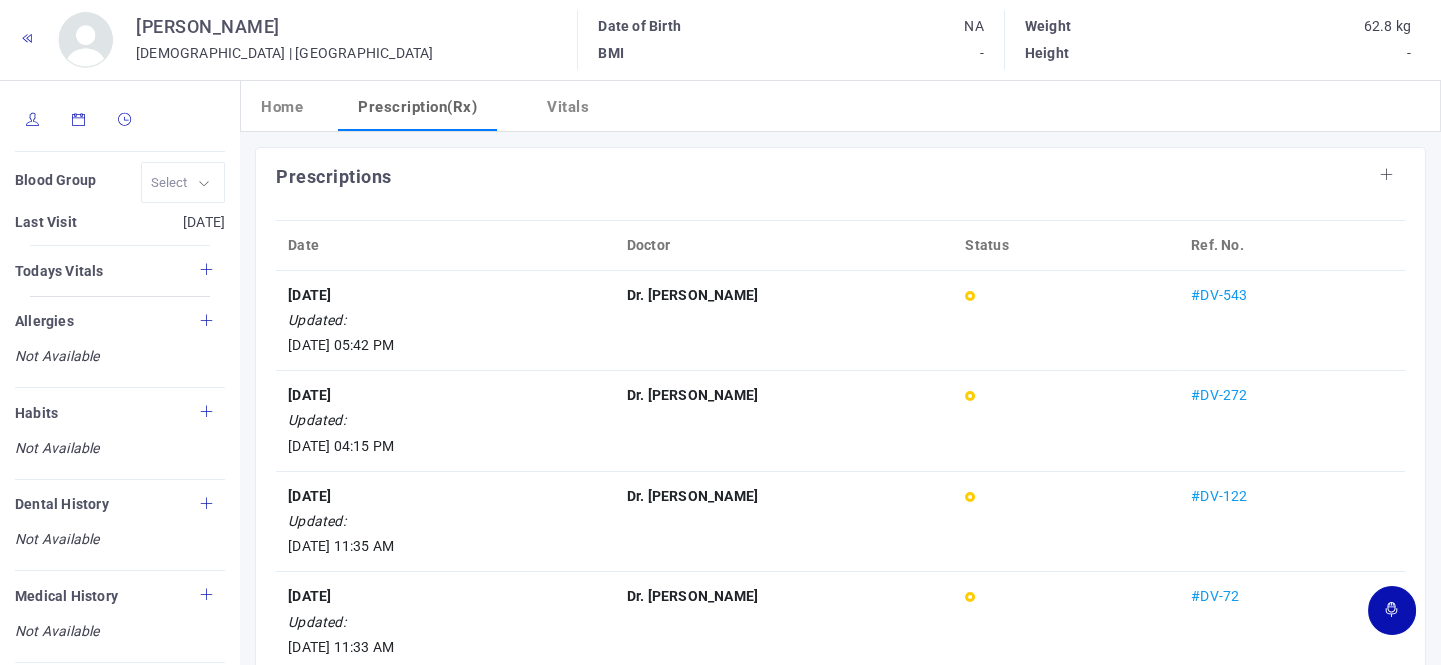click at bounding box center (33, 119) 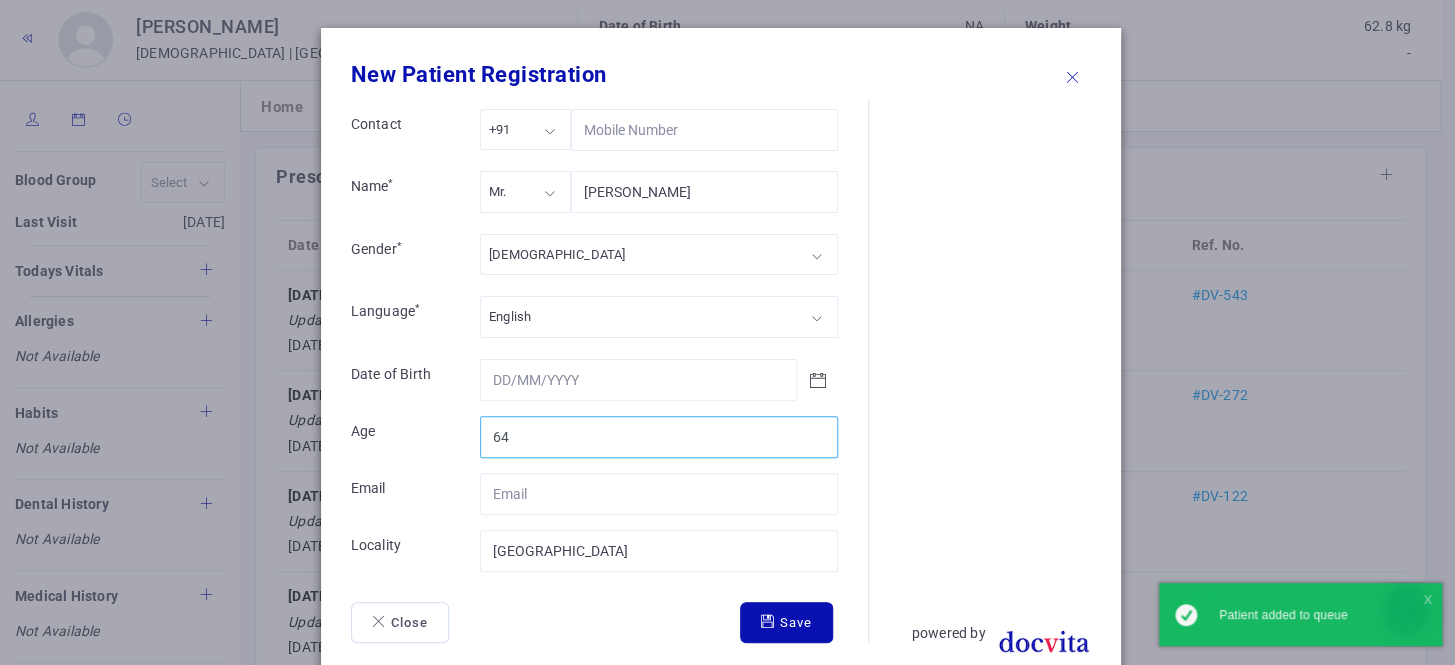 click on "64" at bounding box center [659, 437] 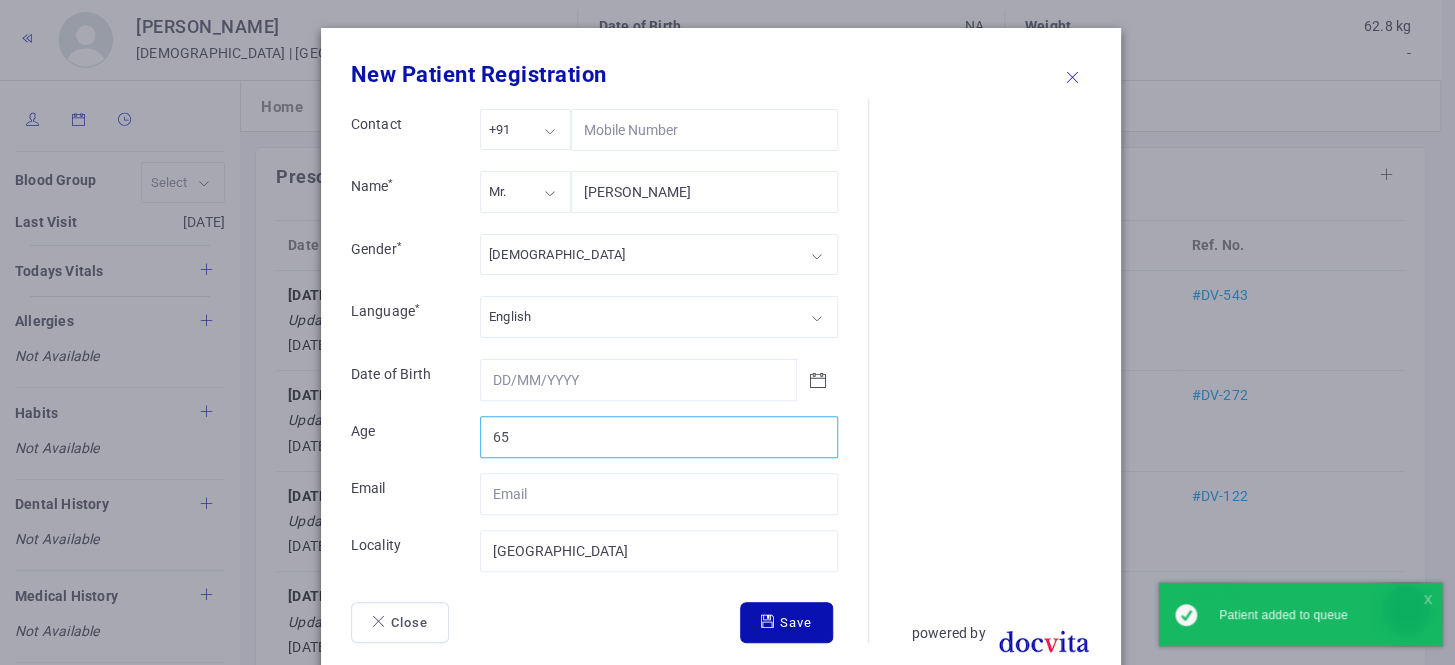 type on "65" 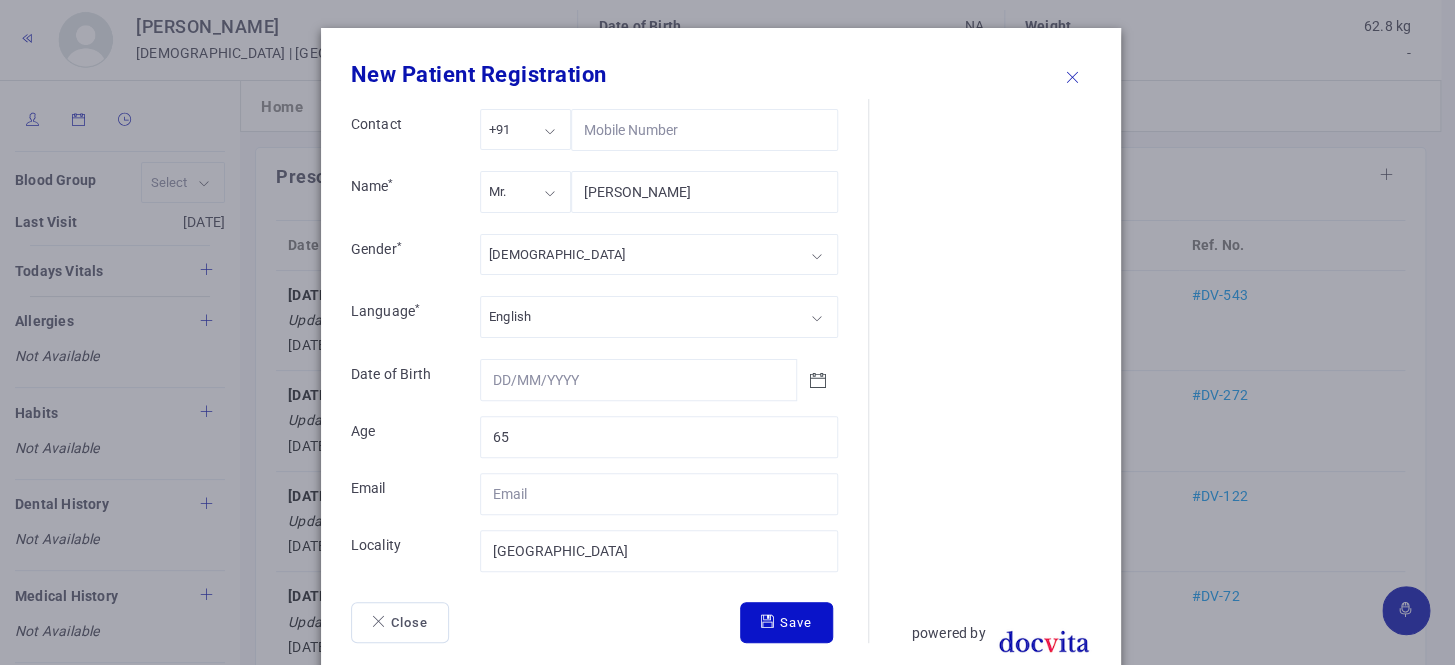 click on "Save" at bounding box center (786, 623) 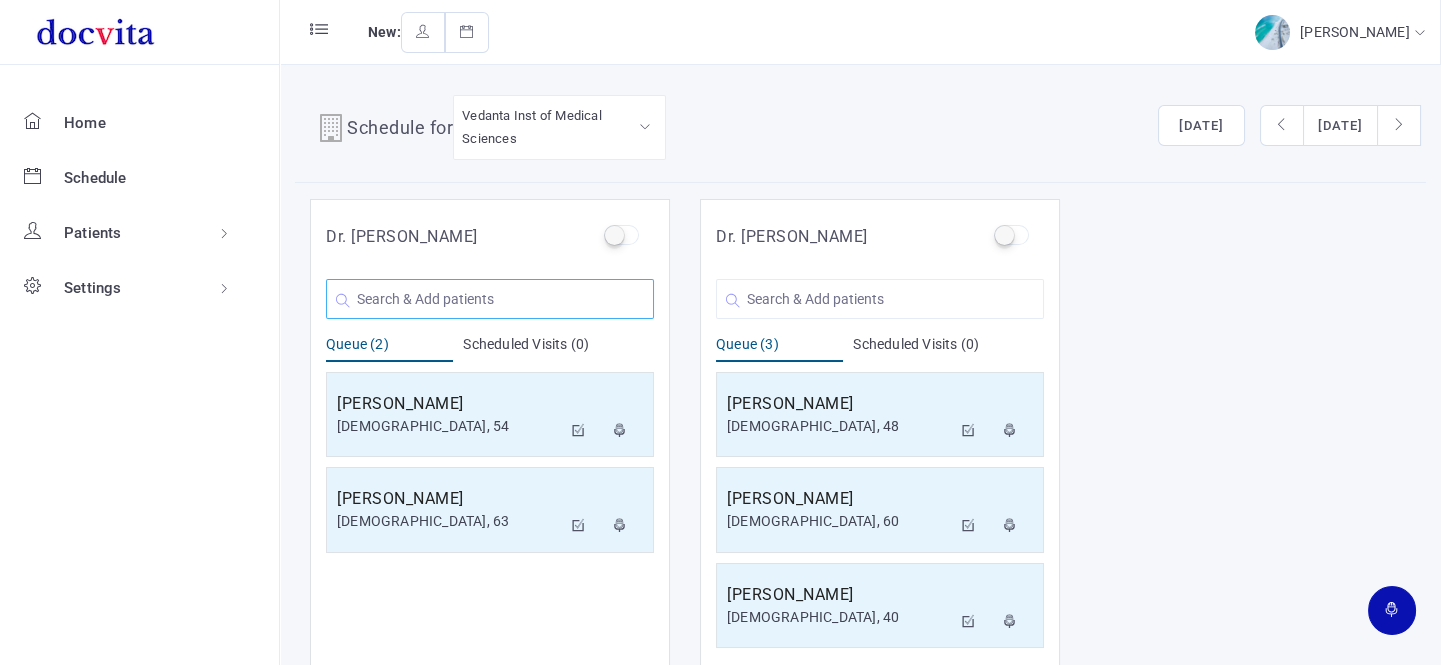 click 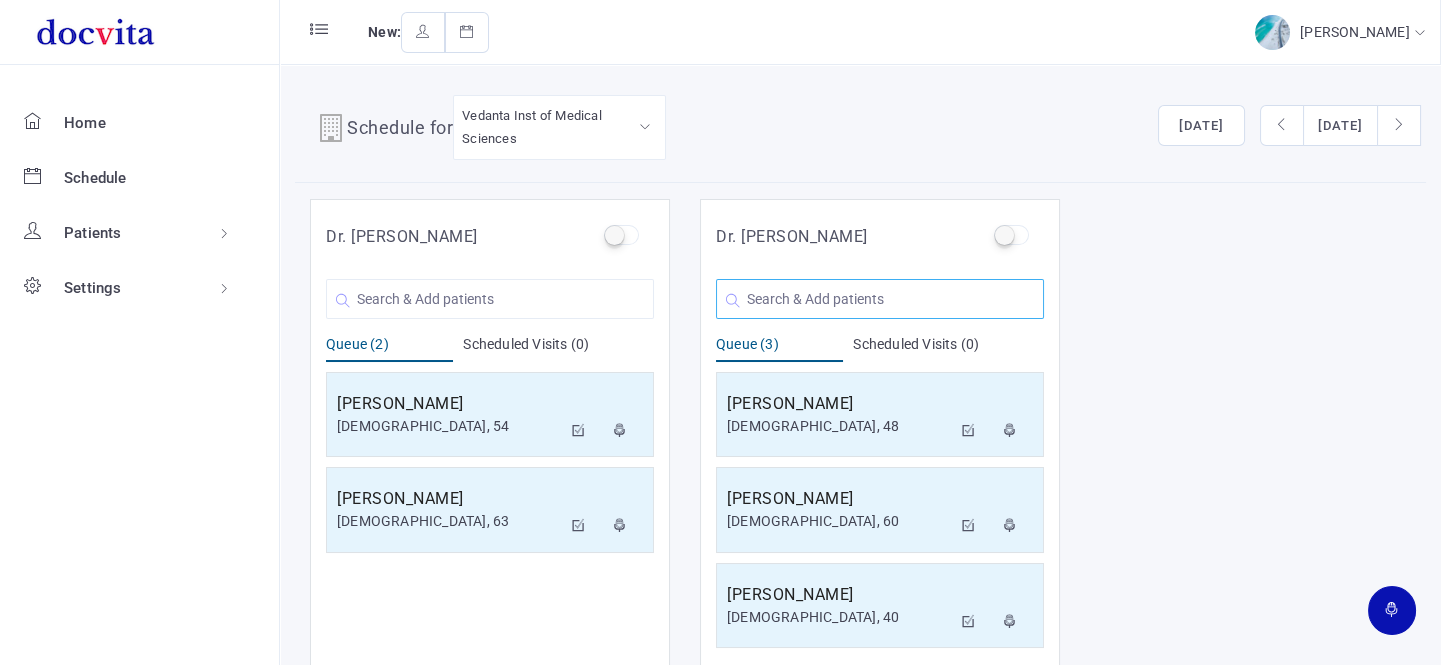 click 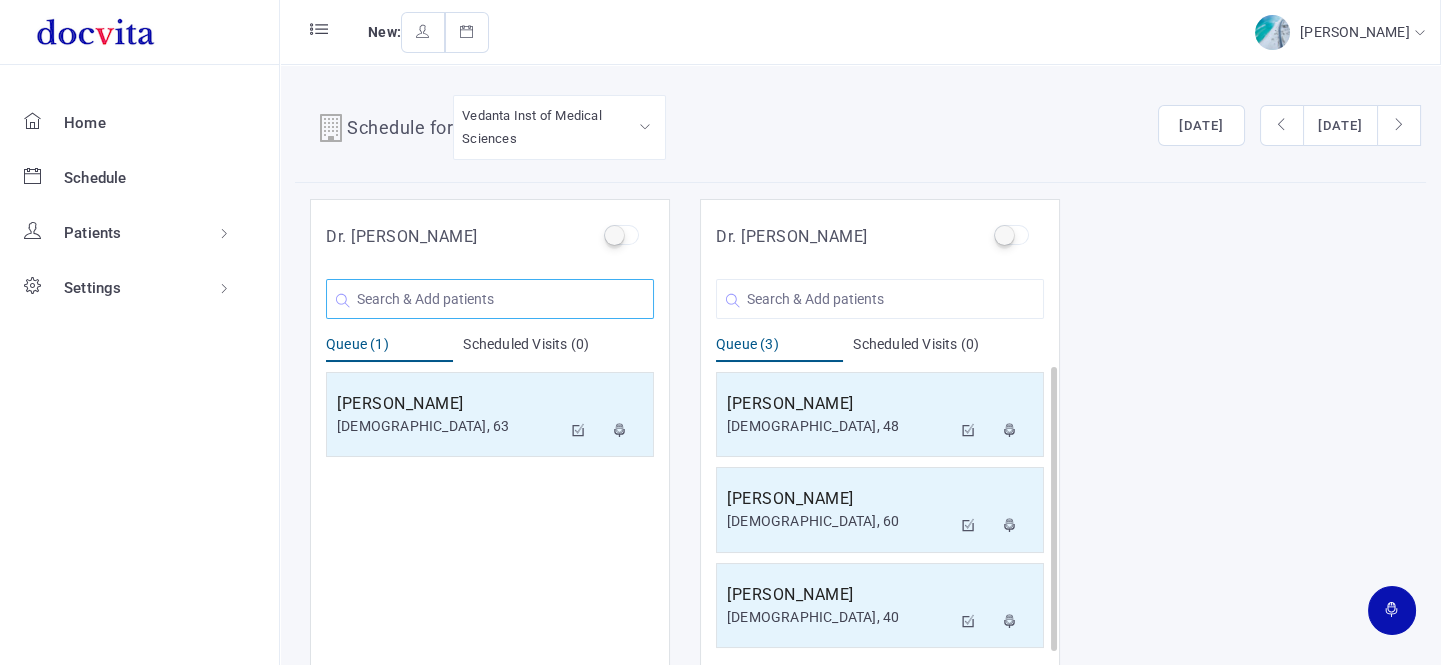 click 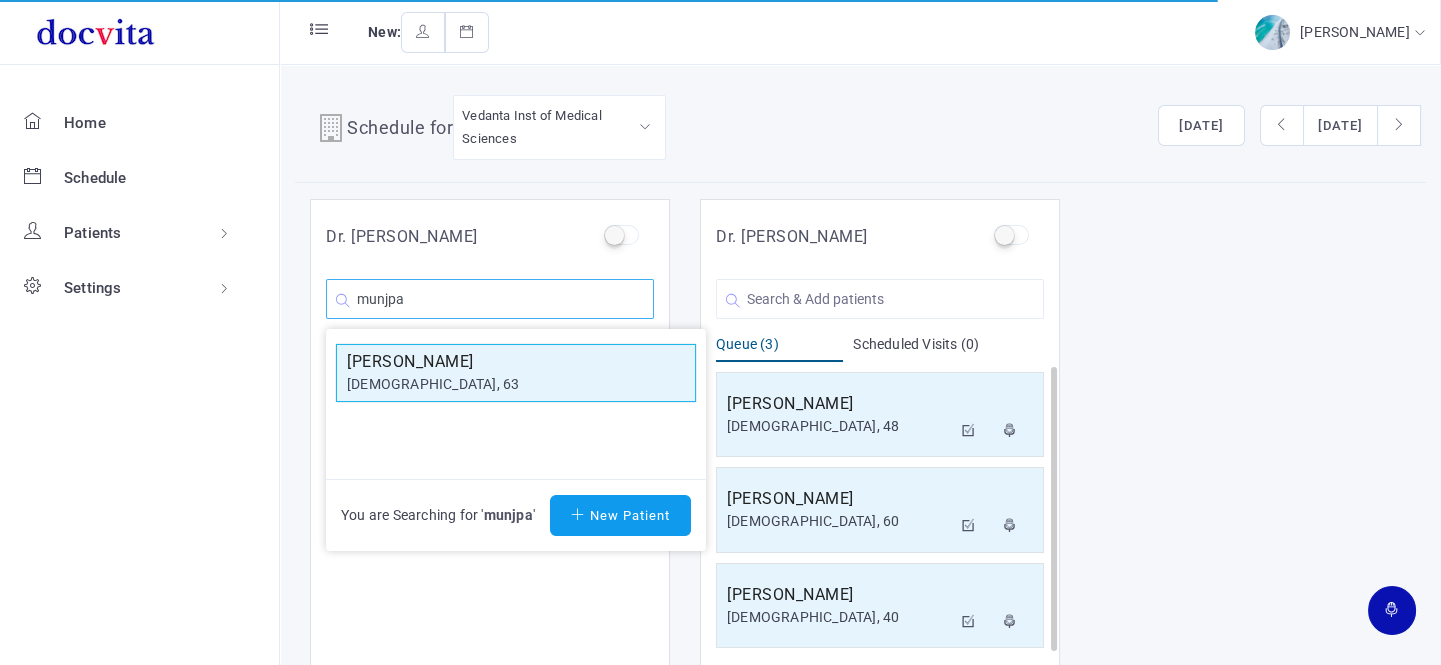 type on "munjpa" 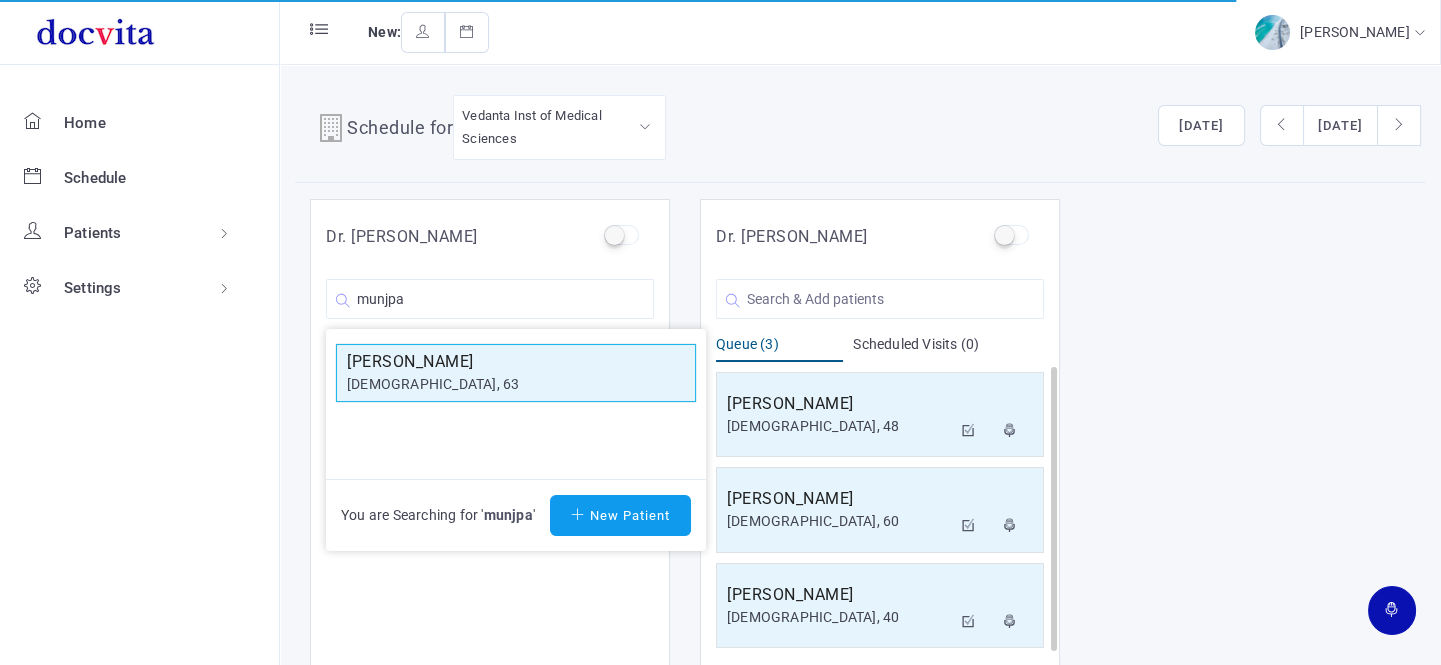 click on "[PERSON_NAME]" 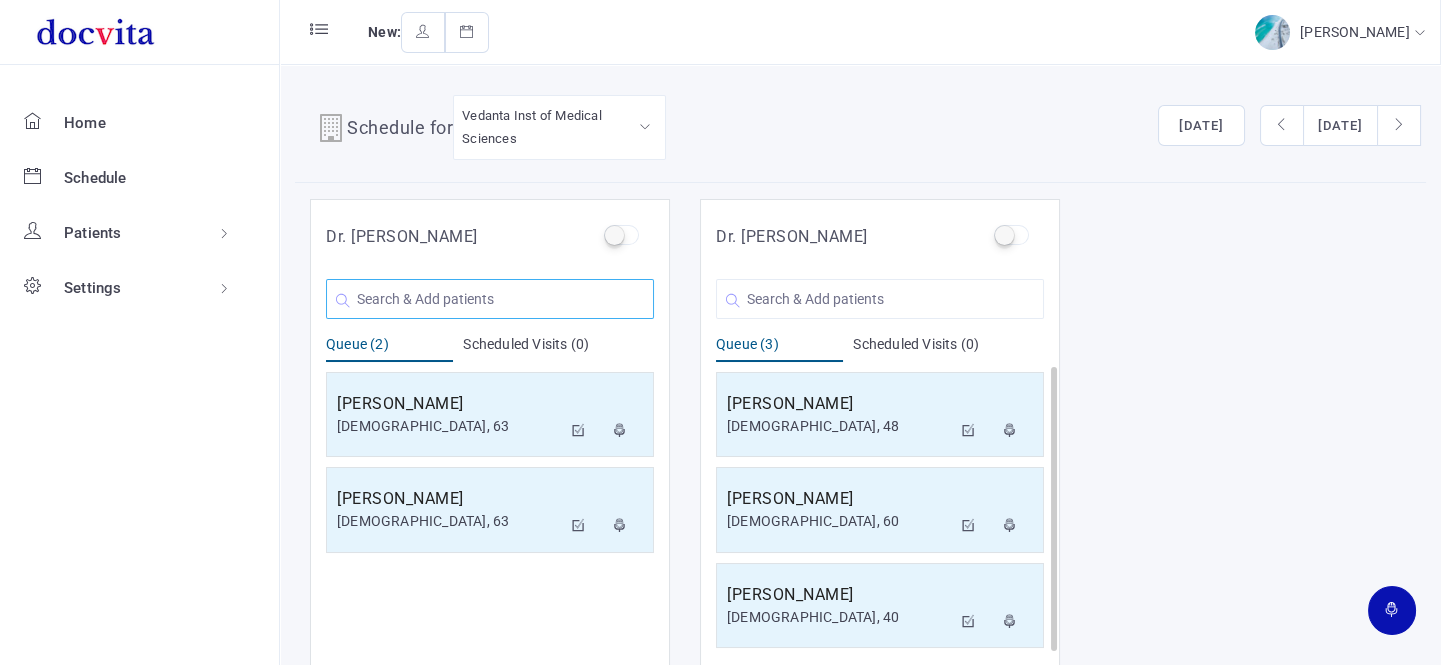 click 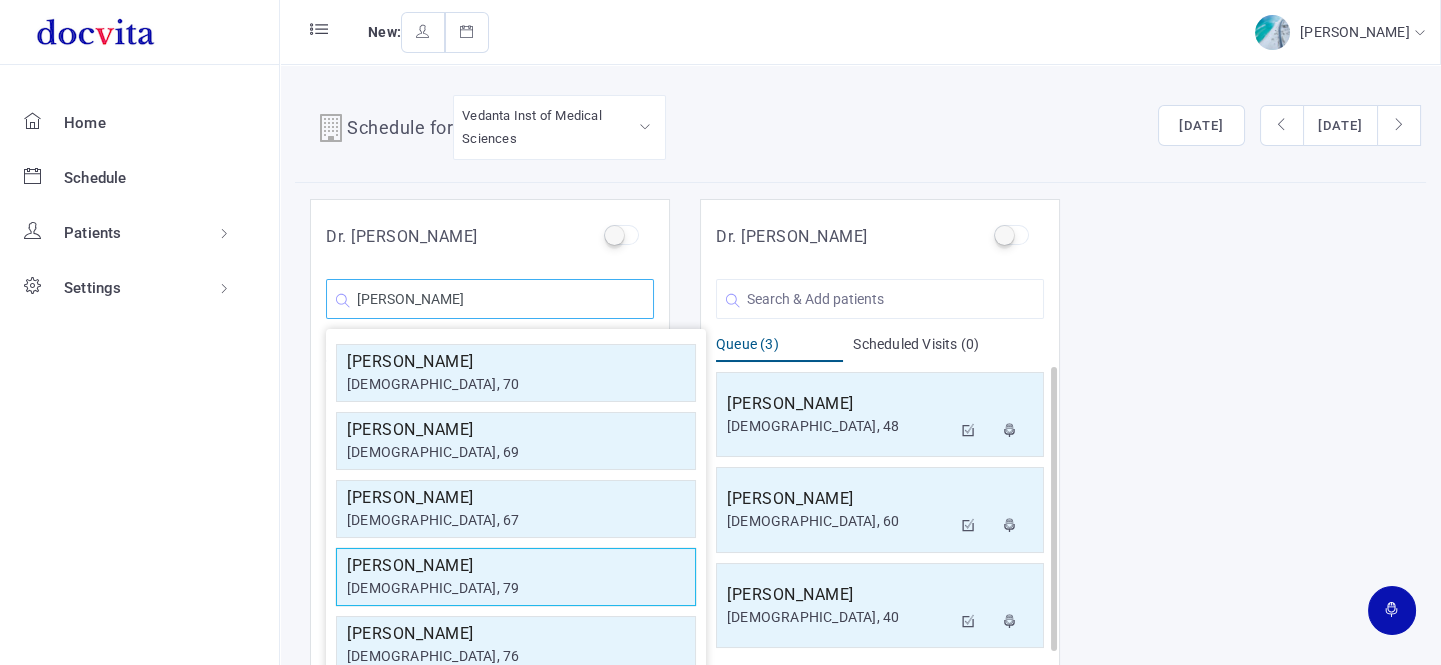 type on "[PERSON_NAME]" 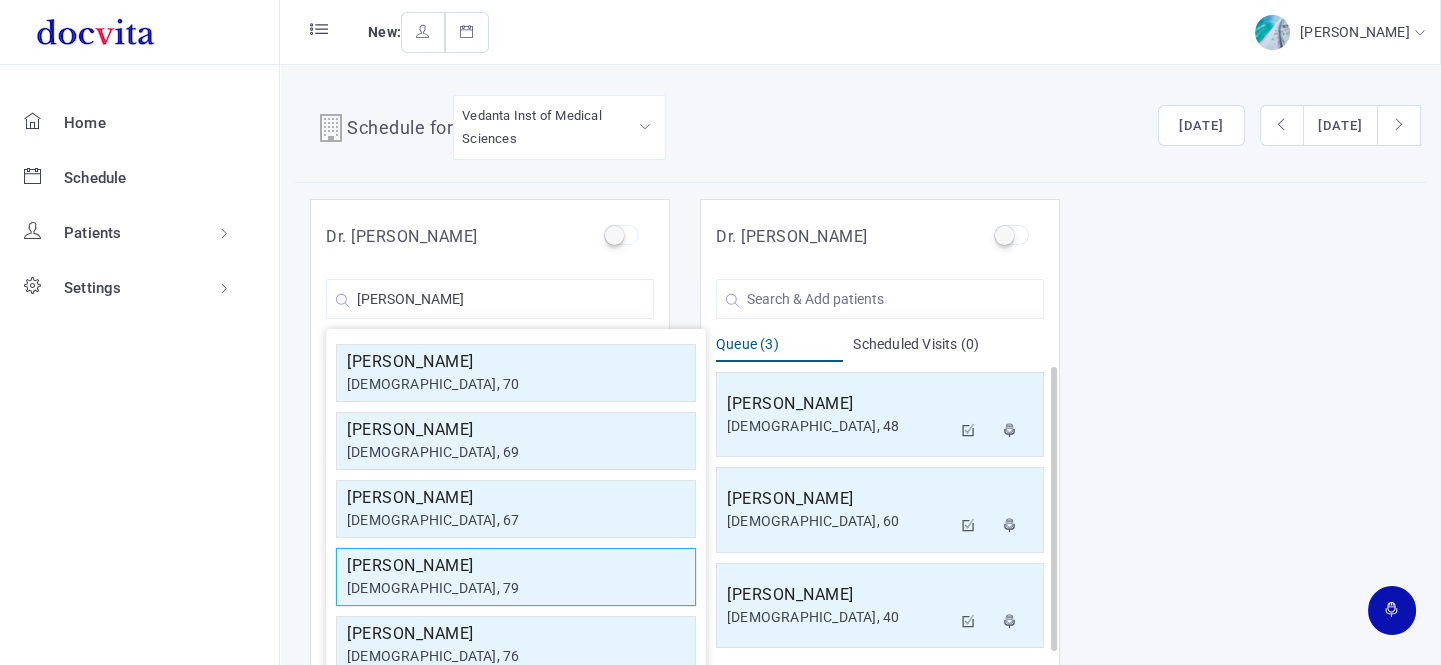 click on "[DEMOGRAPHIC_DATA], 79" 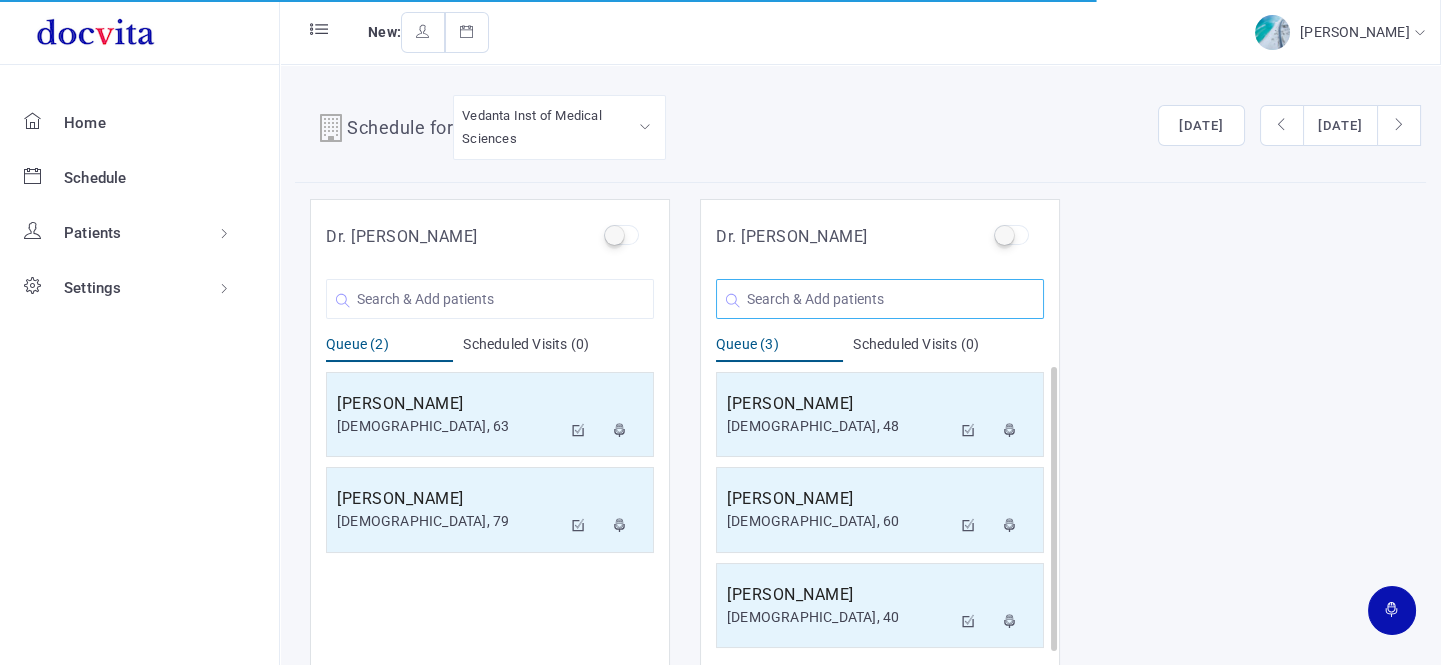 click 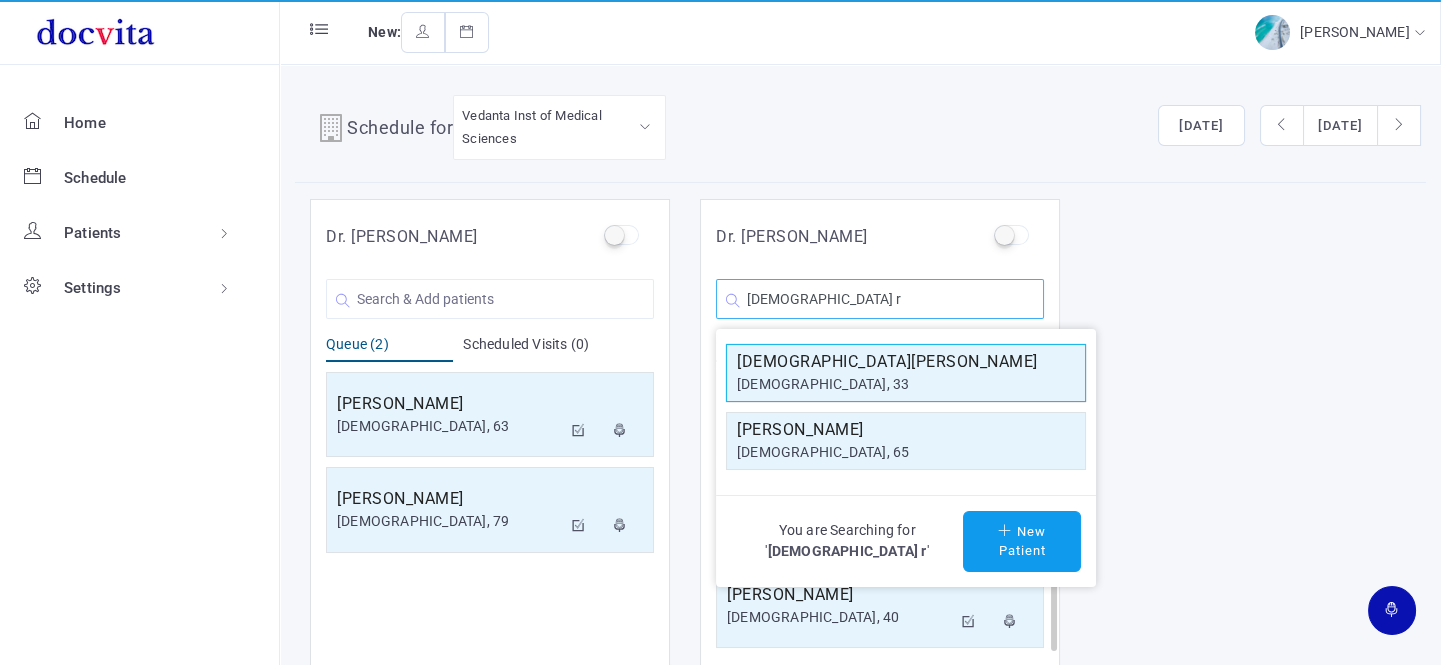 type on "[DEMOGRAPHIC_DATA] r" 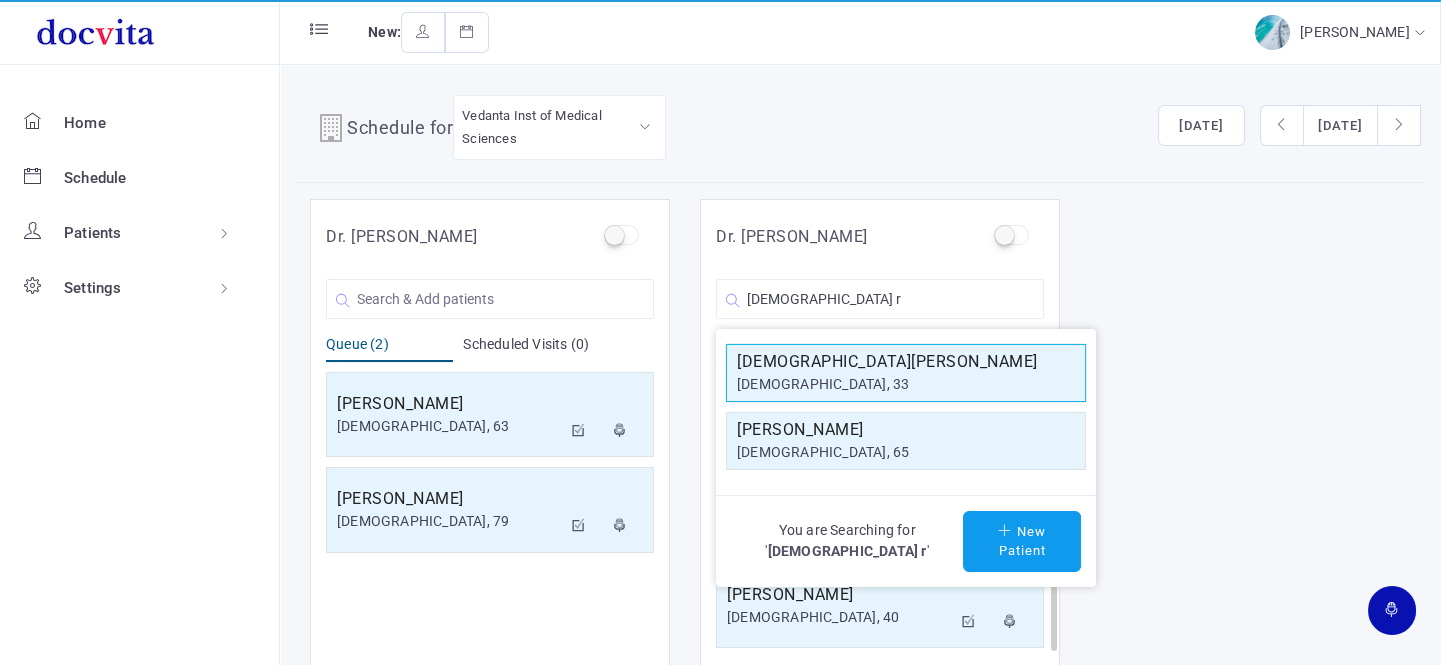 click on "[DEMOGRAPHIC_DATA], 33" 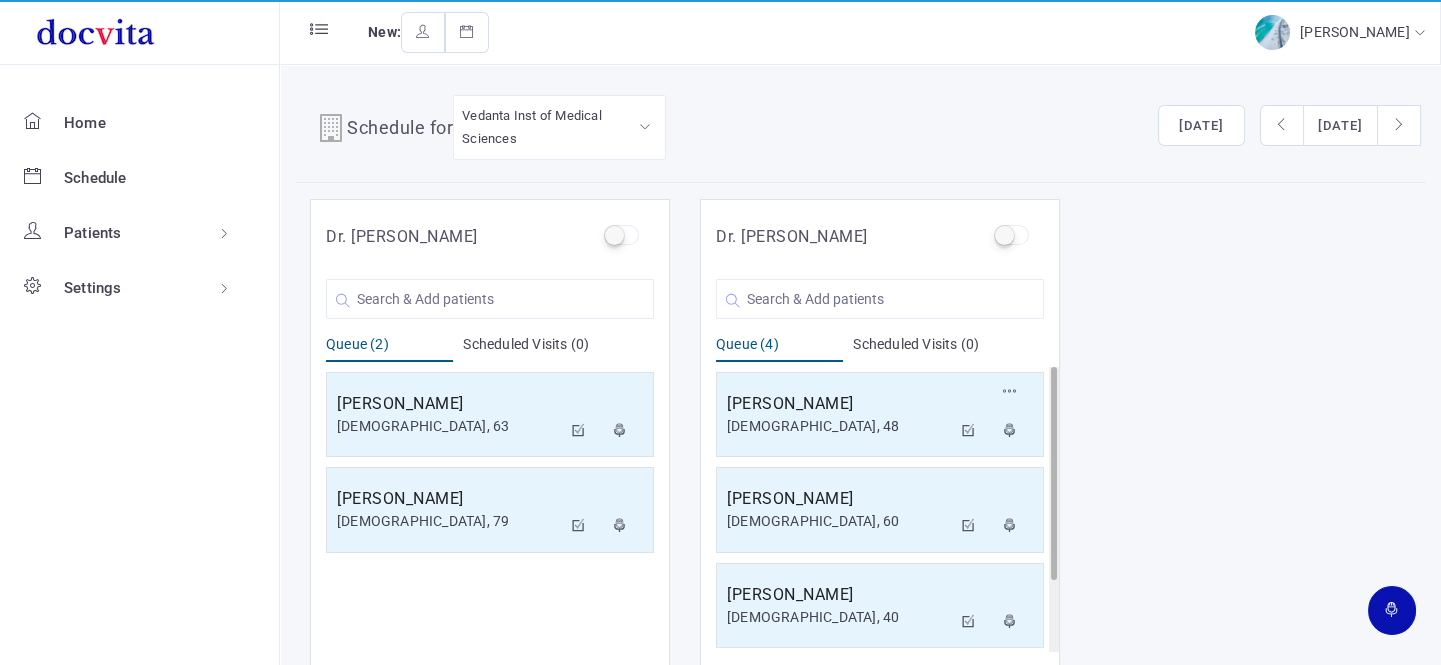 scroll, scrollTop: 96, scrollLeft: 0, axis: vertical 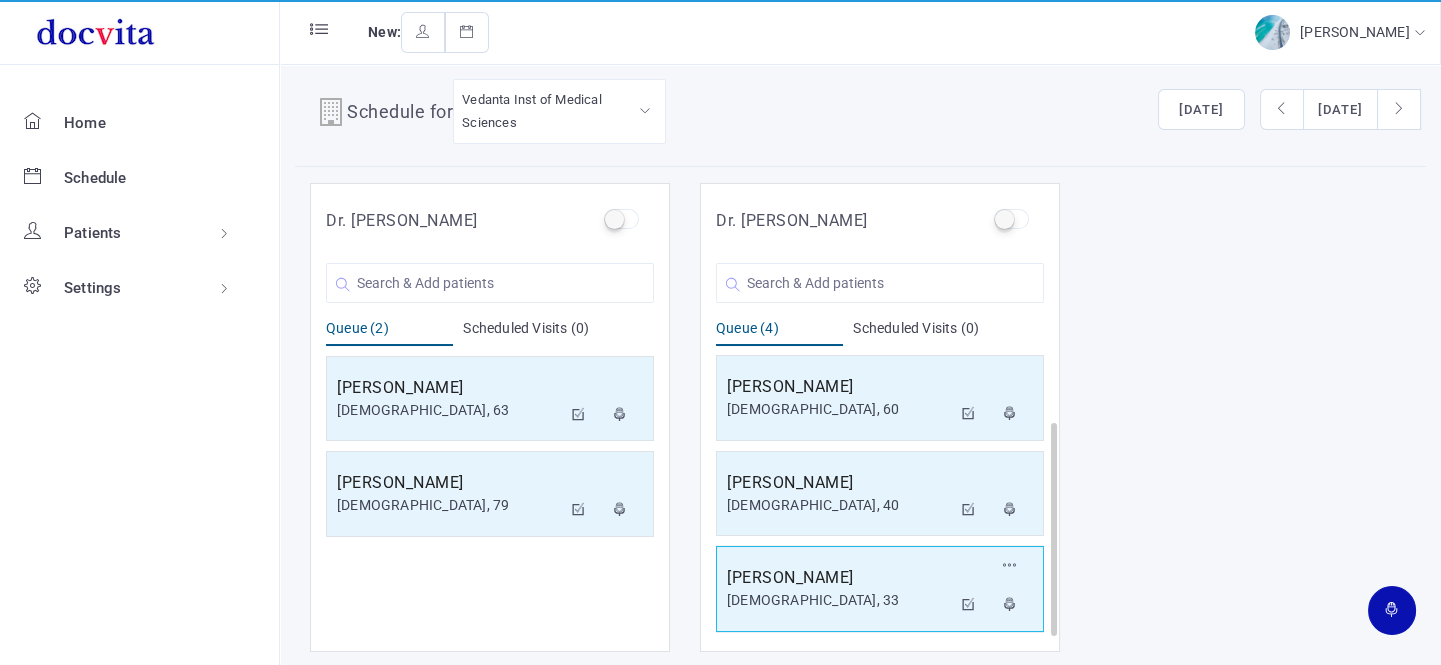 click on "[DEMOGRAPHIC_DATA], 33" at bounding box center (839, 600) 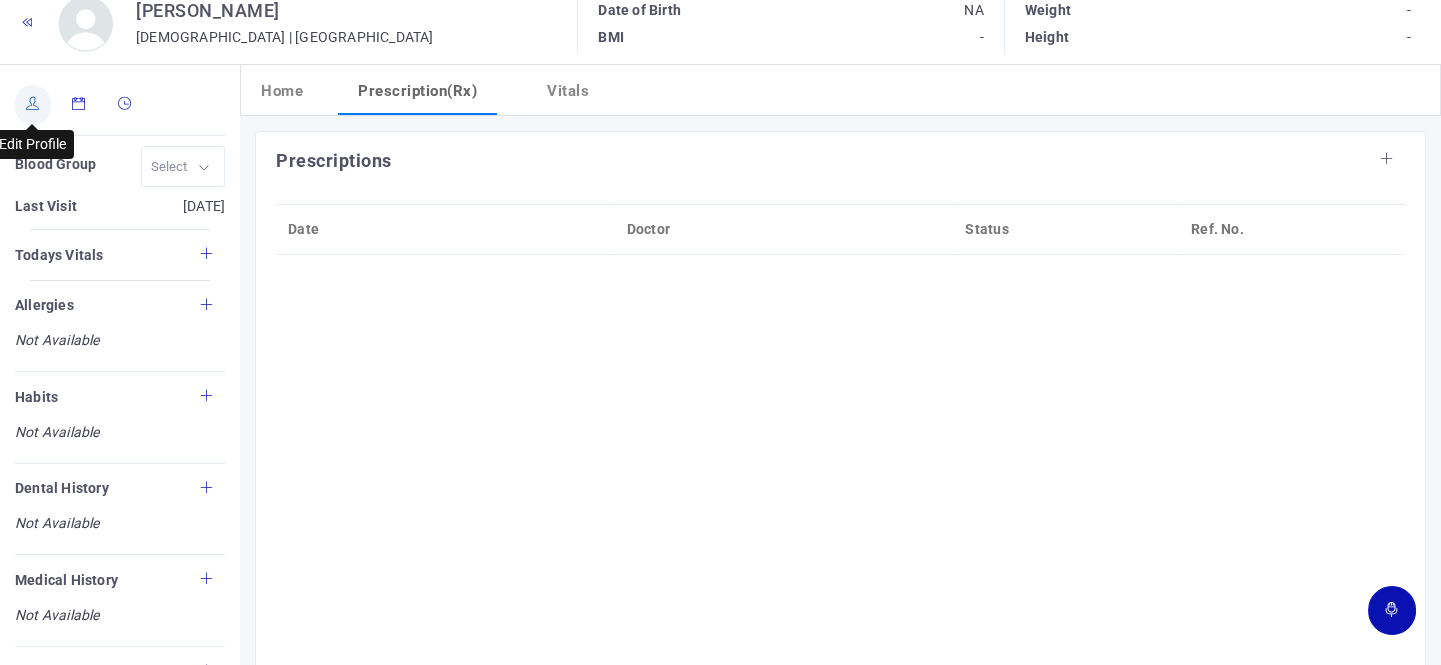 click at bounding box center [33, 105] 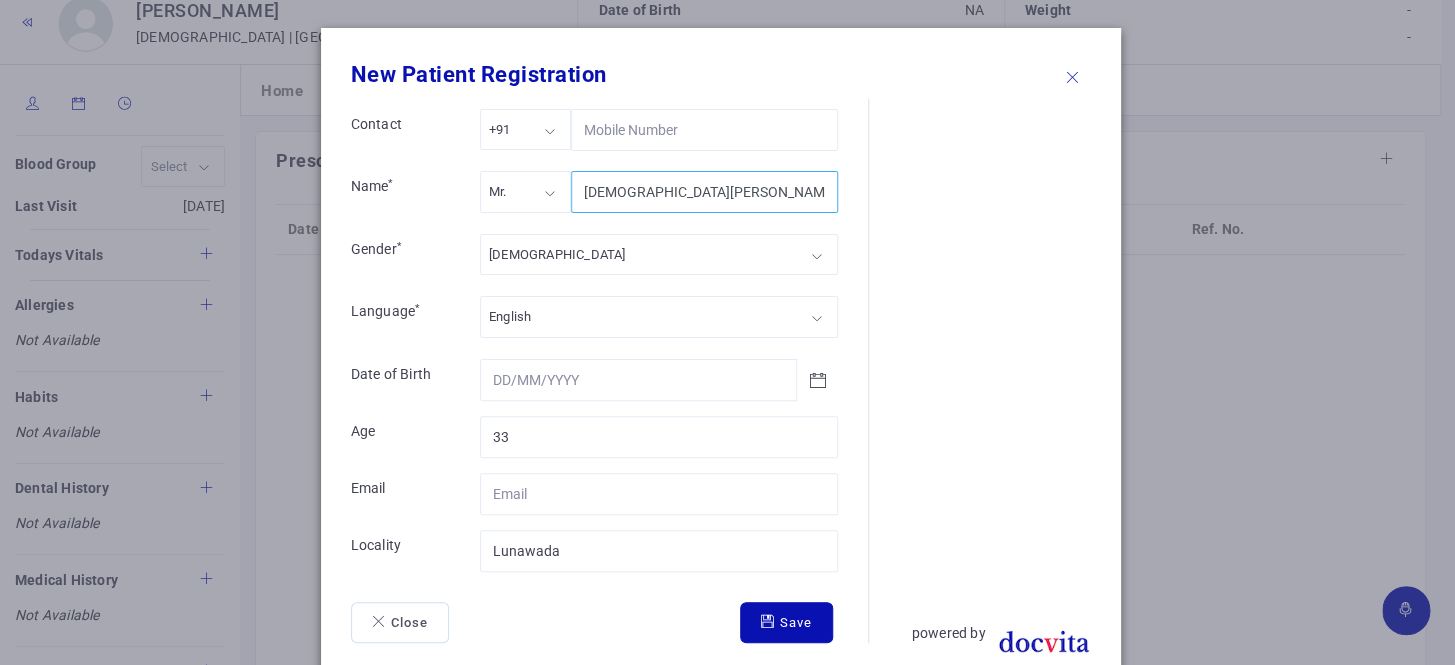click on "[DEMOGRAPHIC_DATA][PERSON_NAME]" at bounding box center (704, 192) 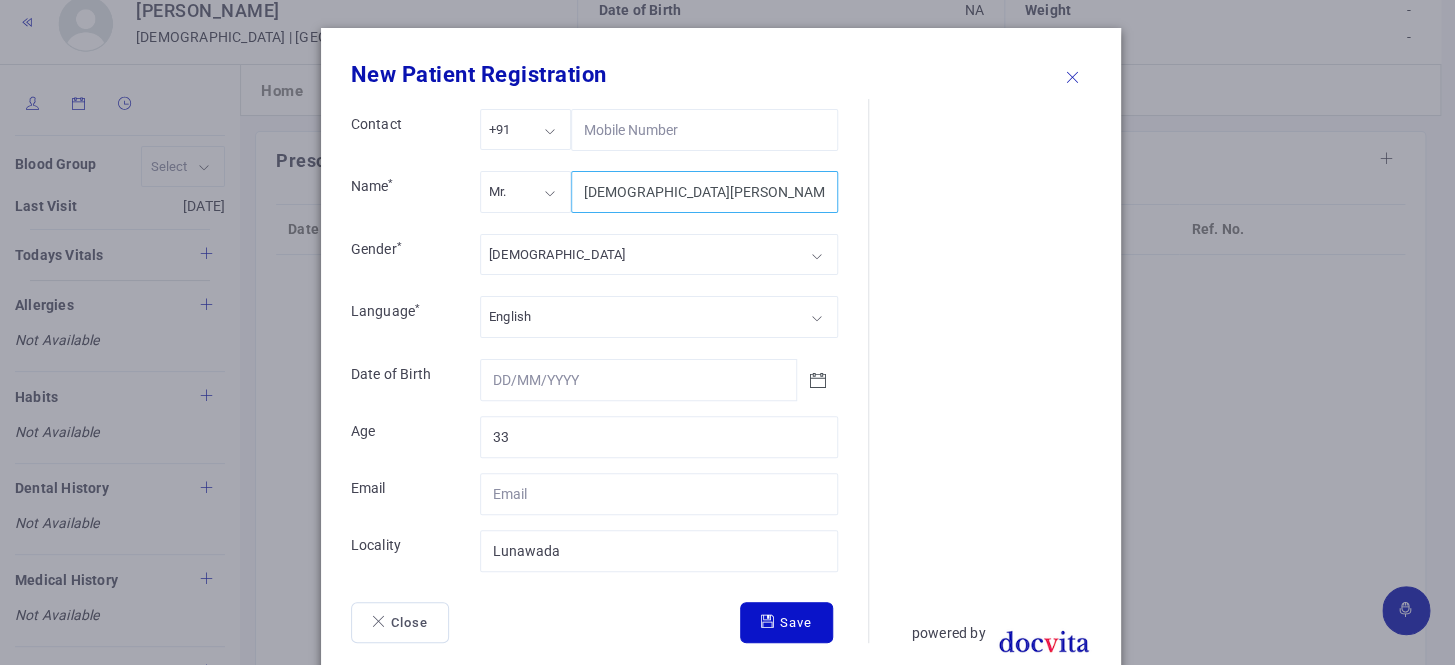 type on "[DEMOGRAPHIC_DATA][PERSON_NAME]" 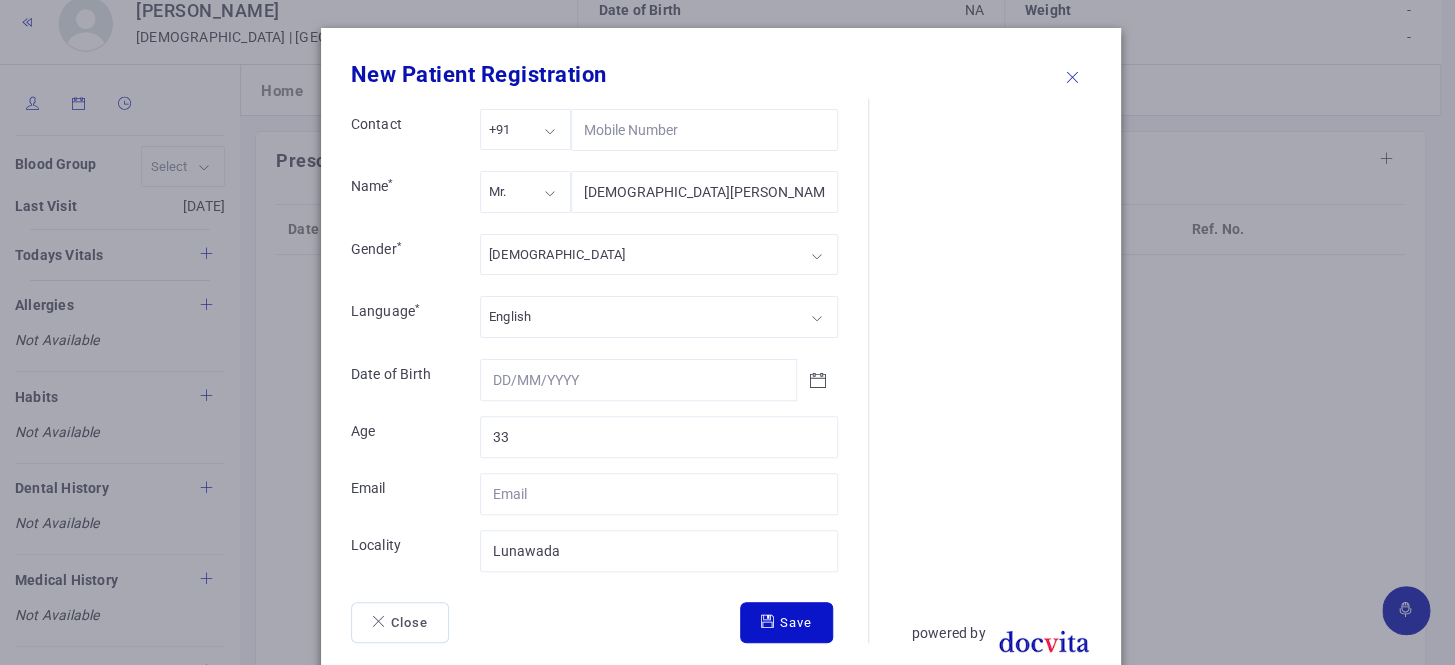 click on "Save" at bounding box center (786, 623) 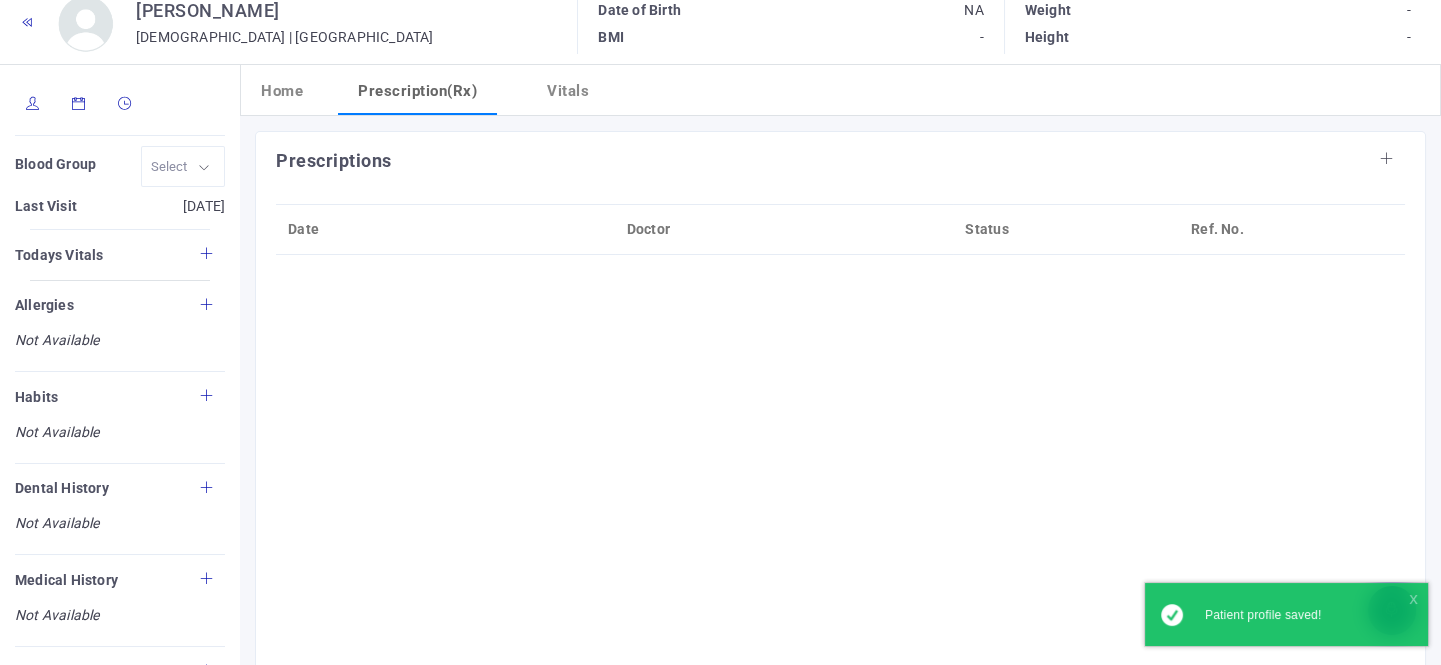 scroll, scrollTop: 0, scrollLeft: 0, axis: both 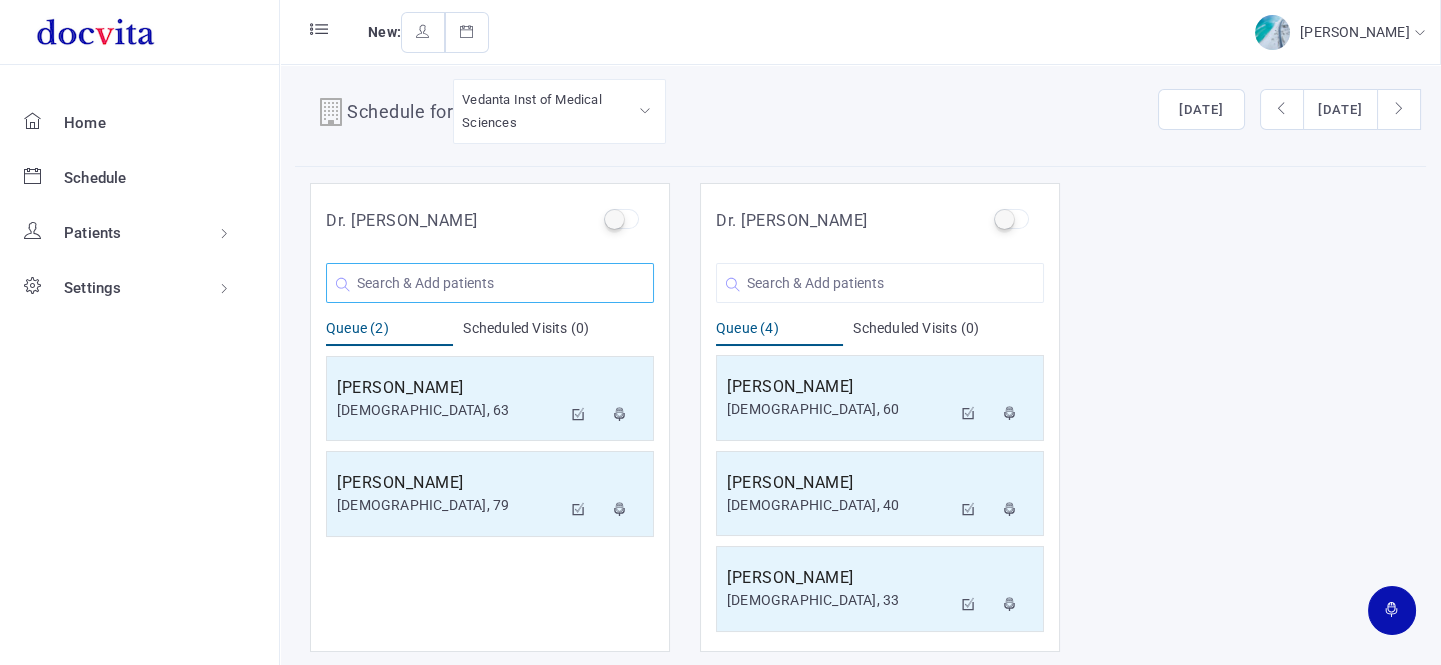 click 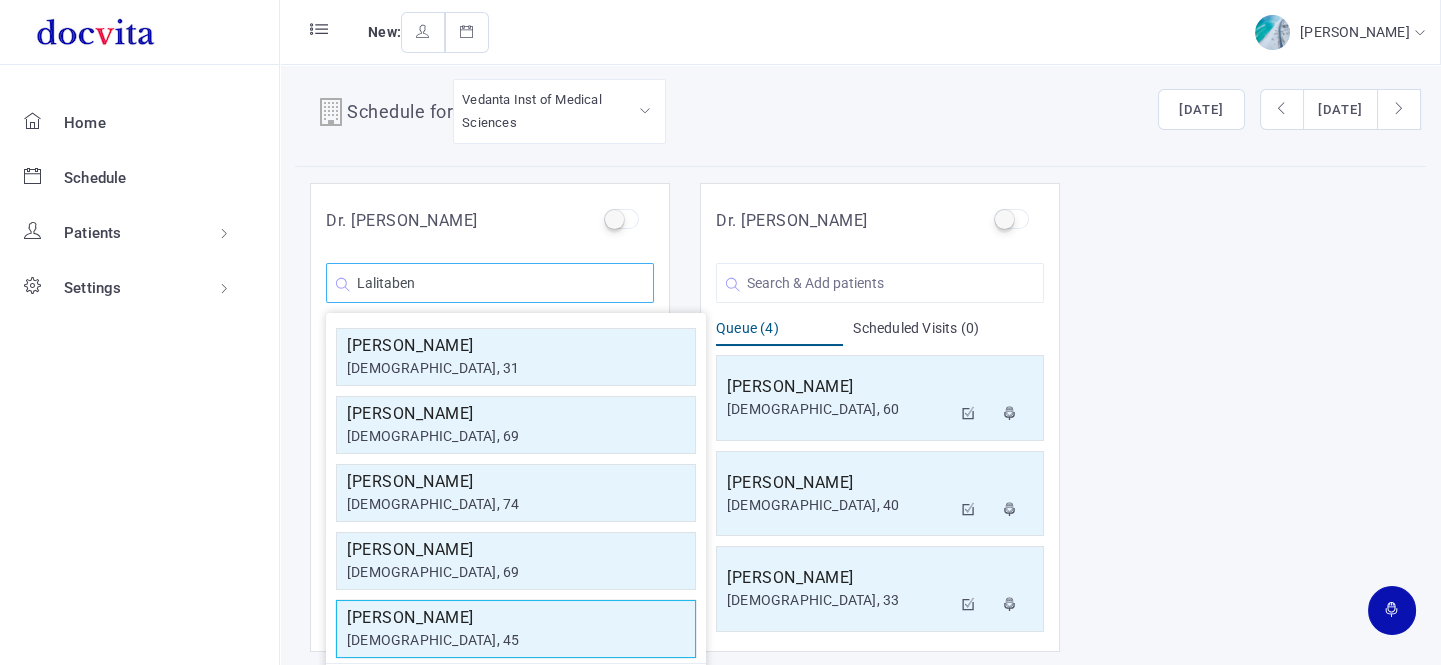 type on "Lalitaben" 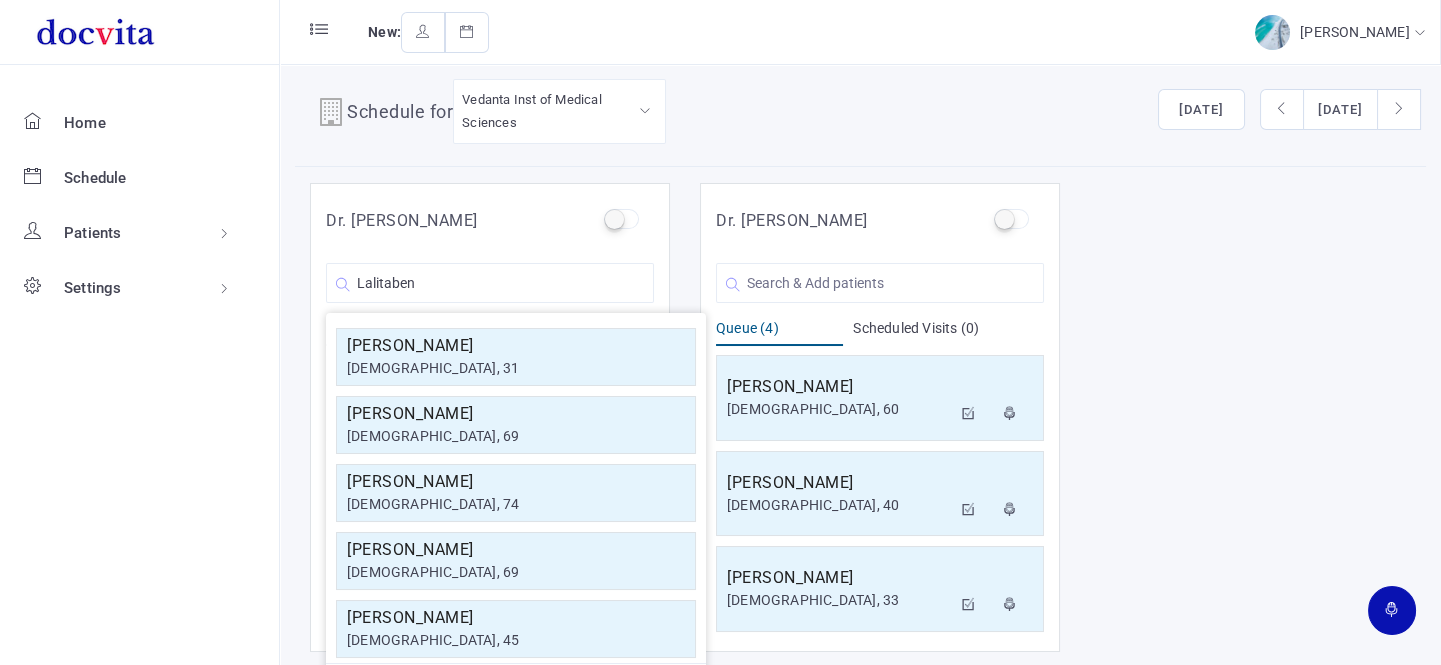click on "[PERSON_NAME]" 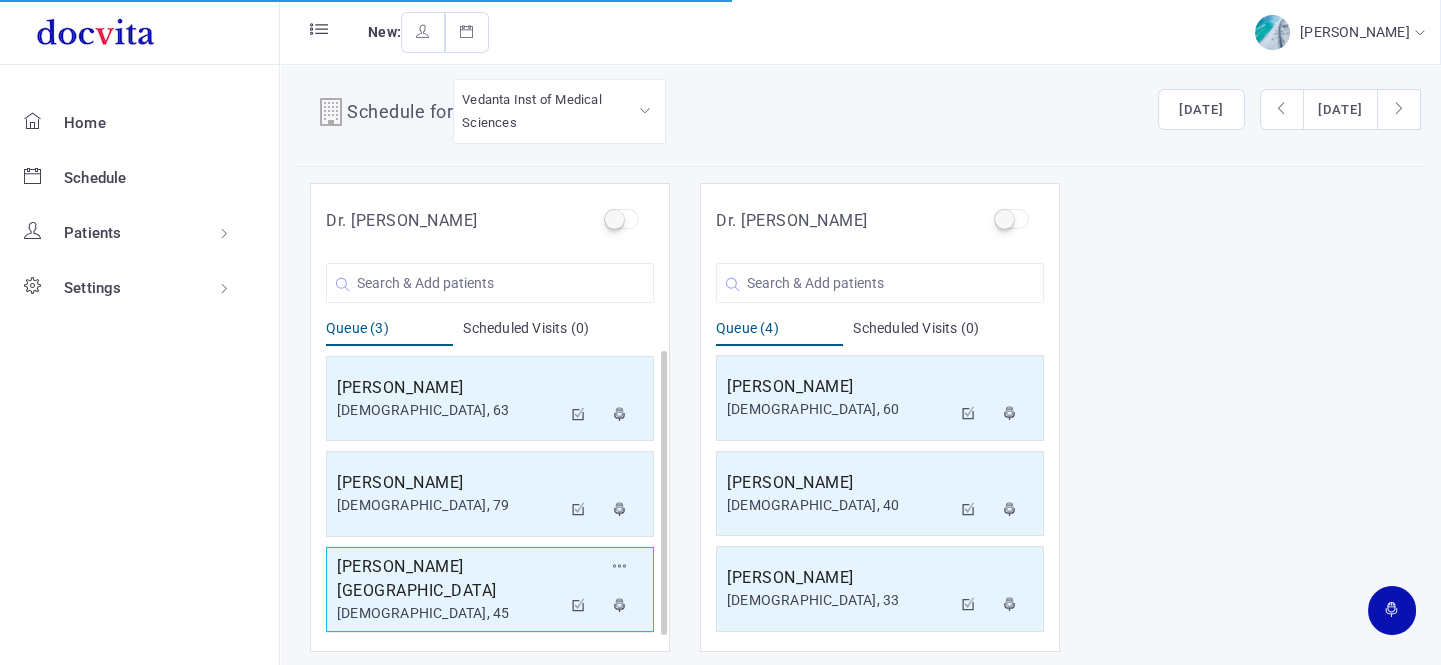click on "[DEMOGRAPHIC_DATA], 45" at bounding box center [449, 613] 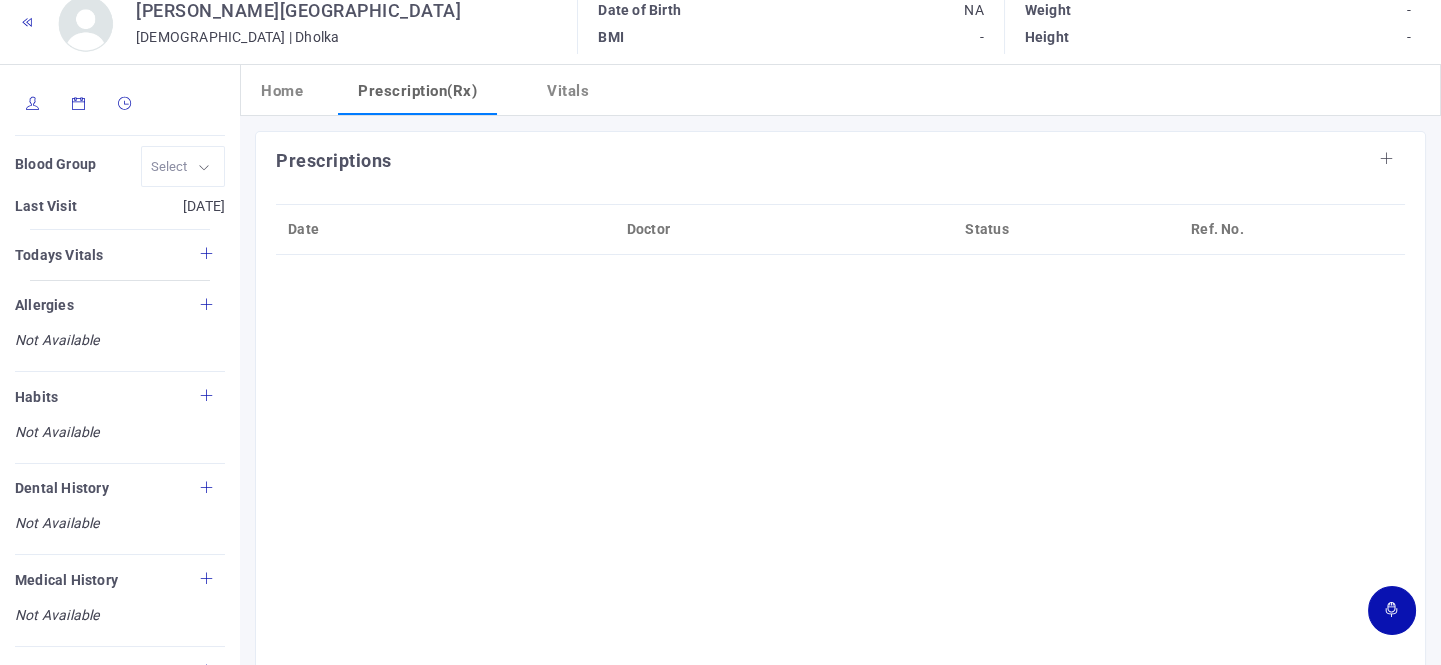 scroll, scrollTop: 0, scrollLeft: 0, axis: both 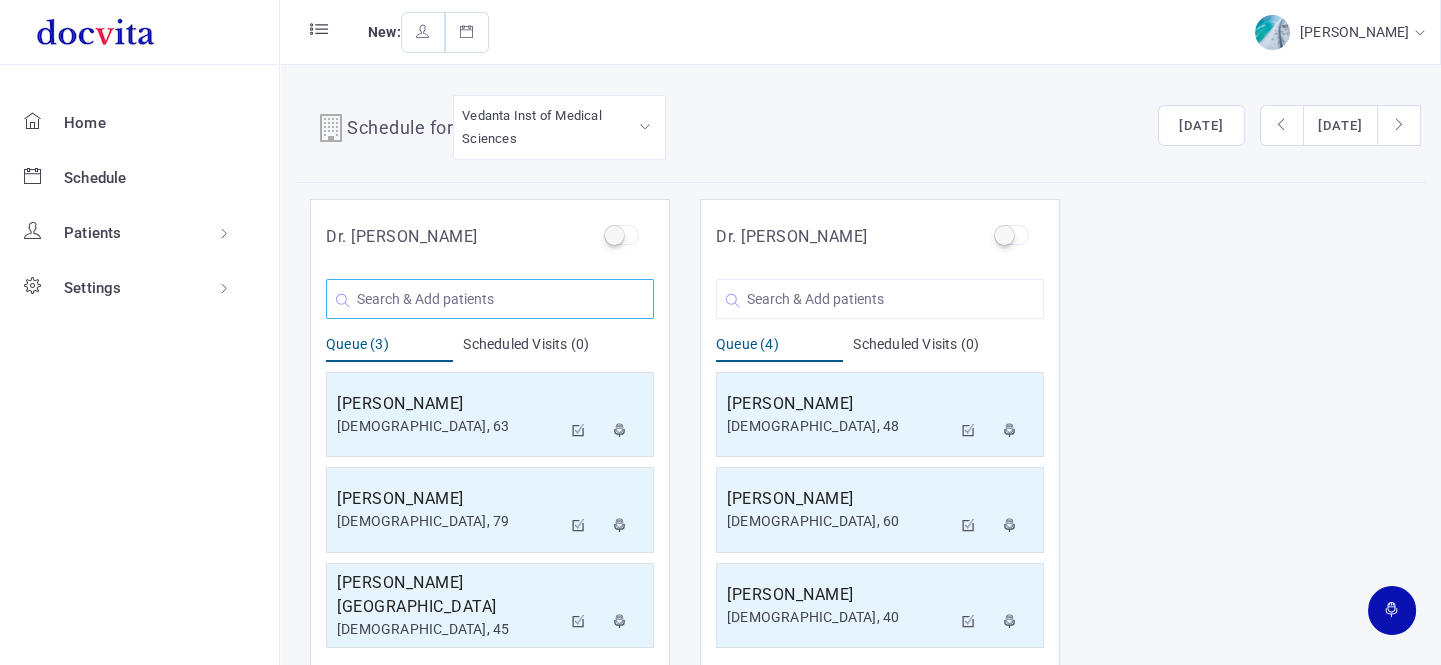click 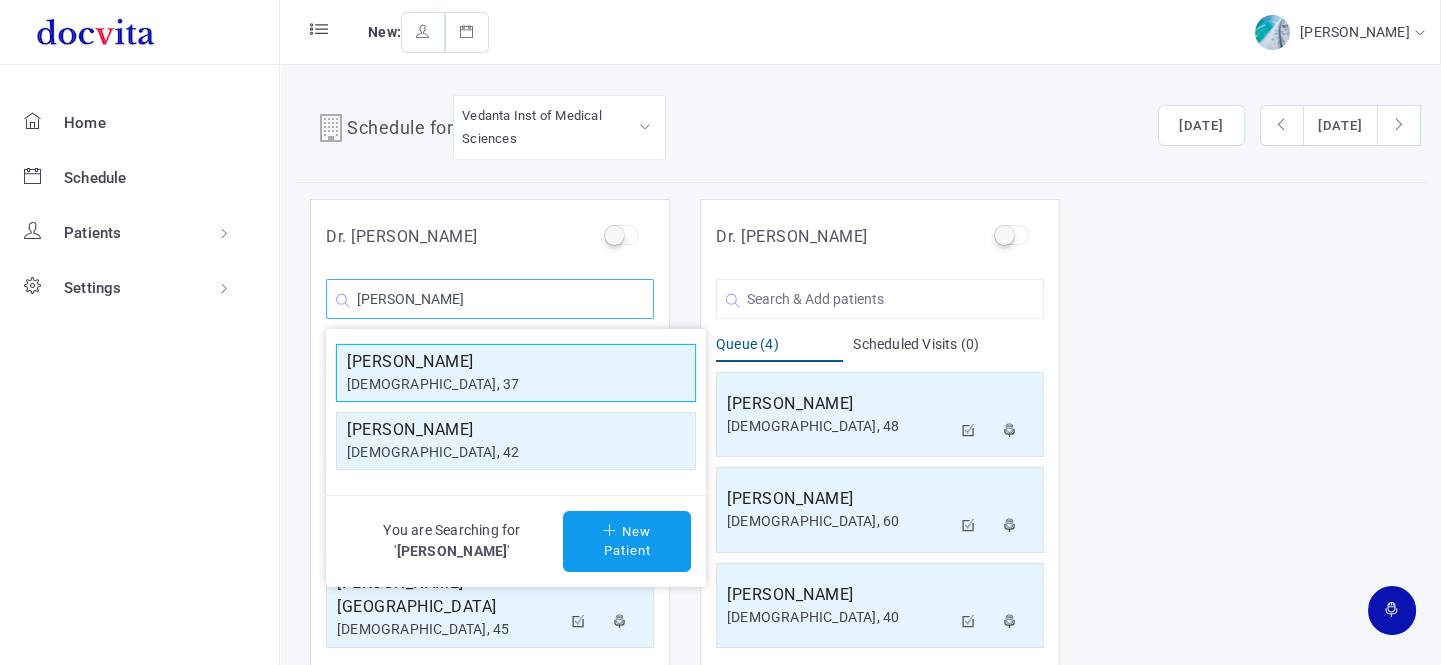 type on "[PERSON_NAME]" 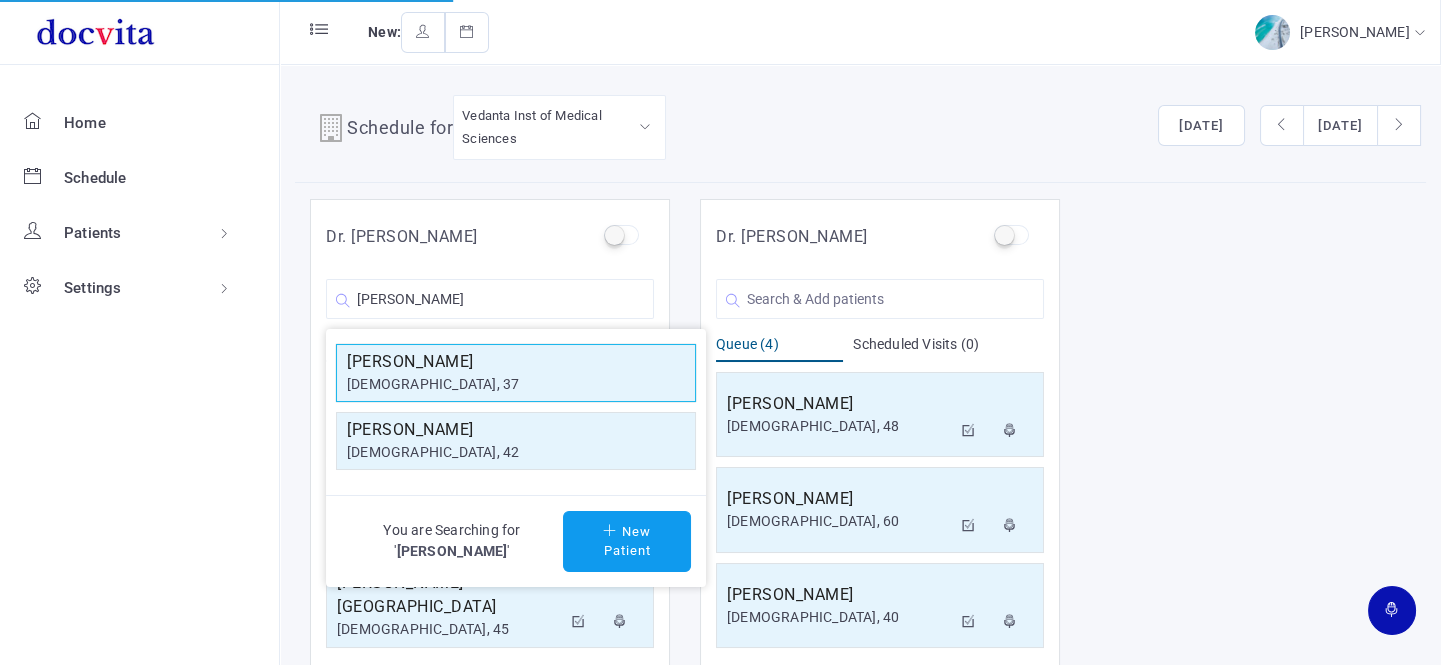 drag, startPoint x: 498, startPoint y: 372, endPoint x: 607, endPoint y: 100, distance: 293.0273 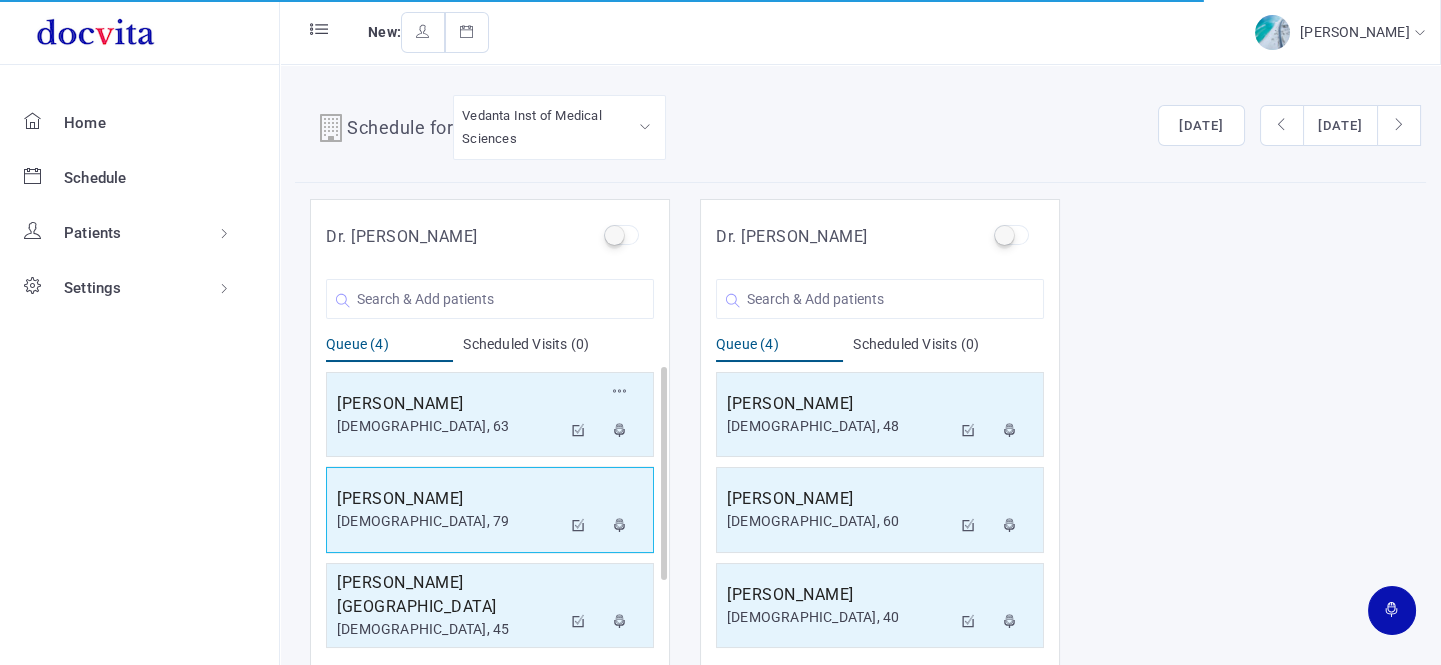 scroll, scrollTop: 96, scrollLeft: 0, axis: vertical 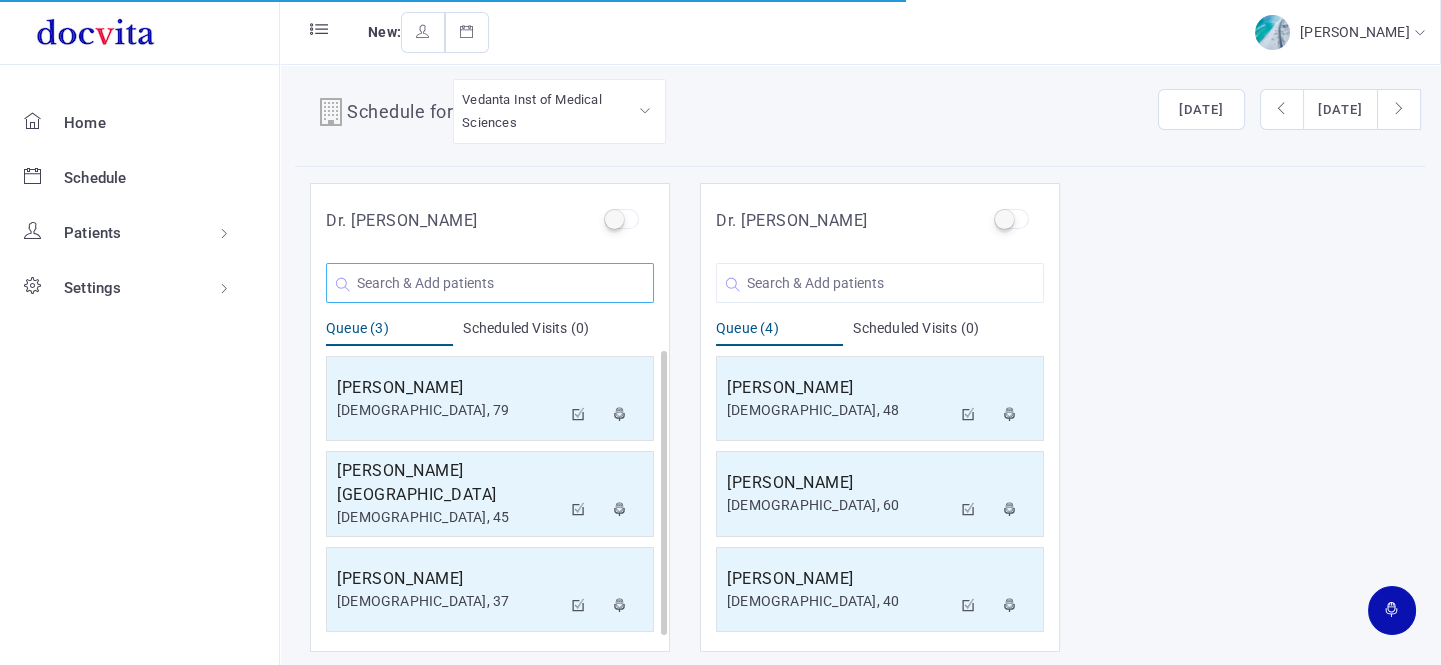 click 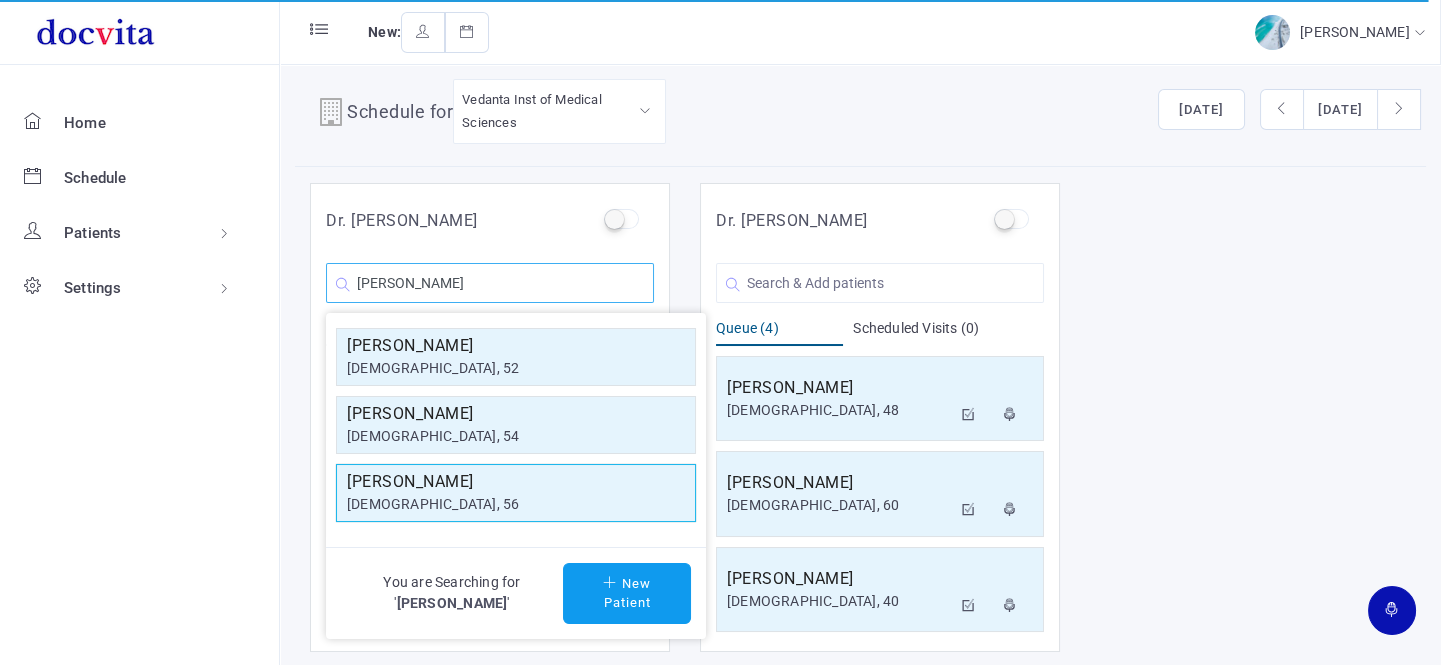 type on "[PERSON_NAME]" 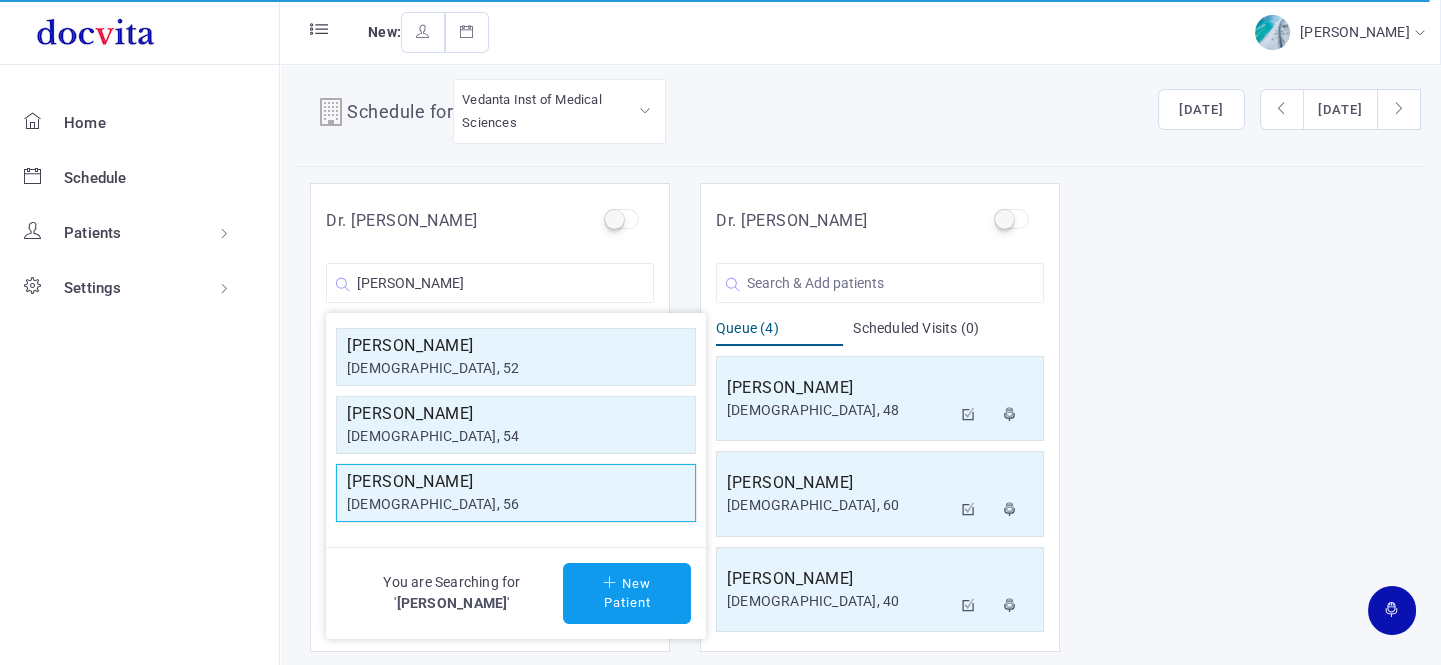 click on "[DEMOGRAPHIC_DATA], 56" 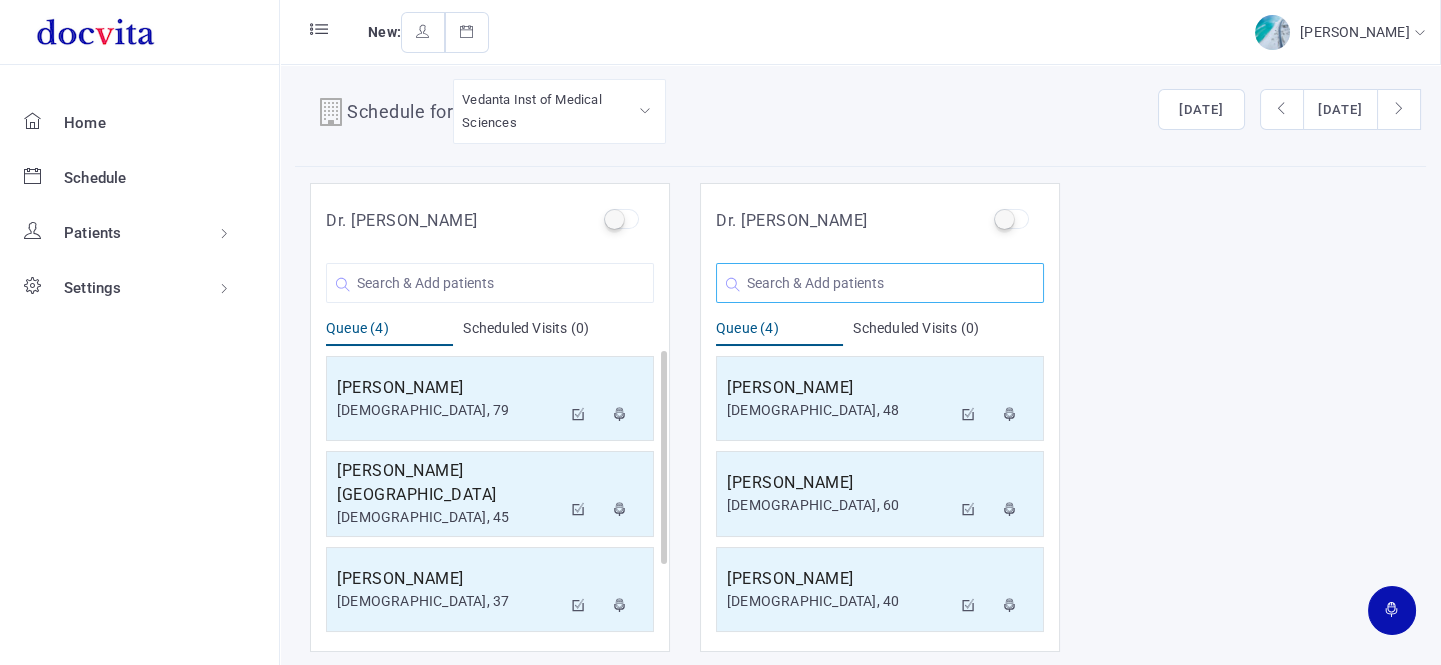 click 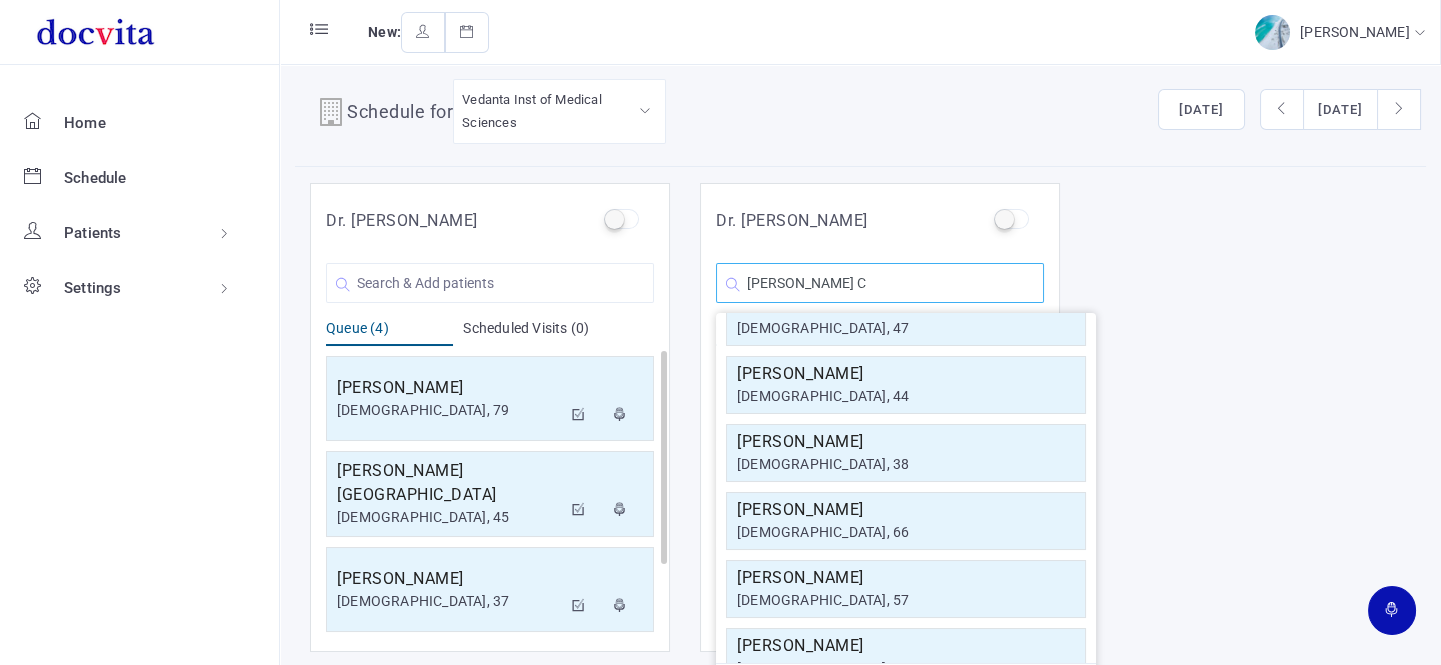 scroll, scrollTop: 0, scrollLeft: 0, axis: both 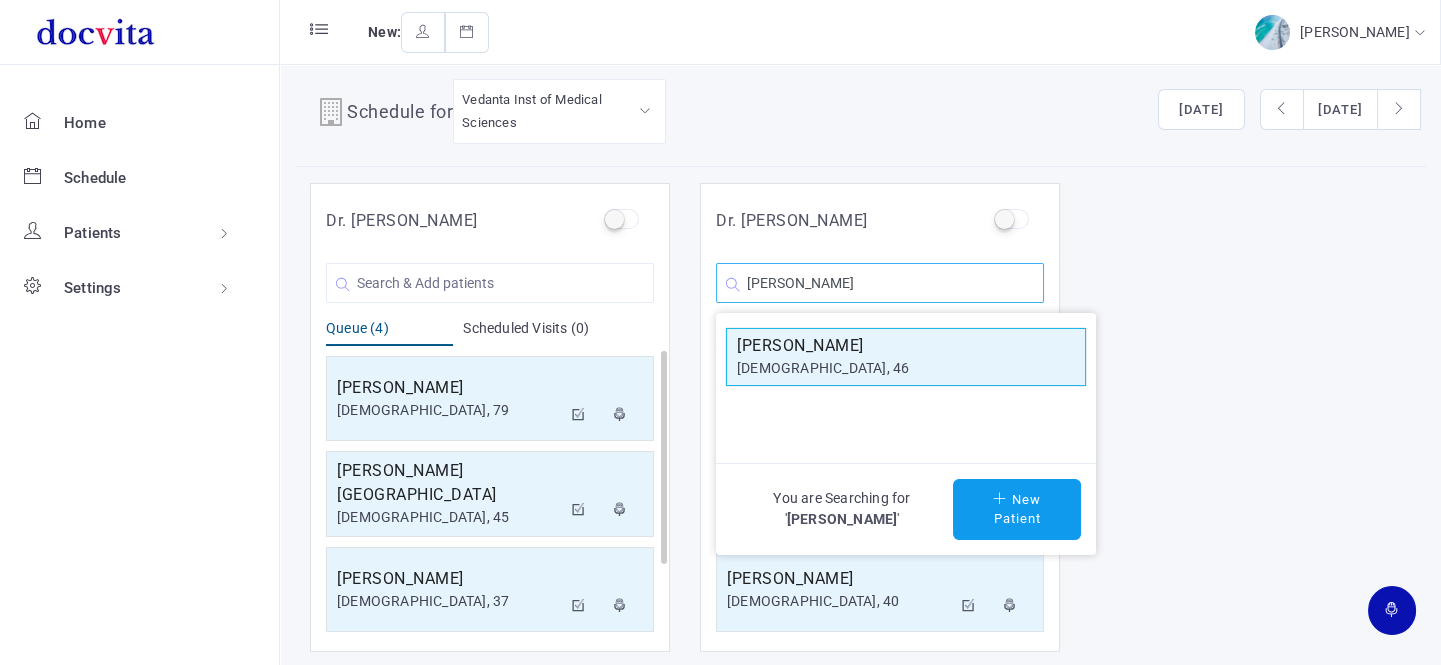 type on "[PERSON_NAME]" 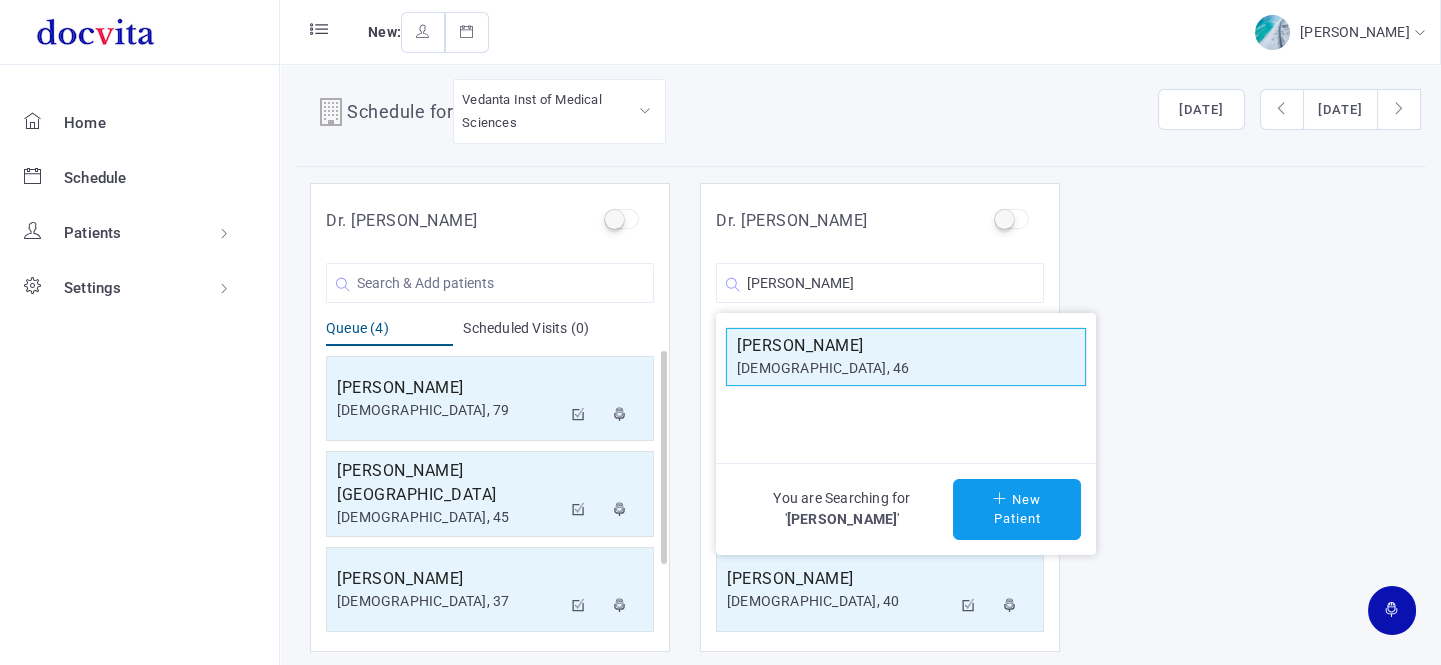 click on "[DEMOGRAPHIC_DATA], 46" 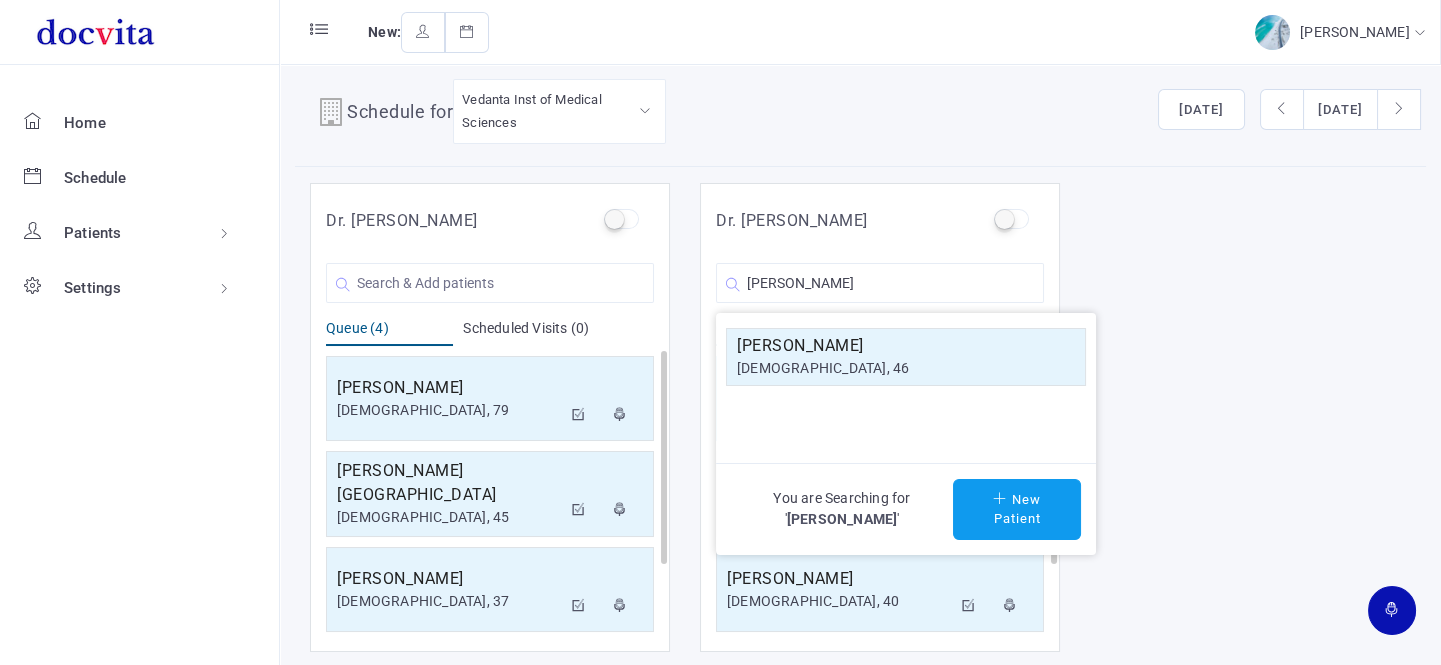 type 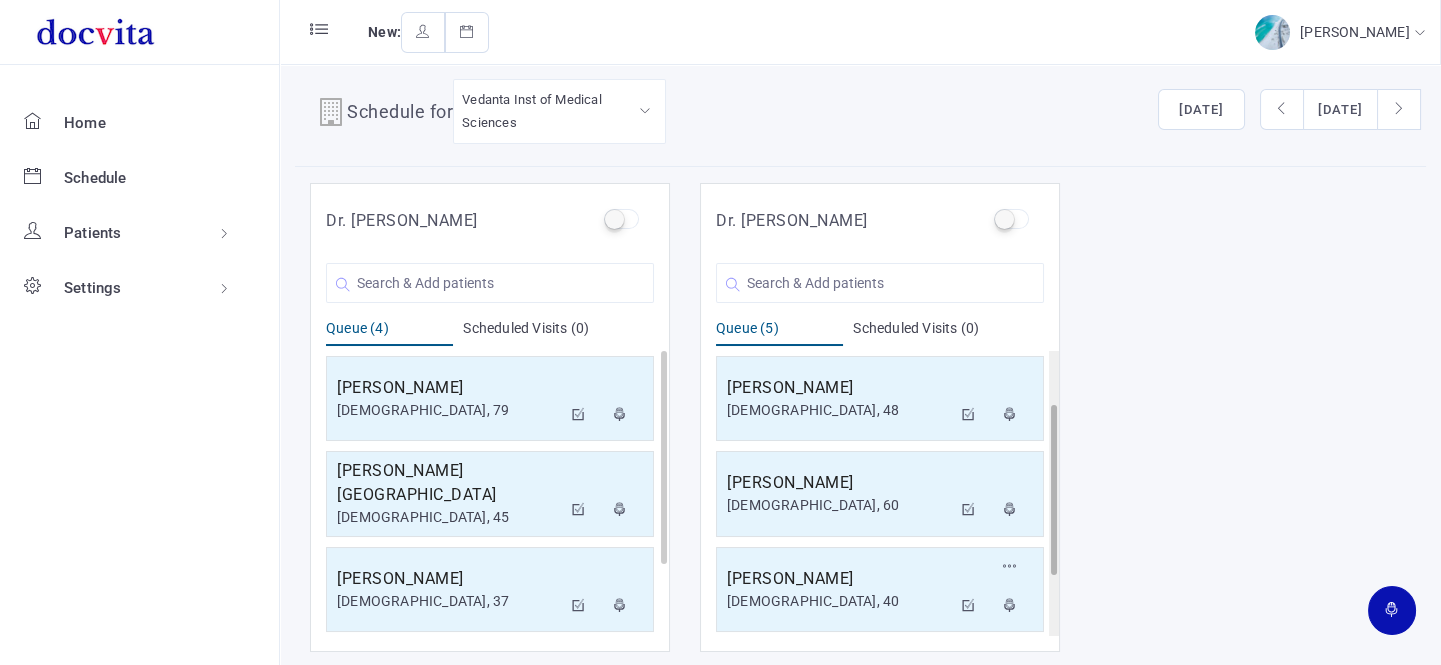 scroll, scrollTop: 191, scrollLeft: 0, axis: vertical 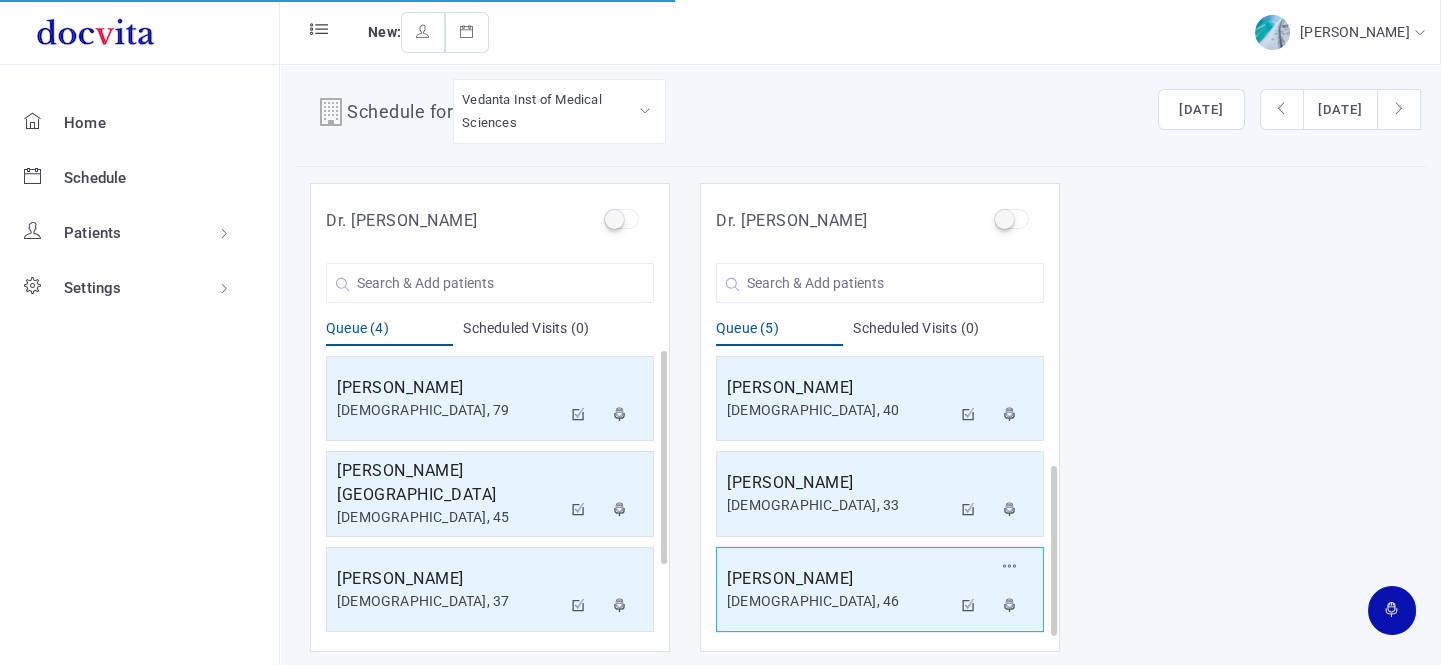 click on "[PERSON_NAME]" at bounding box center (839, 579) 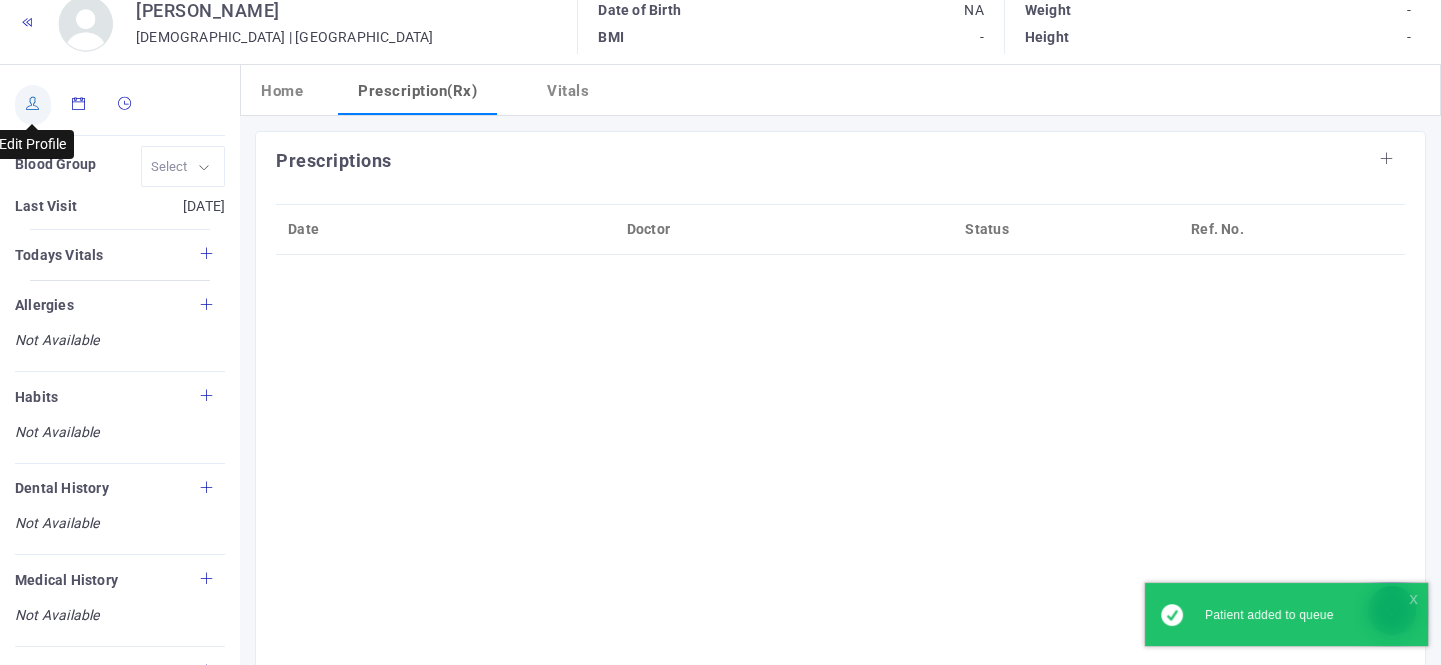 click at bounding box center (33, 103) 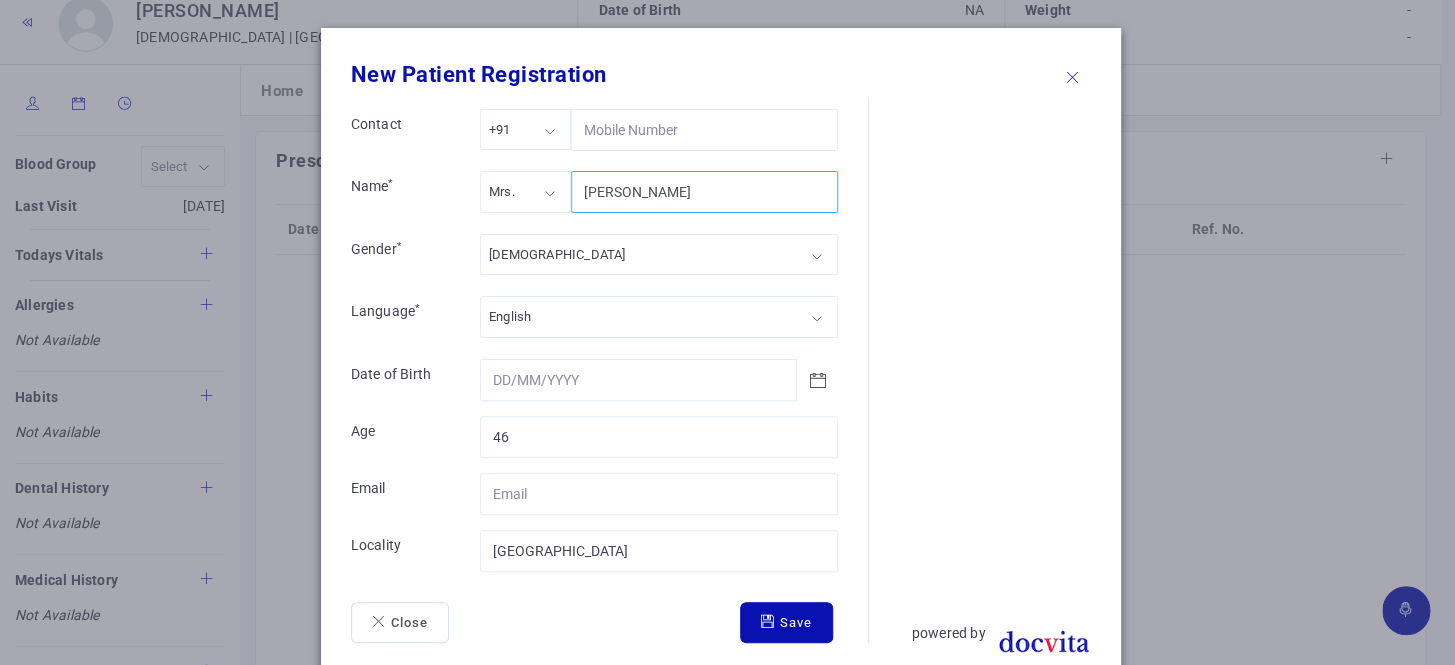 click on "[PERSON_NAME]" at bounding box center (704, 192) 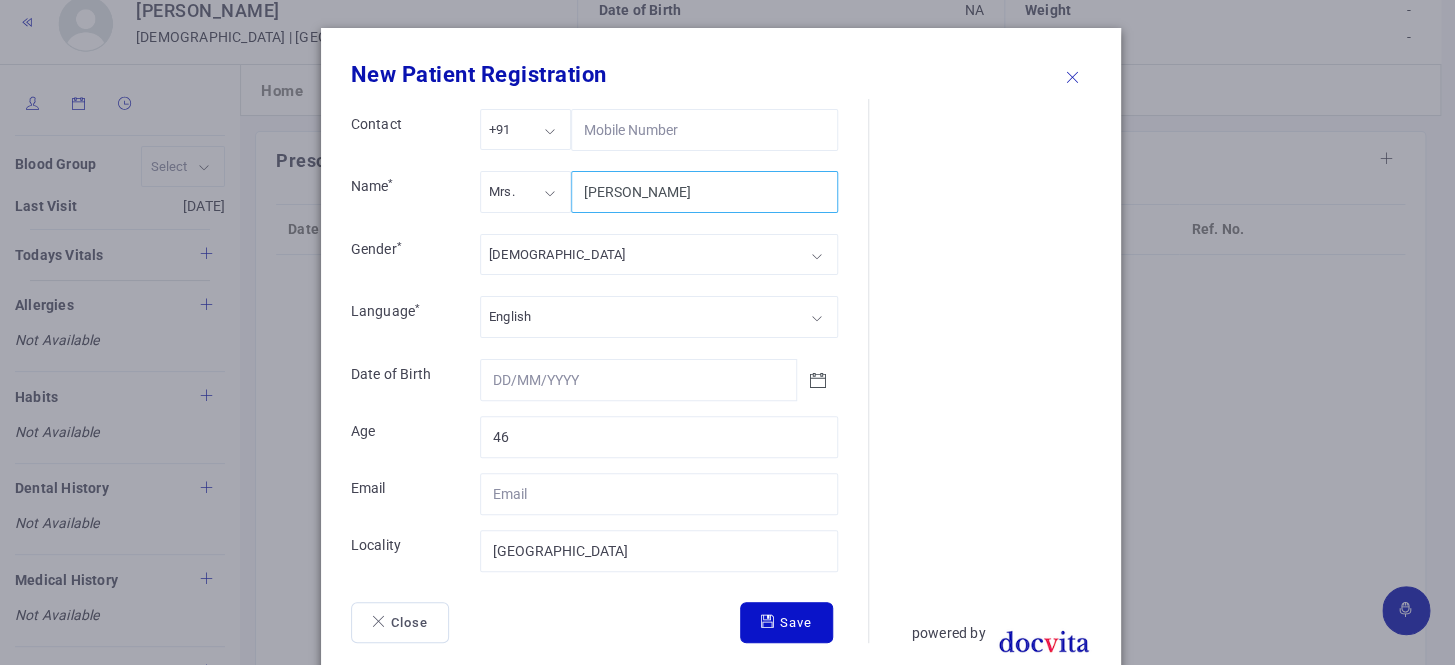 type on "[PERSON_NAME]" 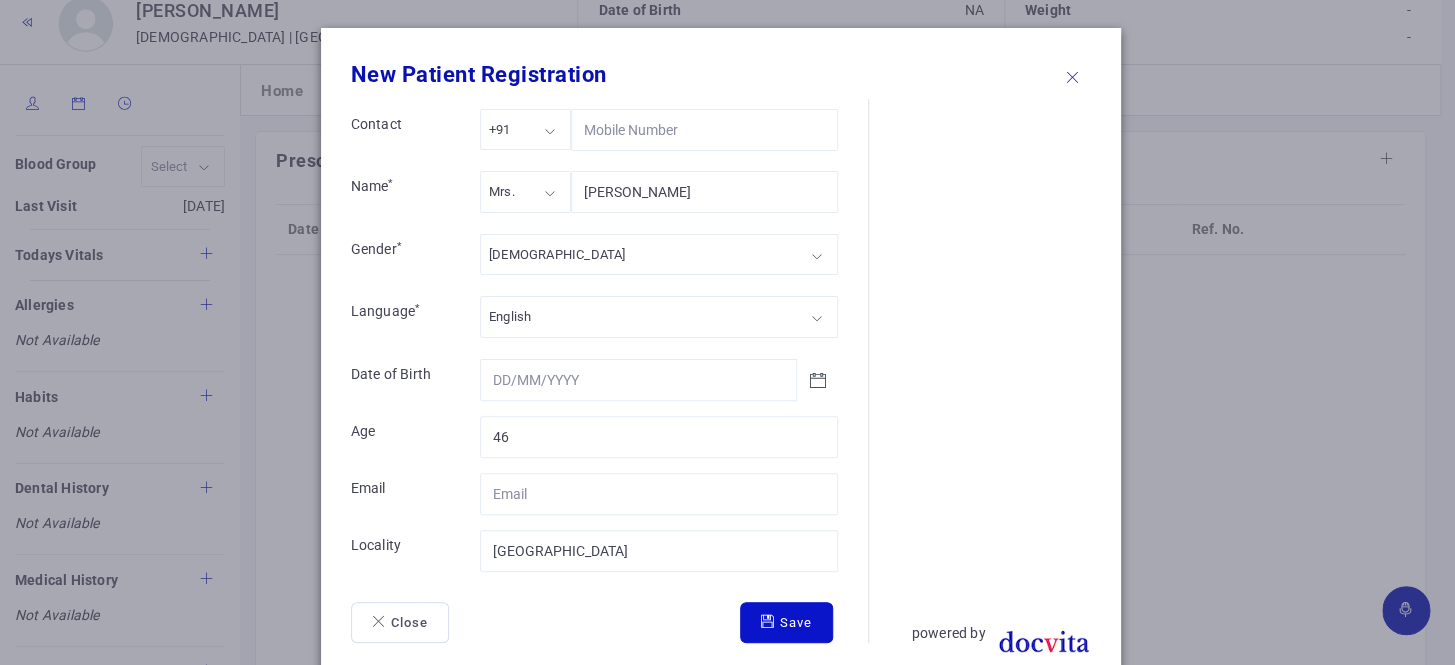 click on "Save" at bounding box center [786, 623] 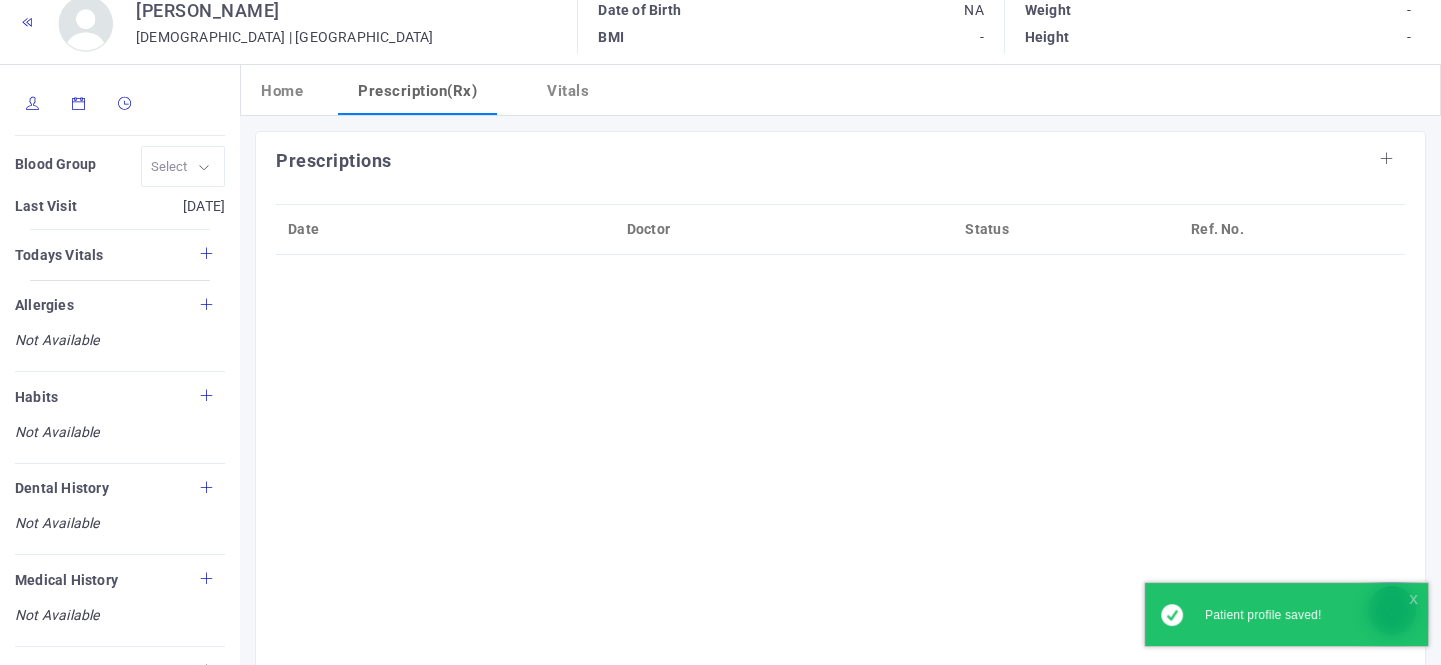 scroll, scrollTop: 0, scrollLeft: 0, axis: both 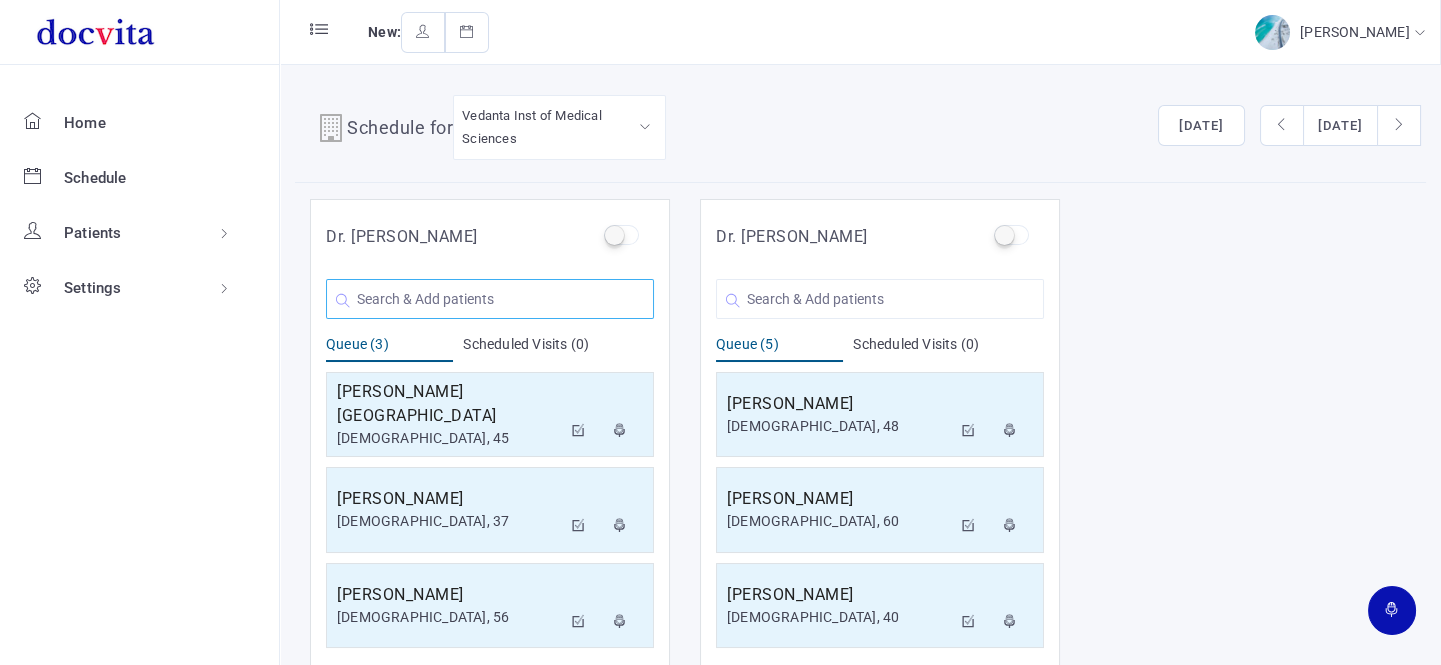 click 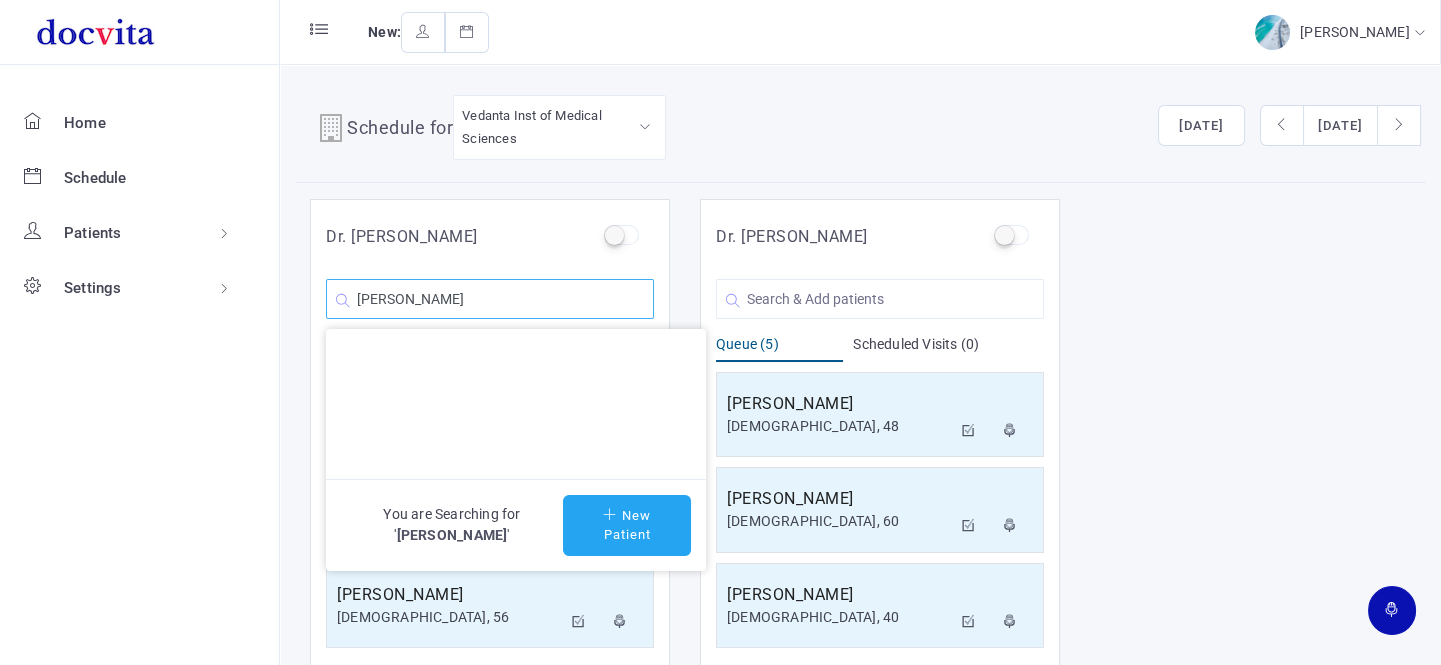 type on "[PERSON_NAME]" 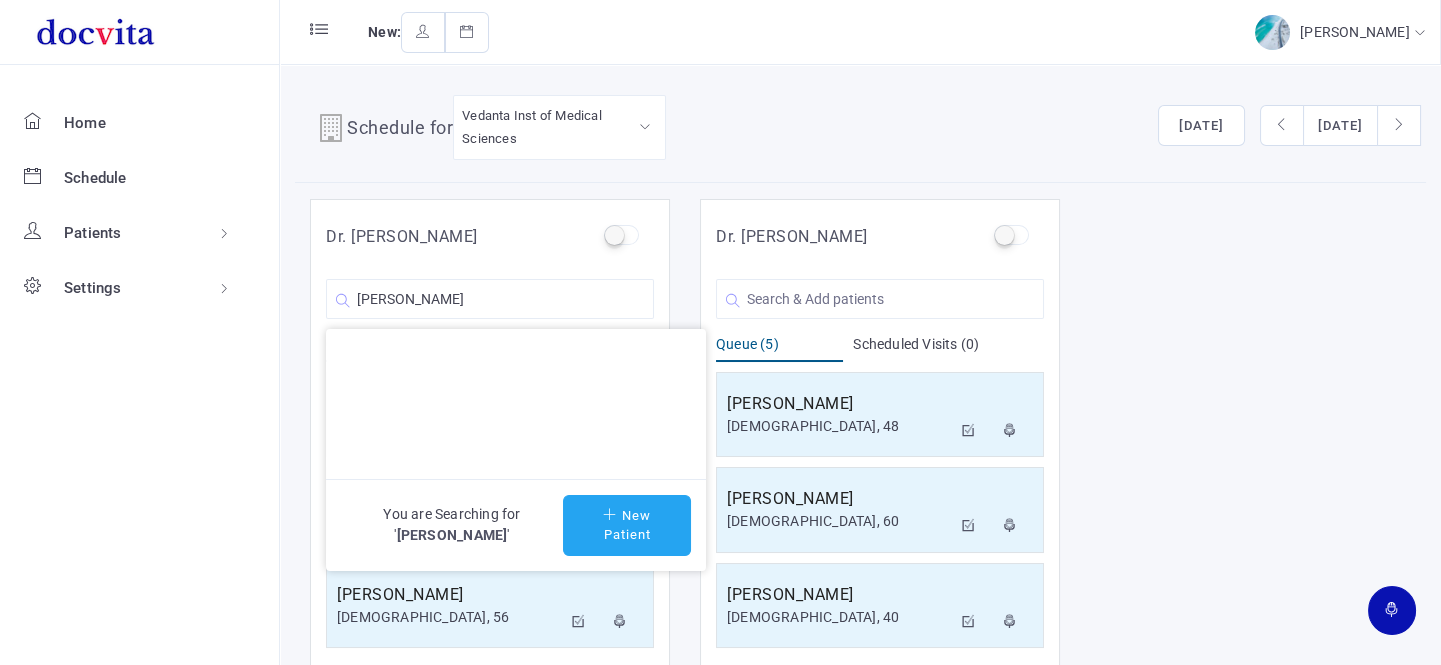 click on "New Patient" 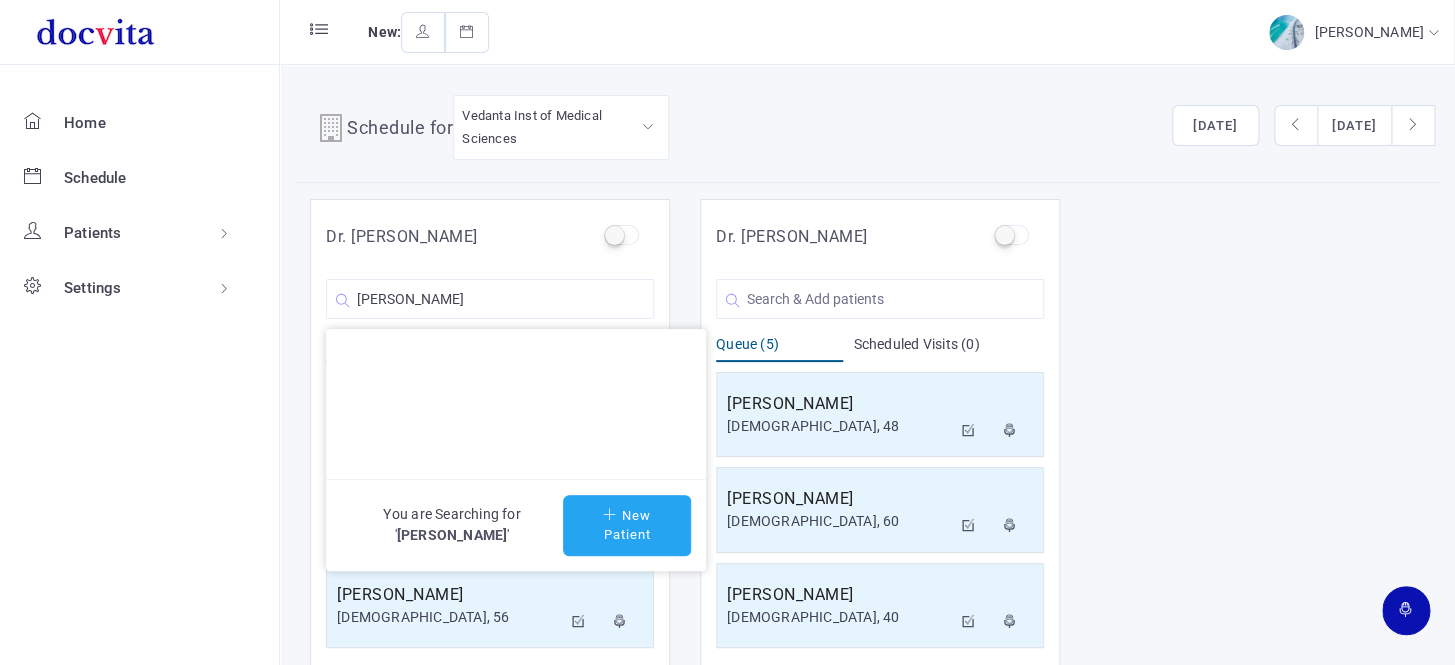 type on "[PERSON_NAME]" 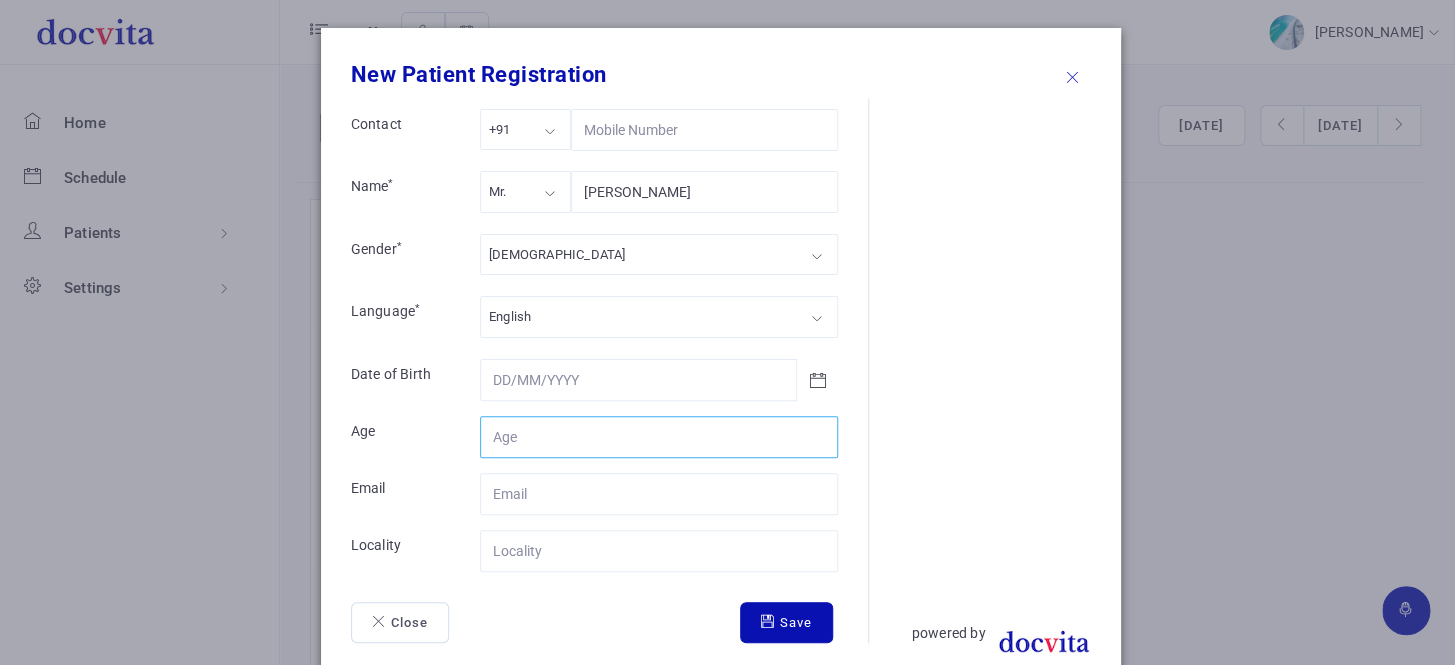 click on "Contact" at bounding box center (659, 437) 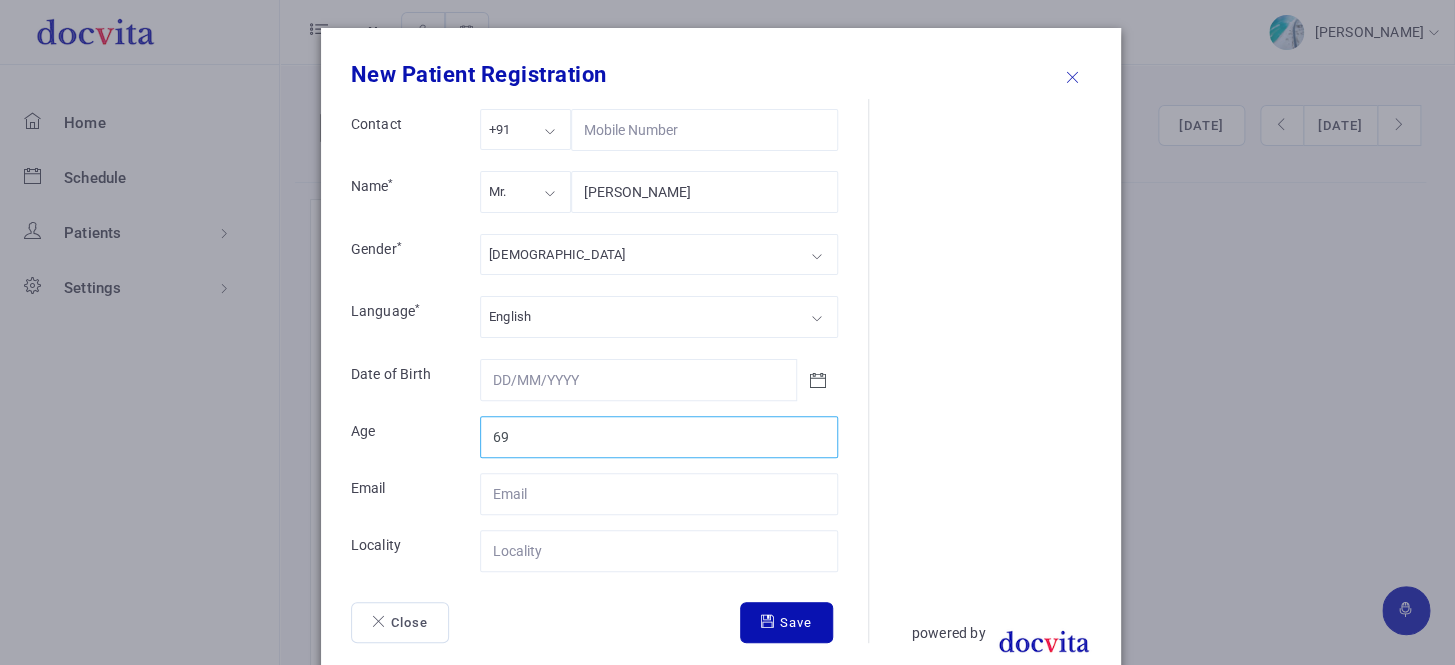 type on "69" 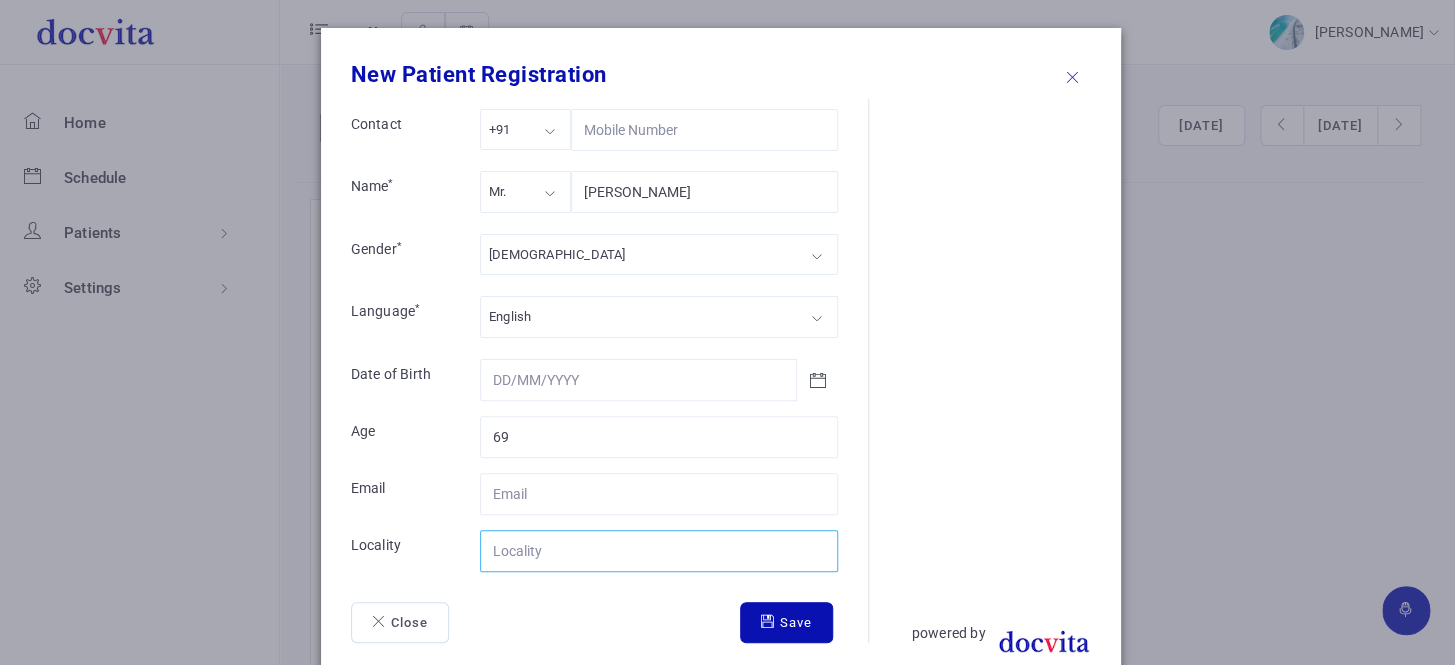 click on "Contact" at bounding box center (659, 551) 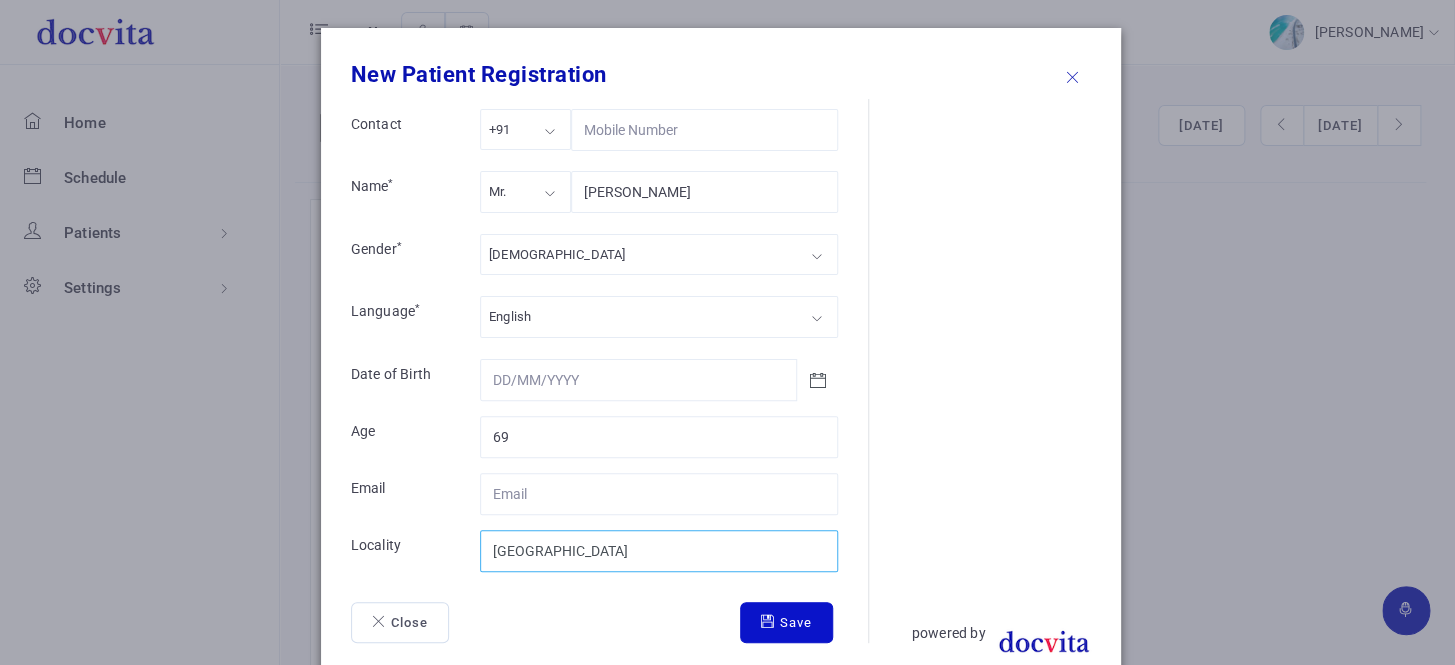 type on "[GEOGRAPHIC_DATA]" 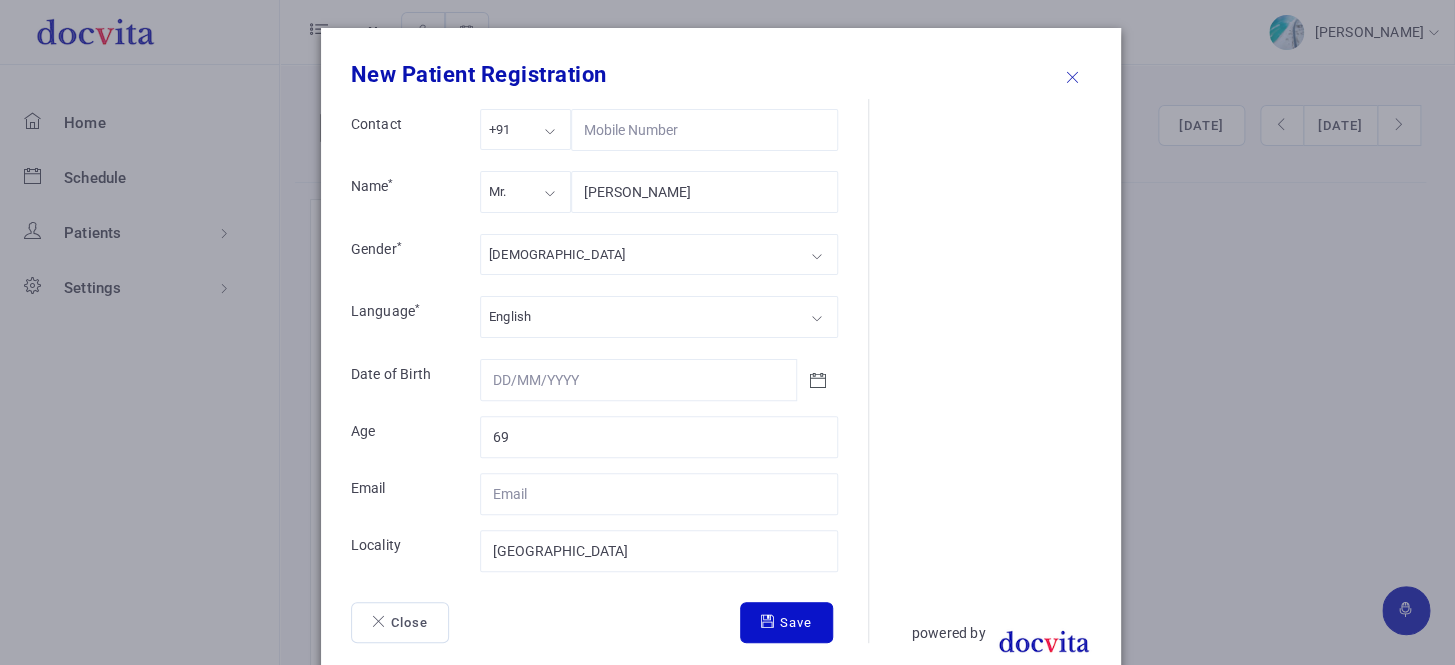 click on "Save" at bounding box center (786, 623) 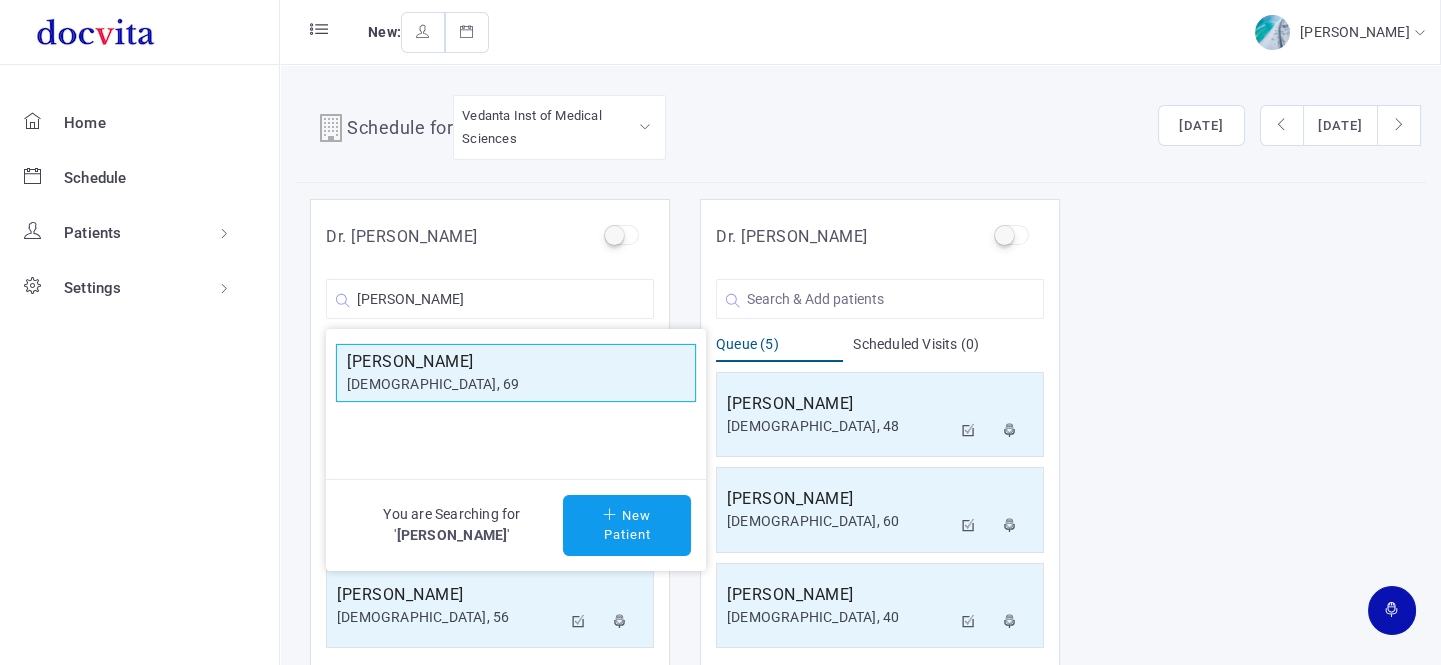click on "[DEMOGRAPHIC_DATA], 69" 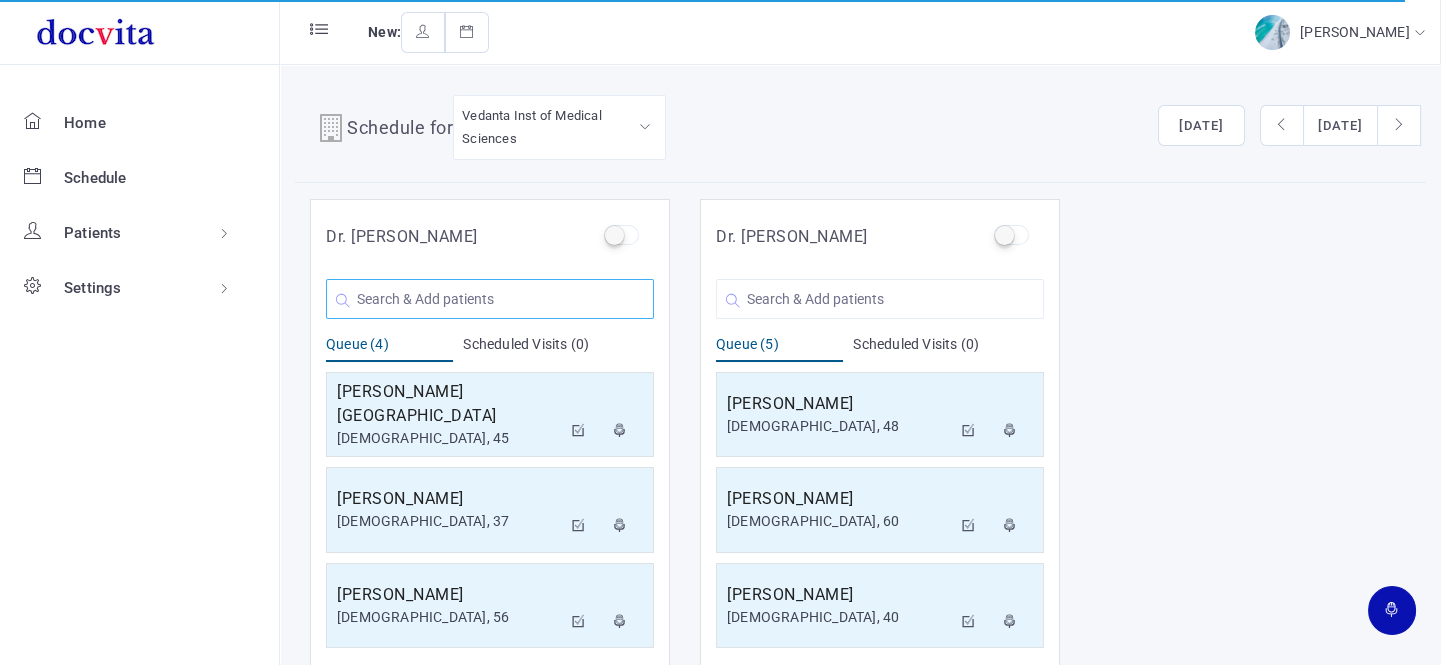 click 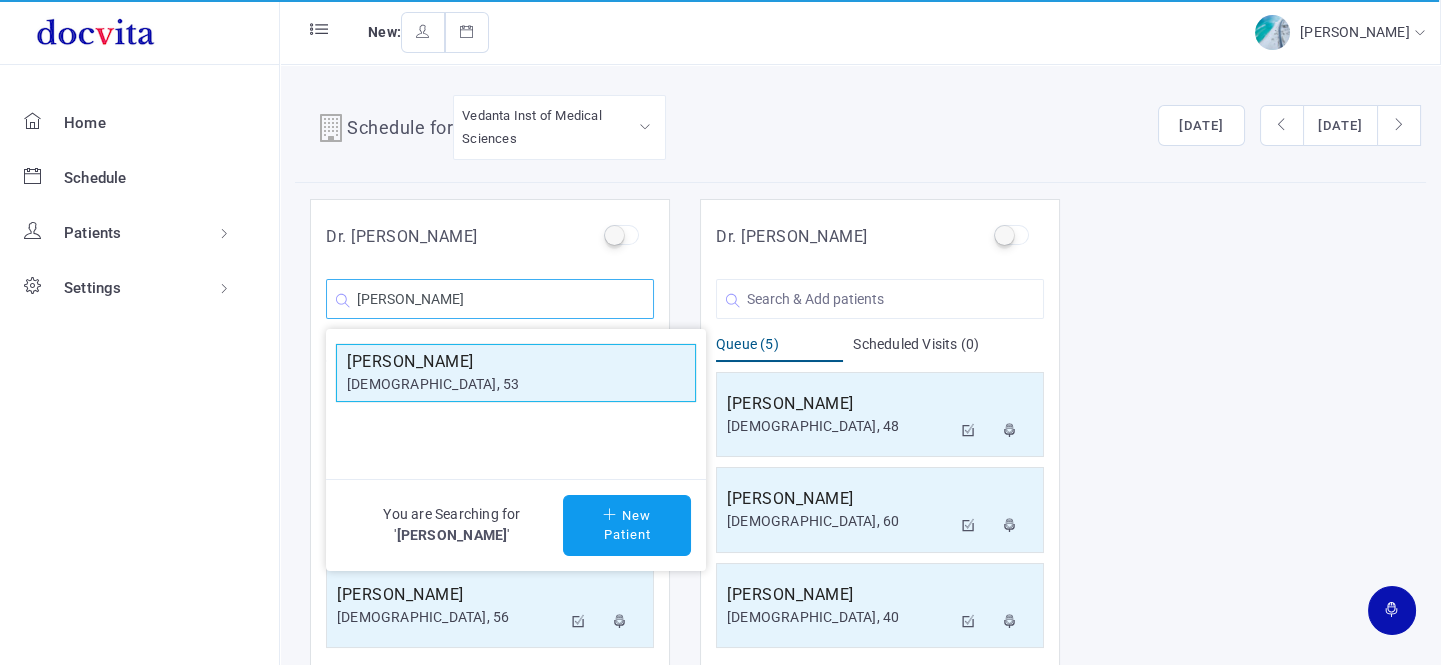 type on "[PERSON_NAME]" 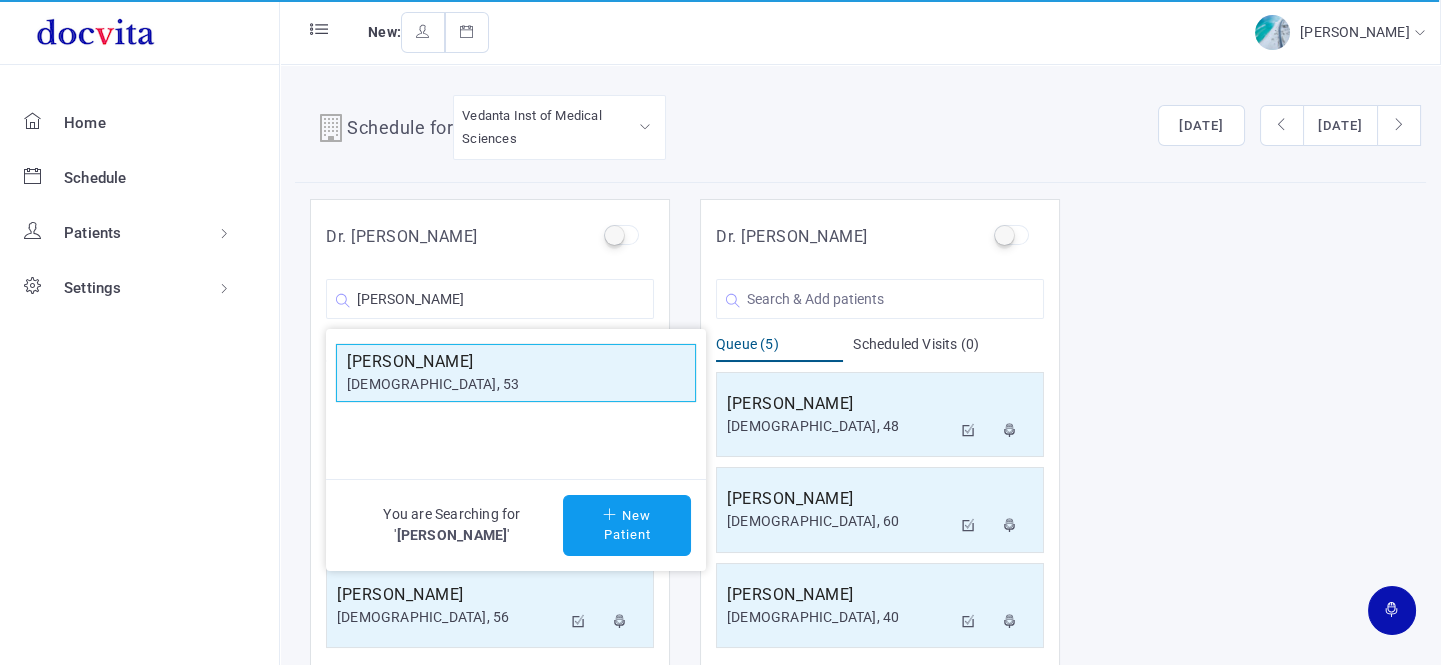 click on "[PERSON_NAME]" 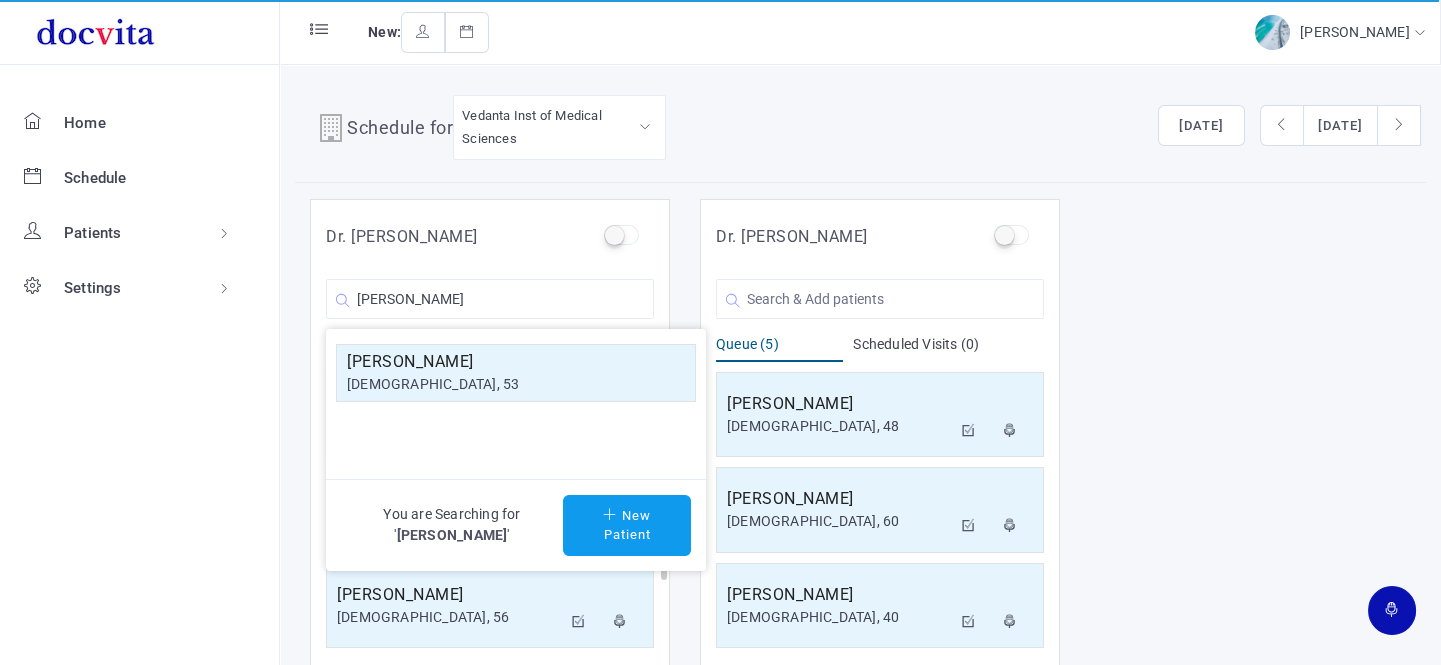 type 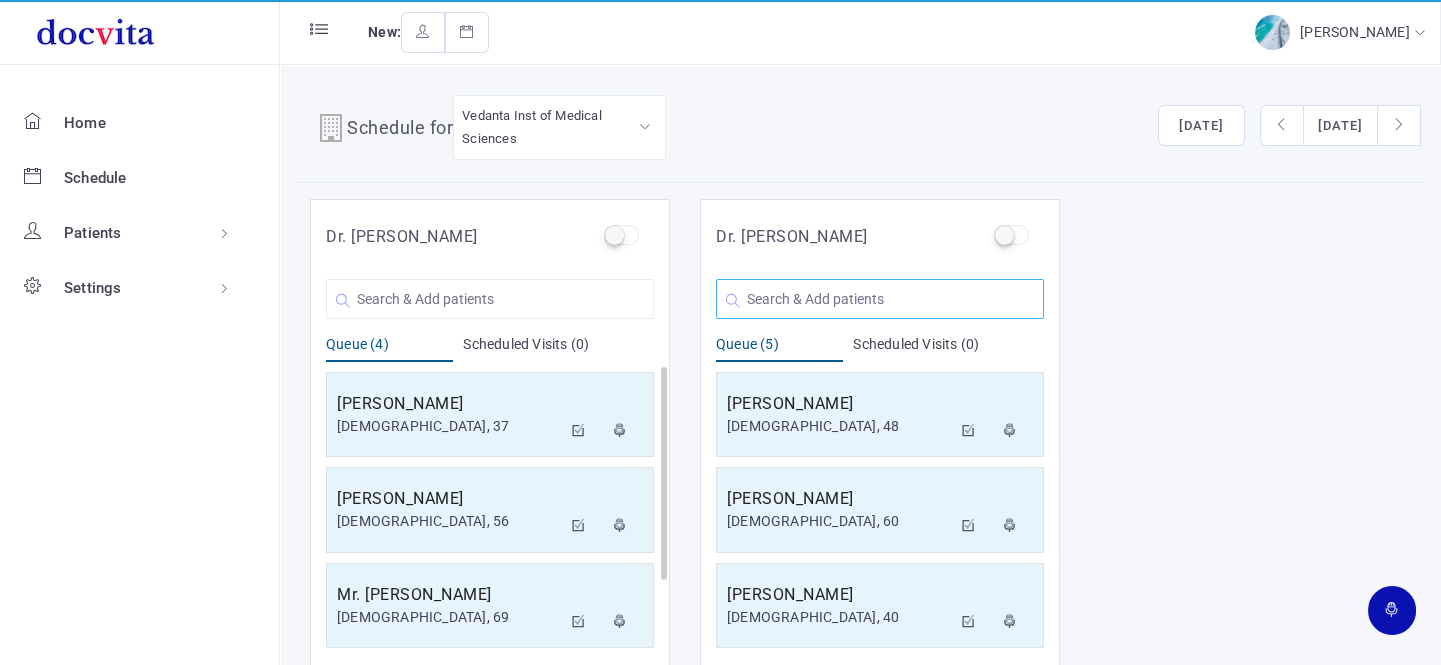 click 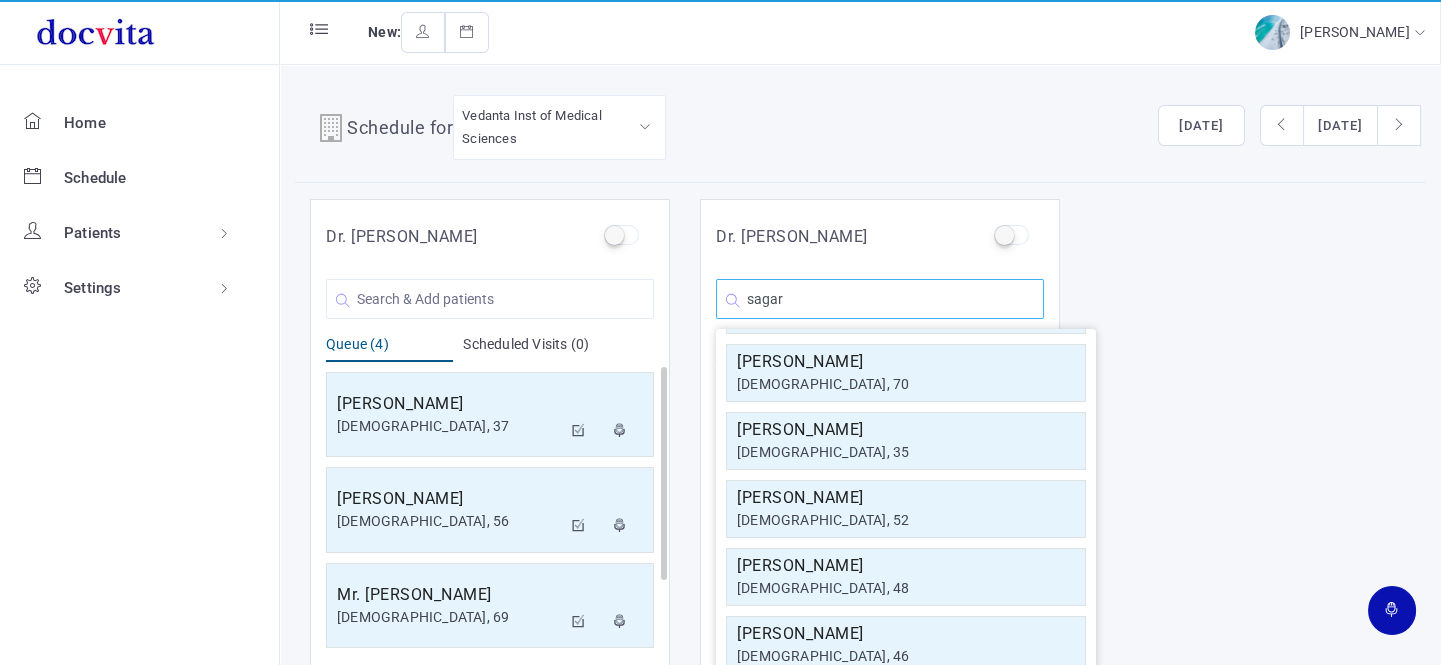 scroll, scrollTop: 358, scrollLeft: 0, axis: vertical 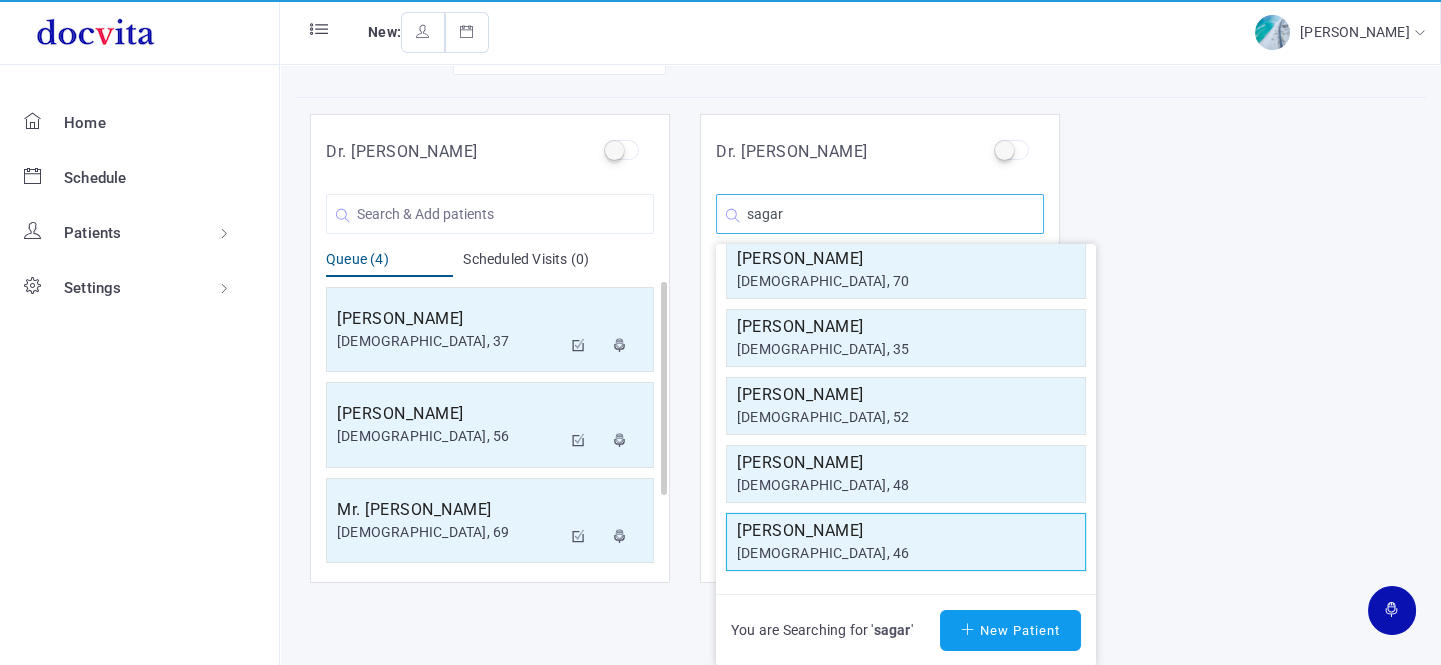 type on "sagar" 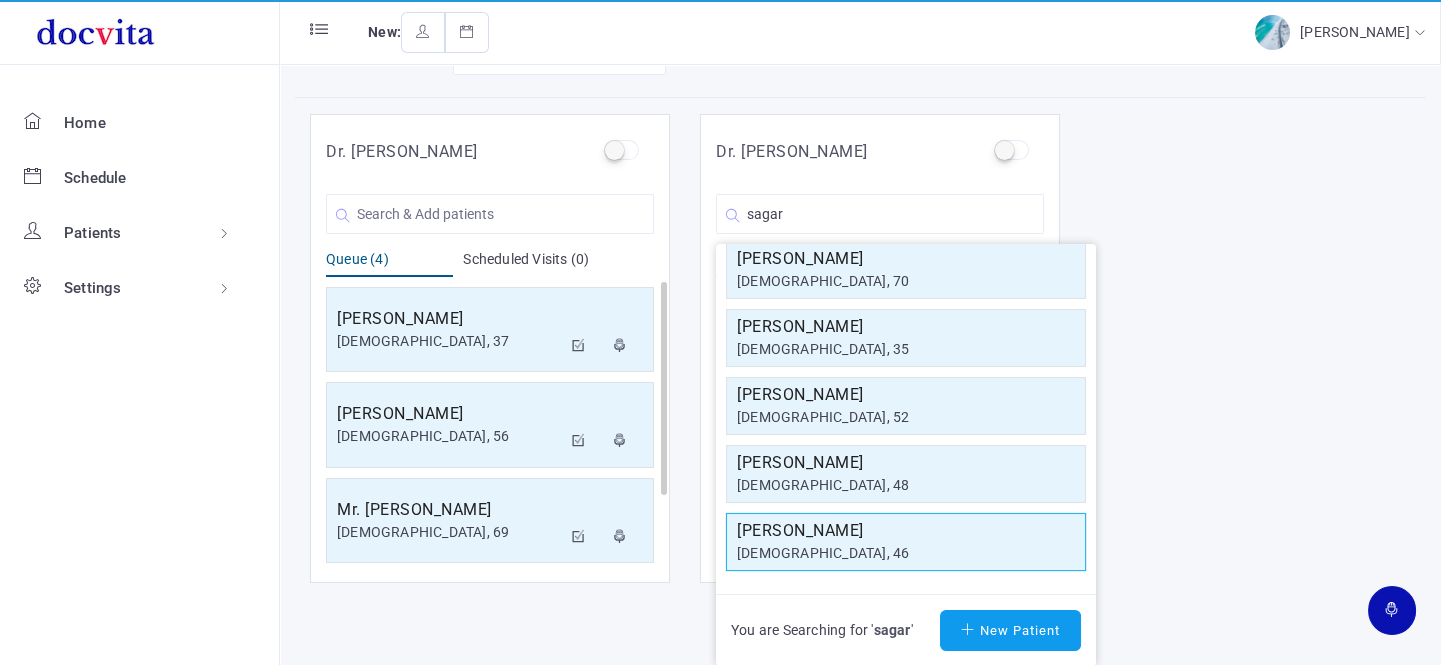 click on "[DEMOGRAPHIC_DATA], 46" 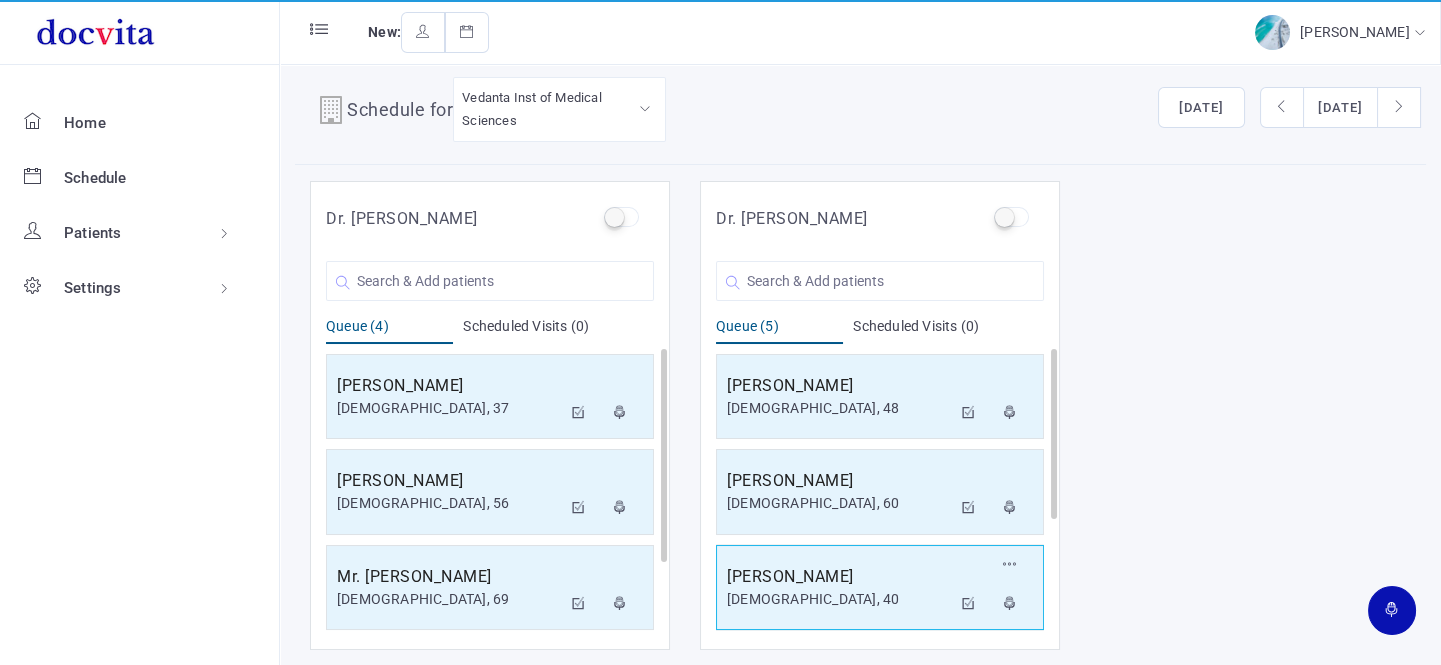 scroll, scrollTop: 16, scrollLeft: 0, axis: vertical 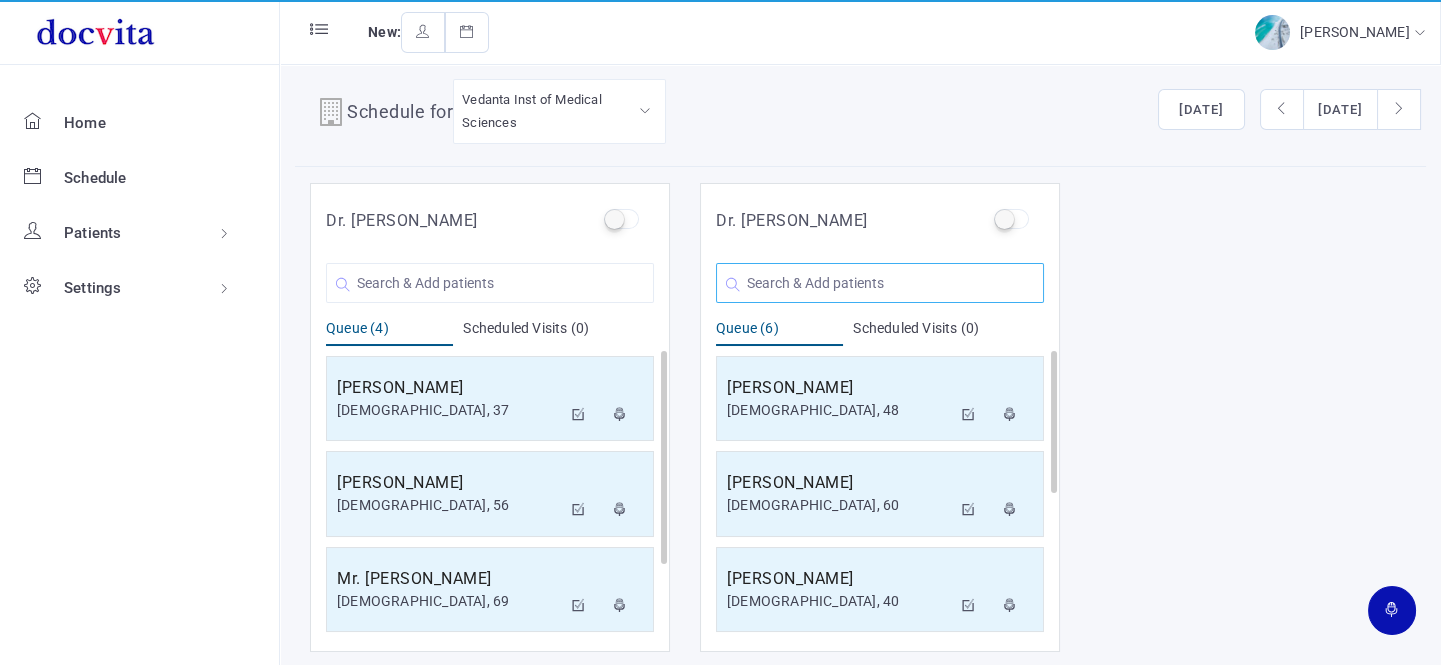 click 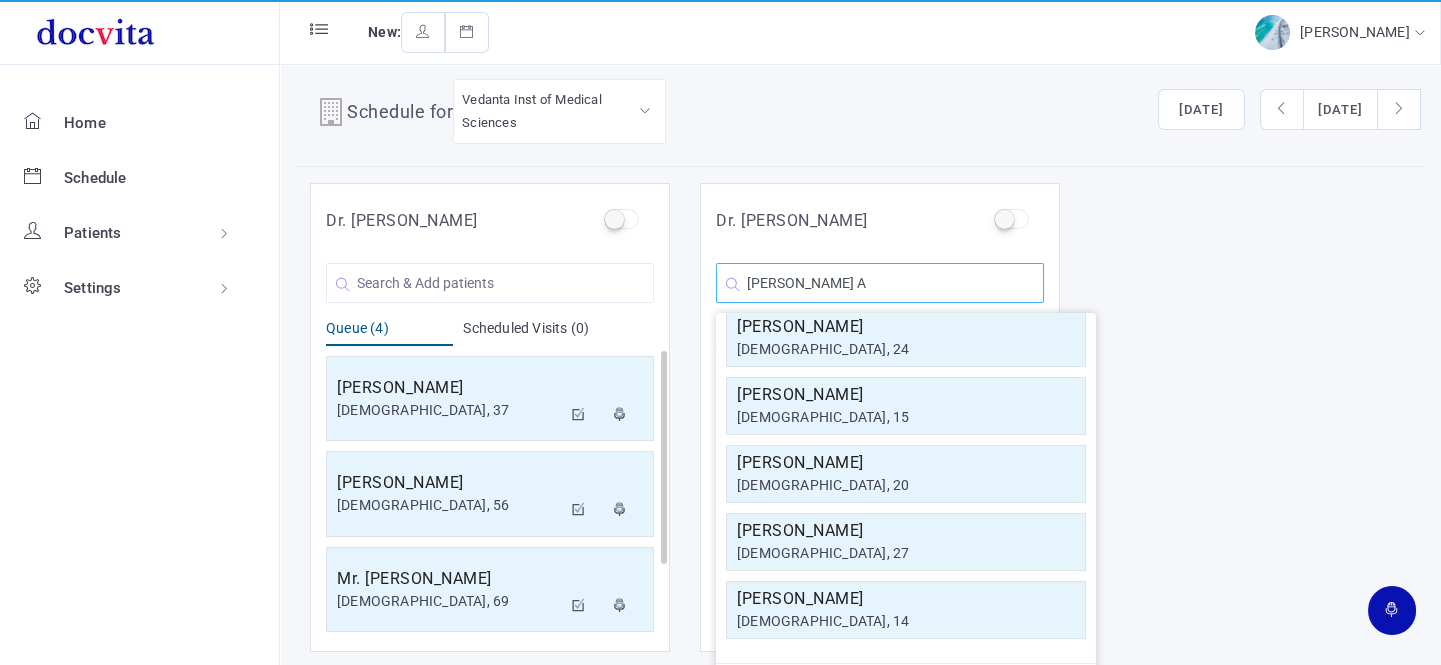 scroll, scrollTop: 0, scrollLeft: 0, axis: both 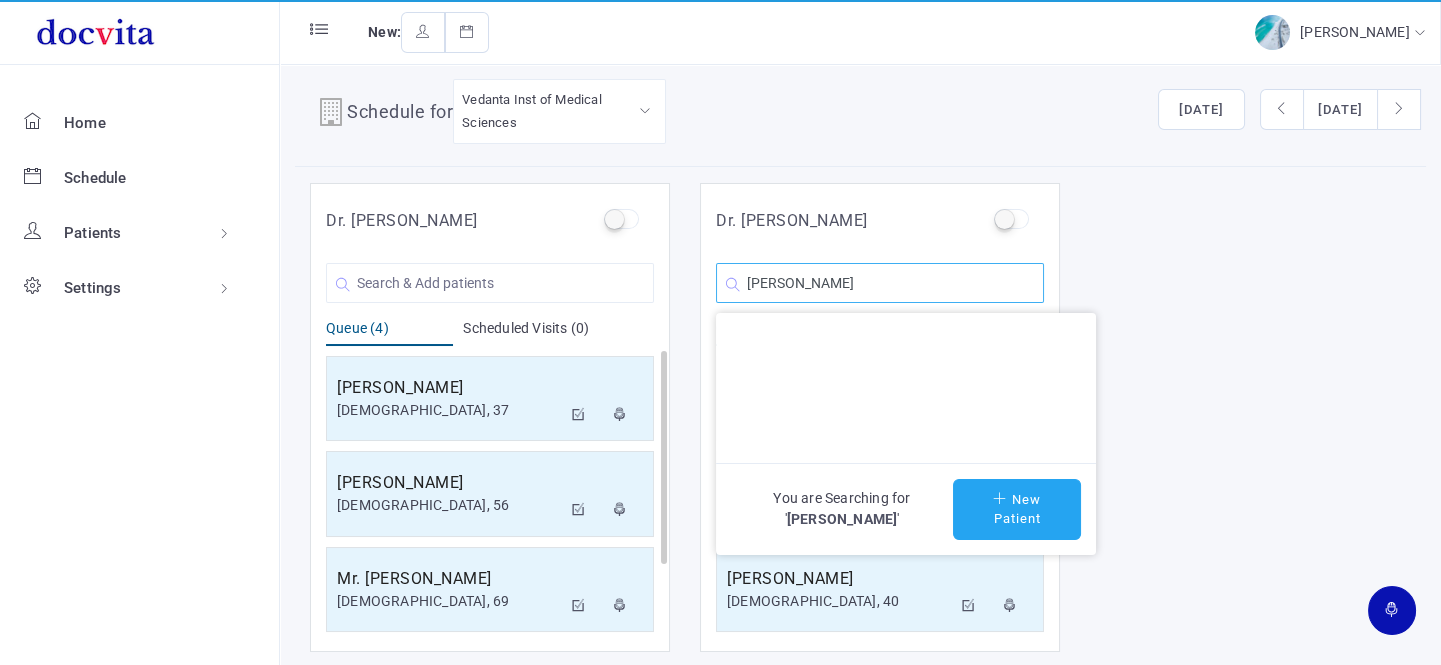 type on "[PERSON_NAME]" 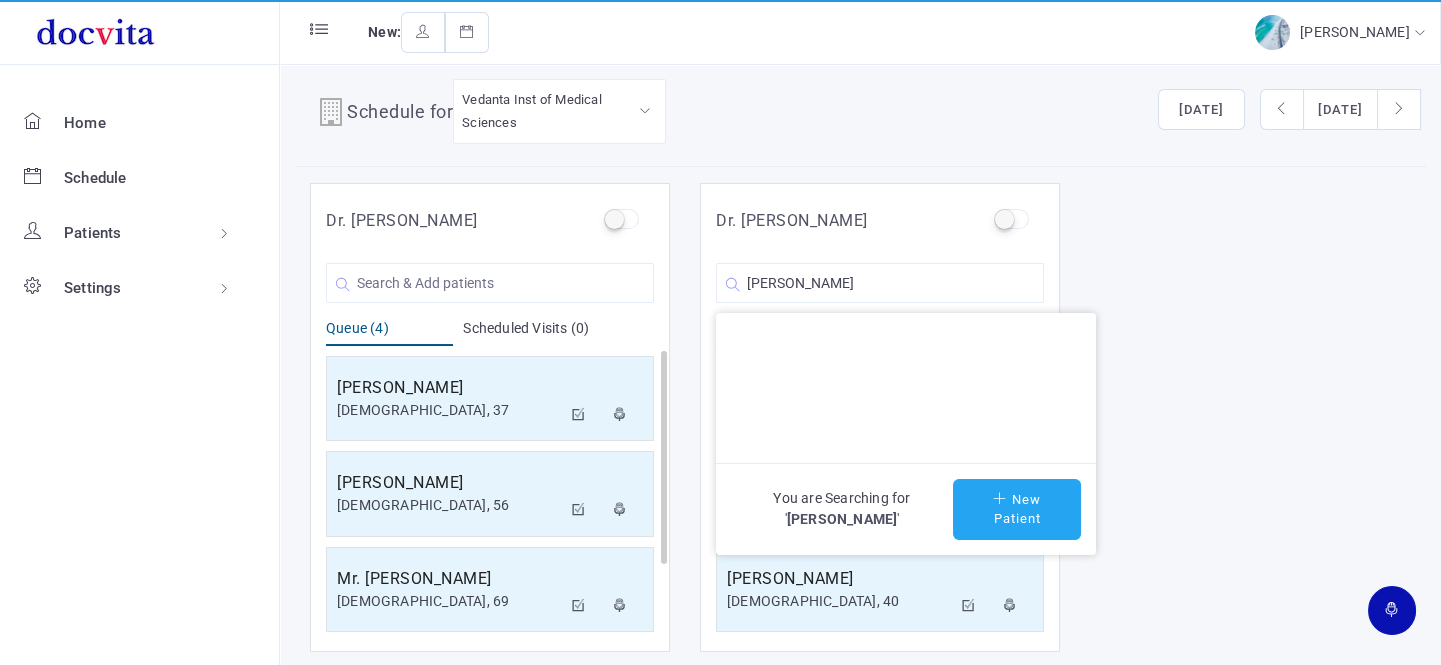 click on "New Patient" 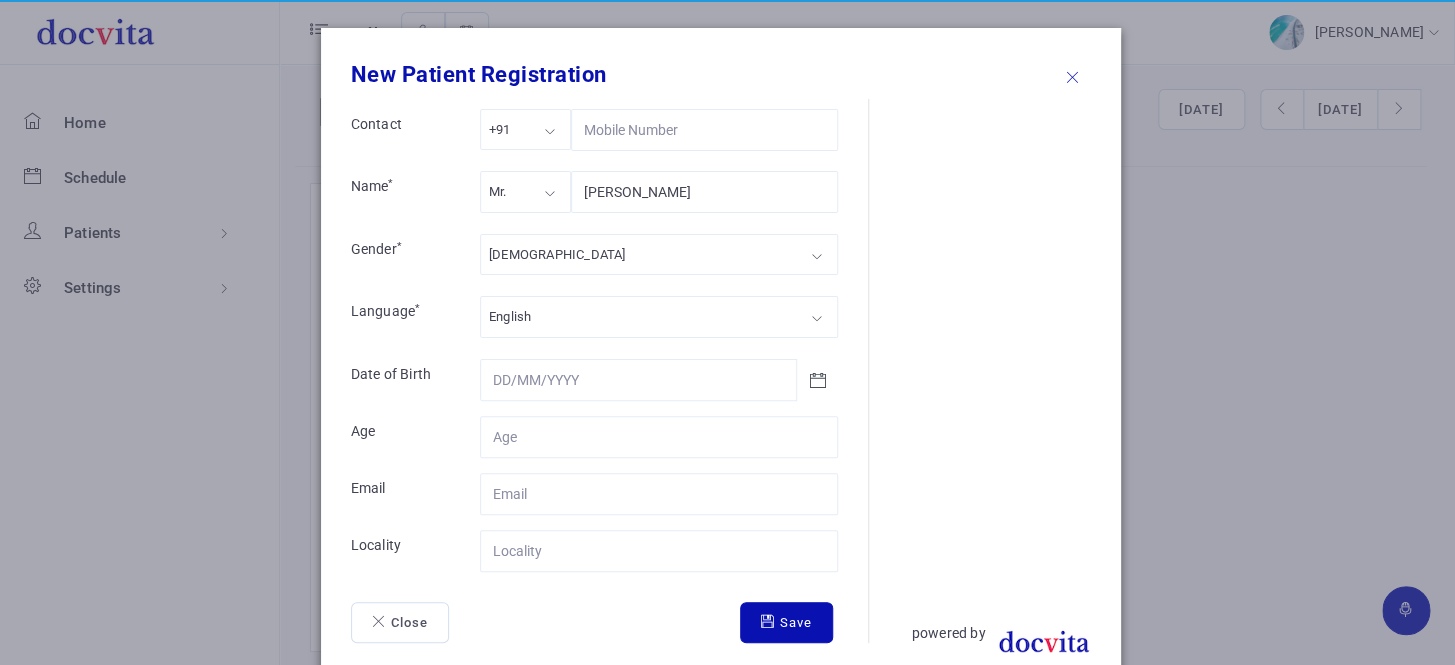 click on "Mr." at bounding box center [525, 191] 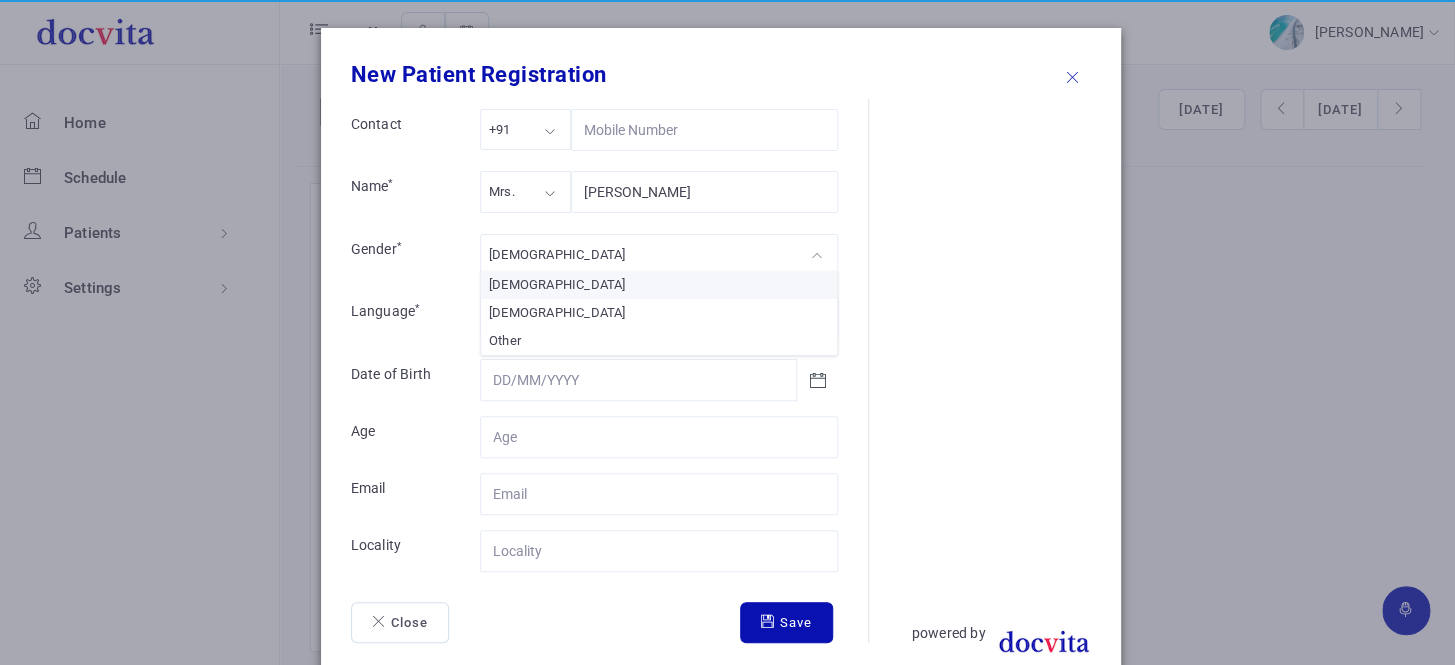 click on "[DEMOGRAPHIC_DATA]" at bounding box center [659, 254] 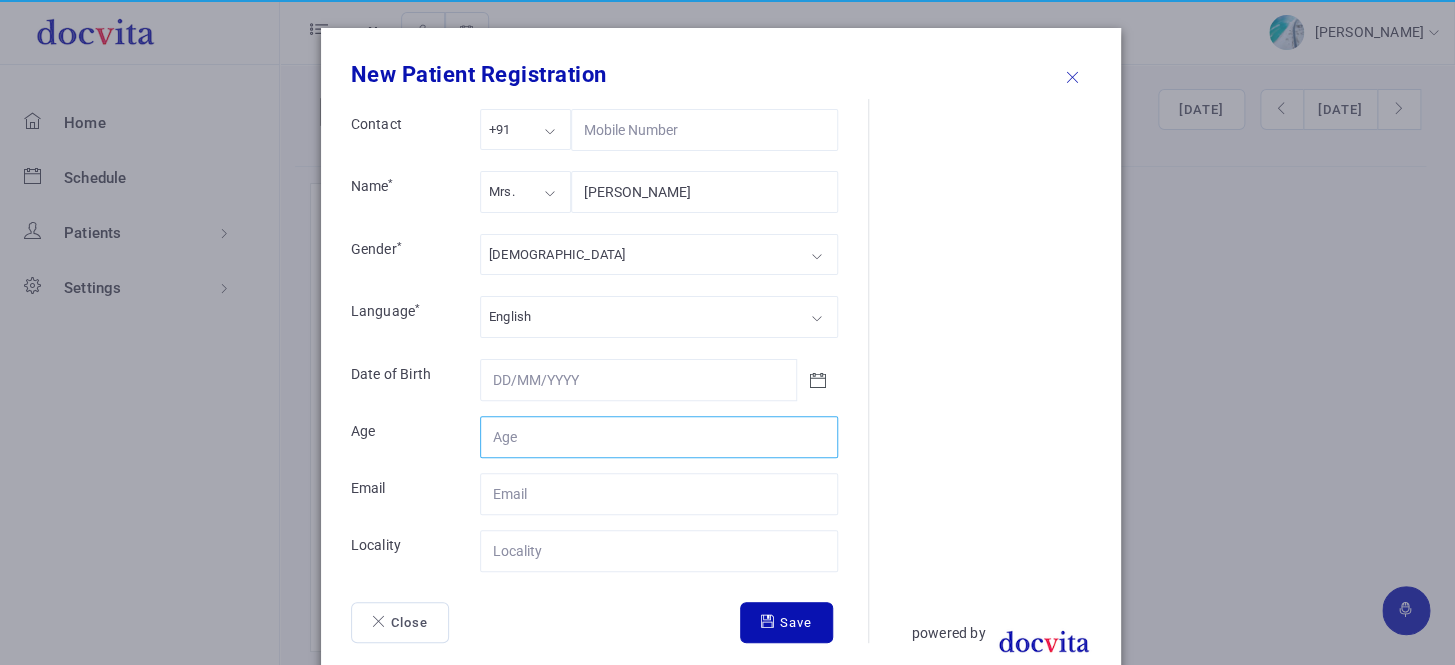 click on "Contact" at bounding box center [659, 437] 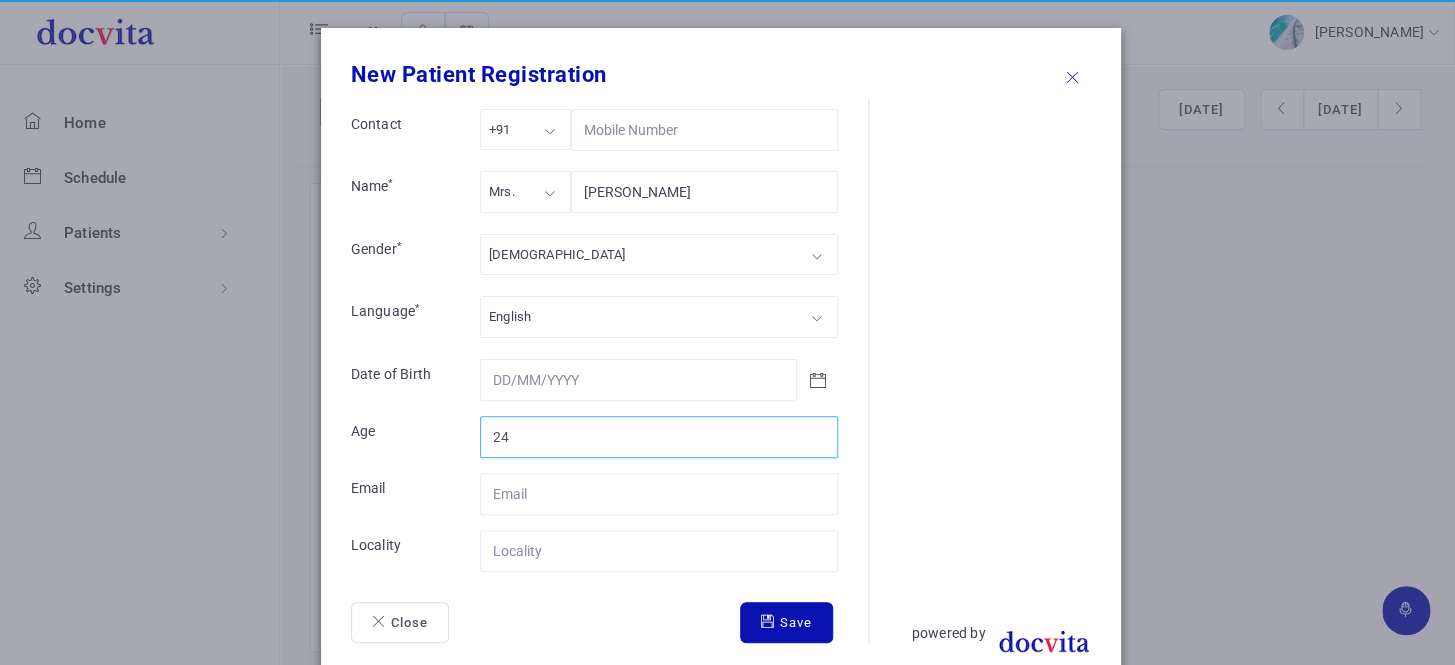 type on "24" 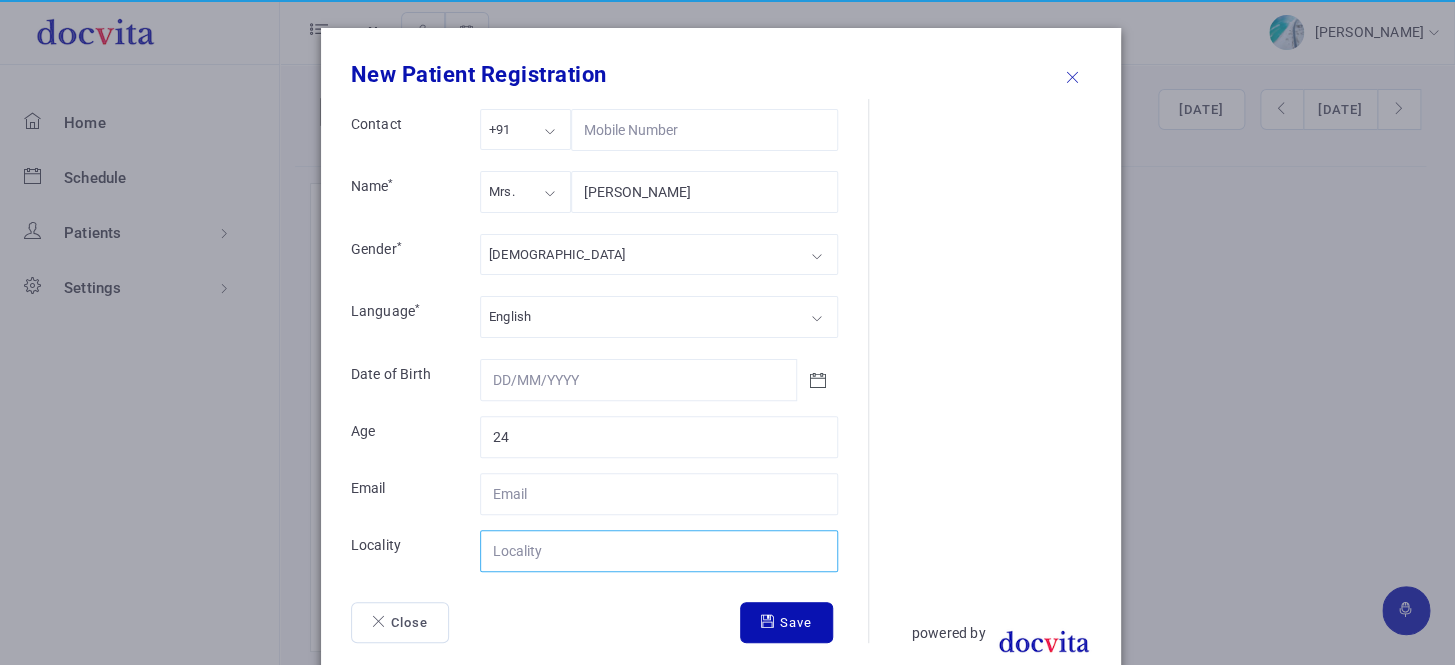 click on "Contact" at bounding box center [659, 551] 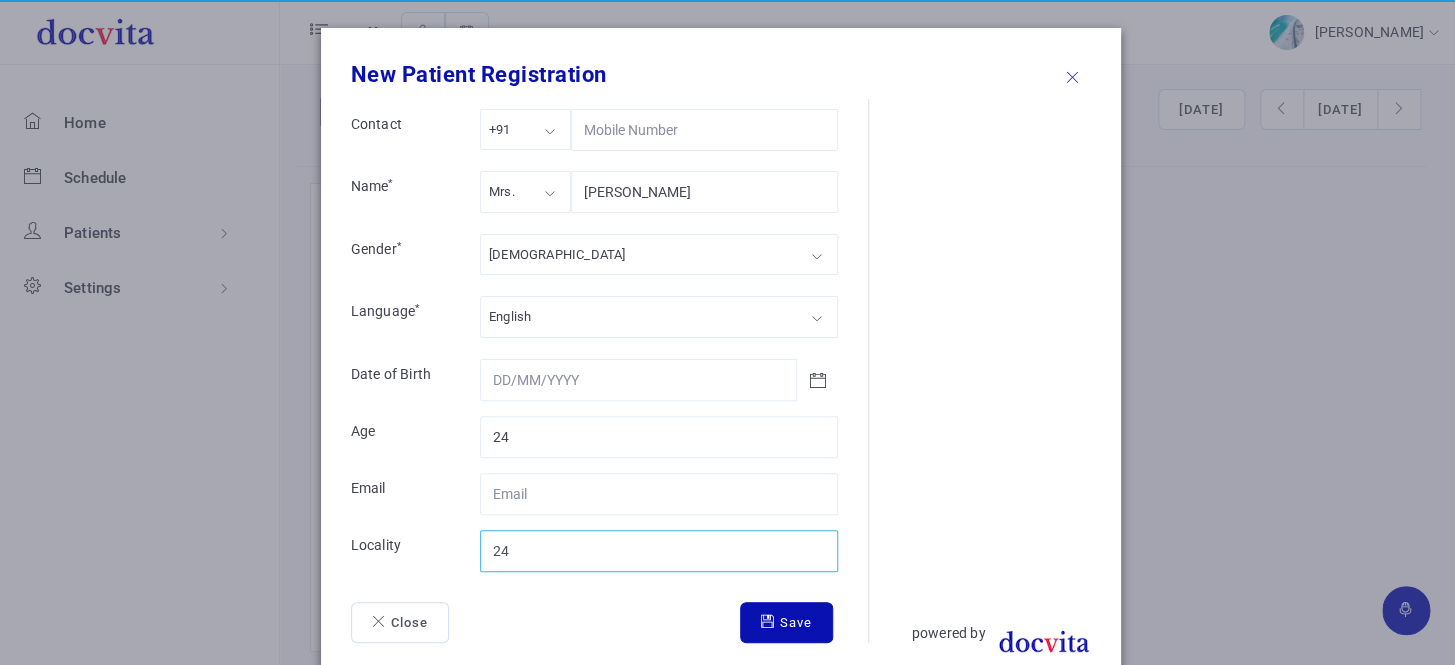 type on "2" 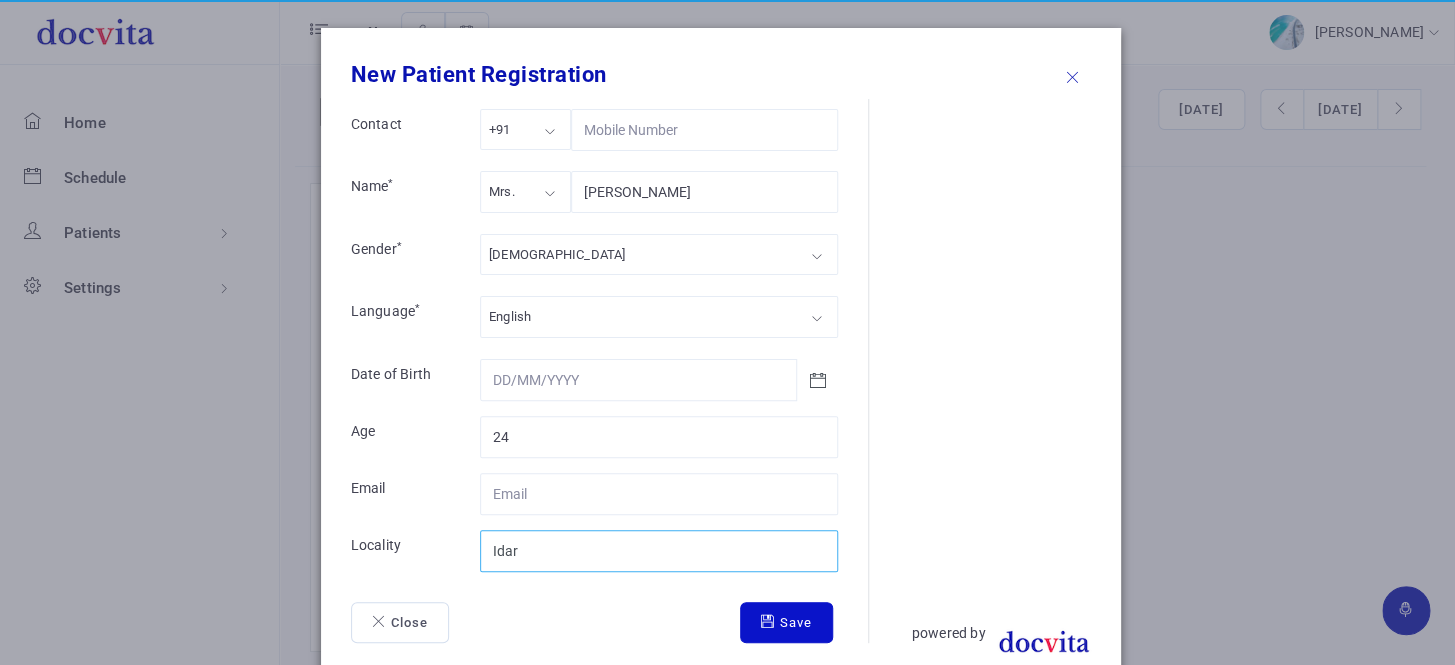 type on "Idar" 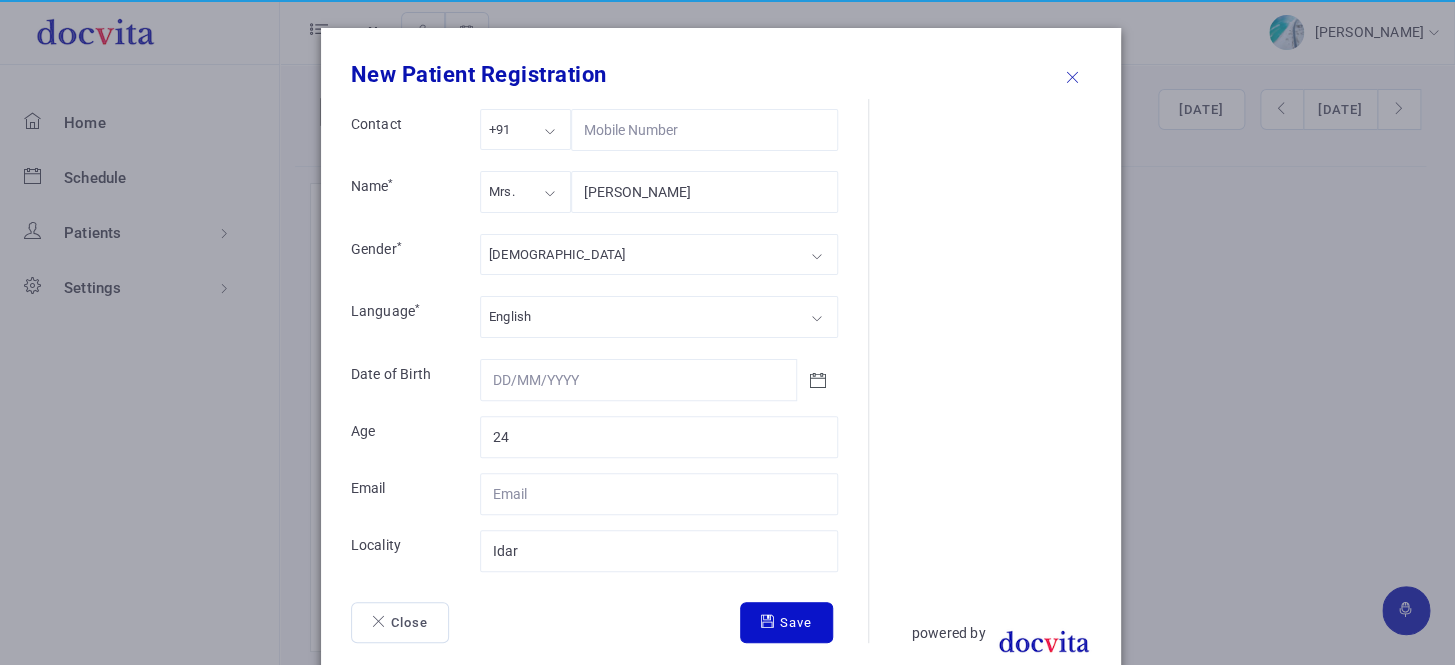 click at bounding box center [770, 621] 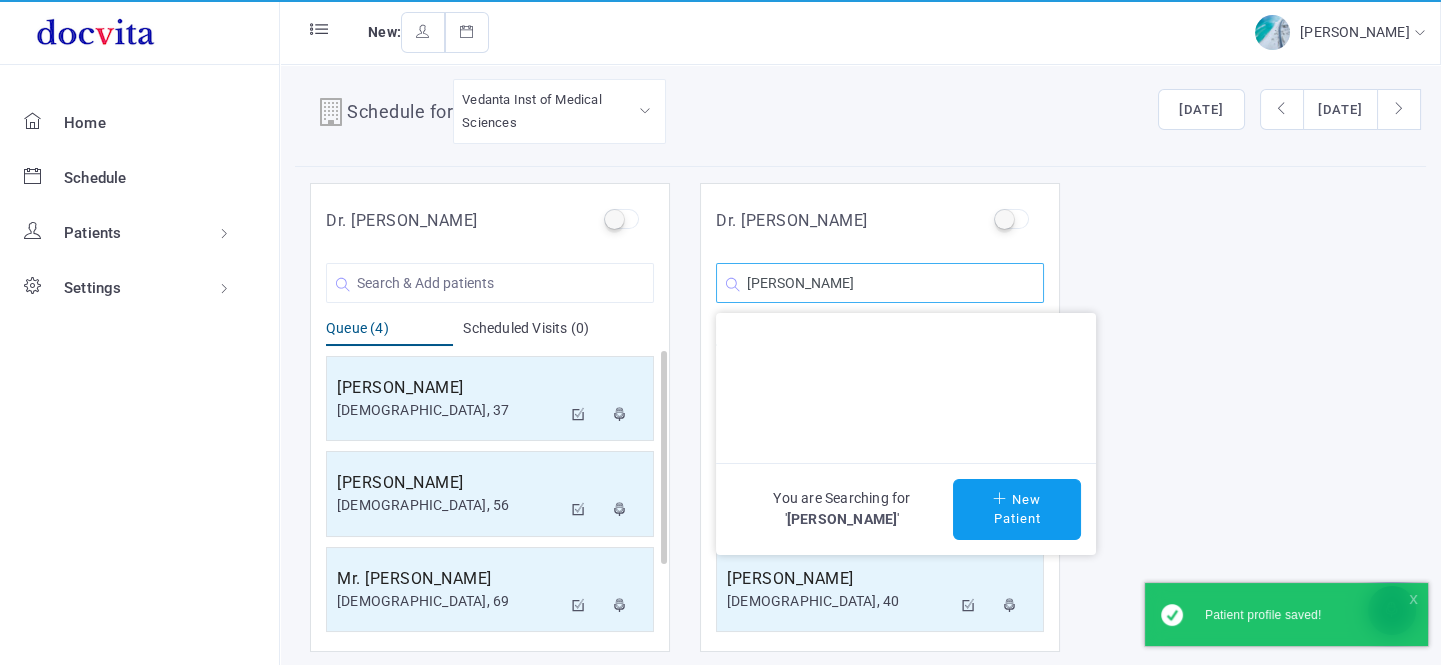 click on "[PERSON_NAME]" 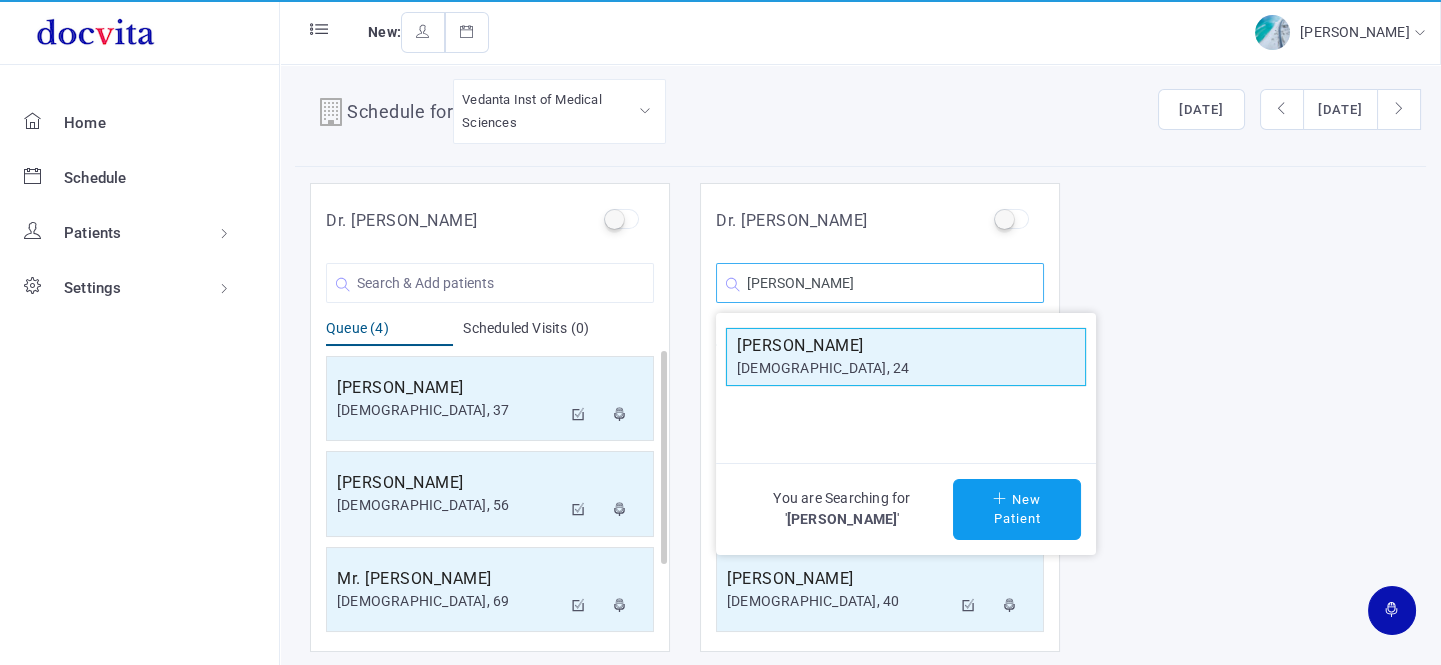 type on "[PERSON_NAME]" 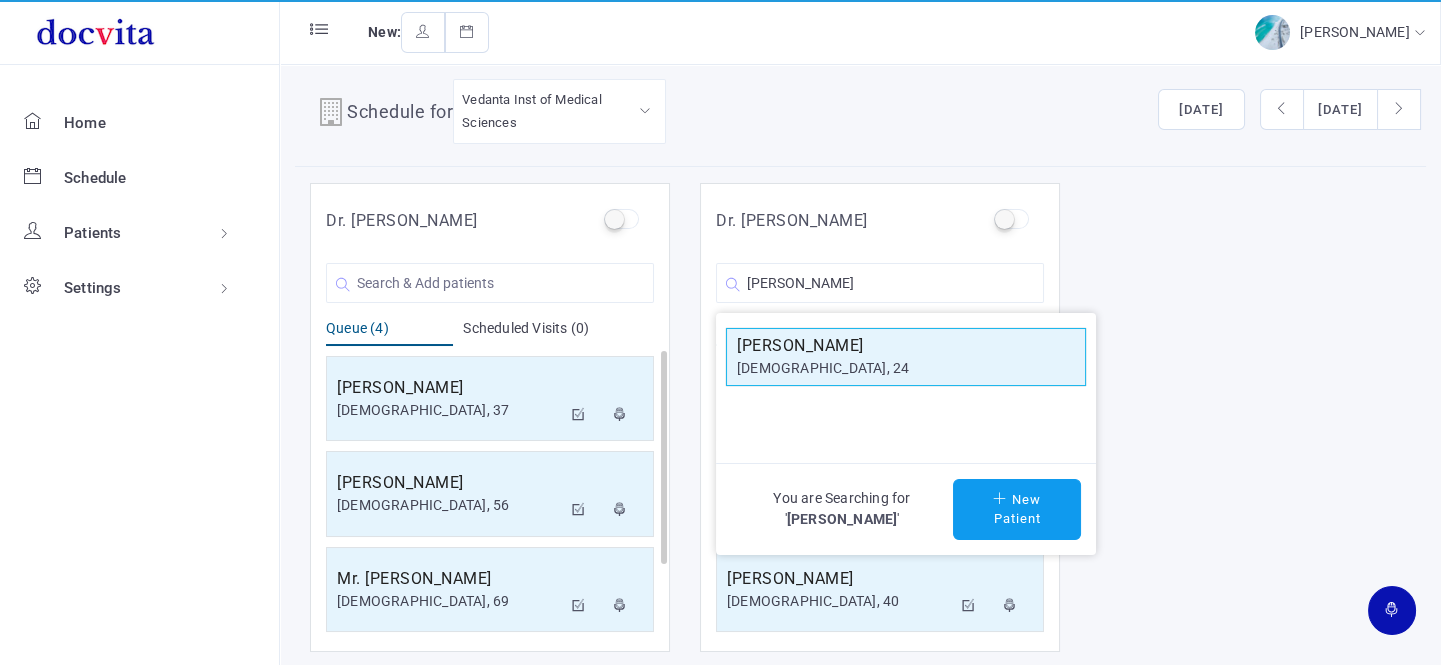 click on "[PERSON_NAME]" 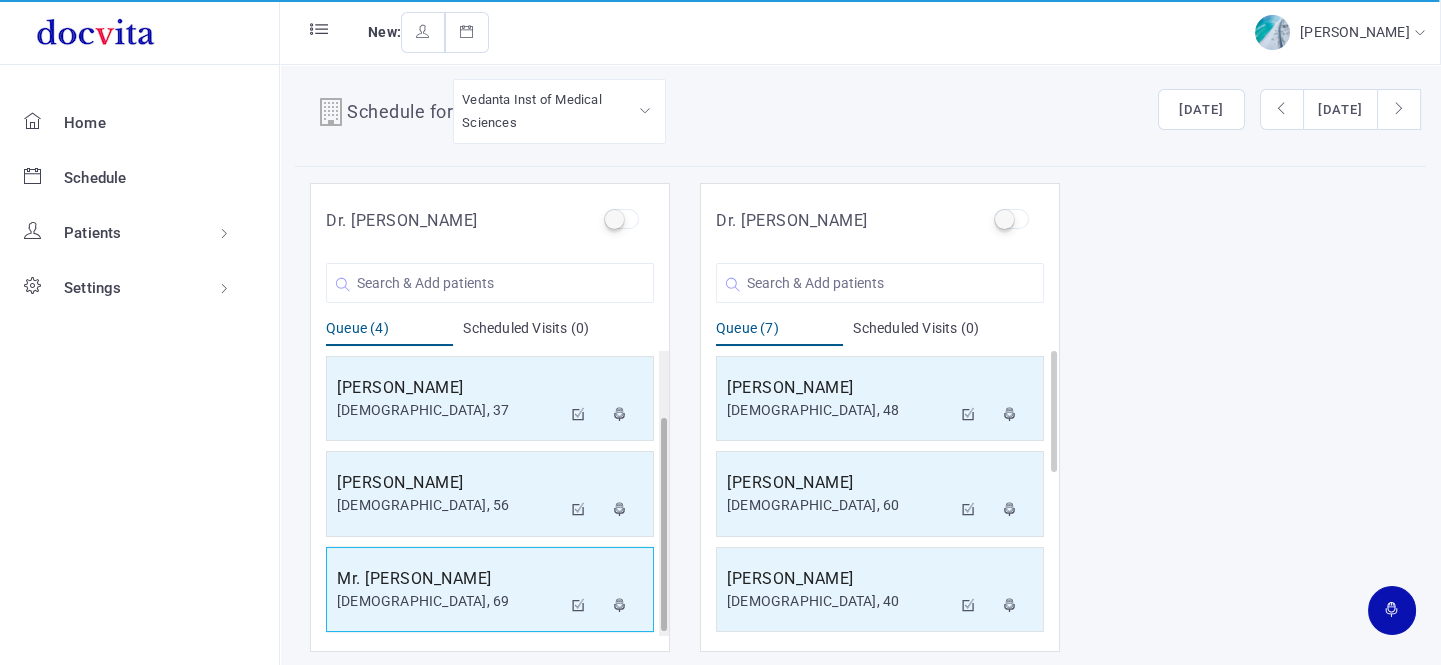 scroll, scrollTop: 96, scrollLeft: 0, axis: vertical 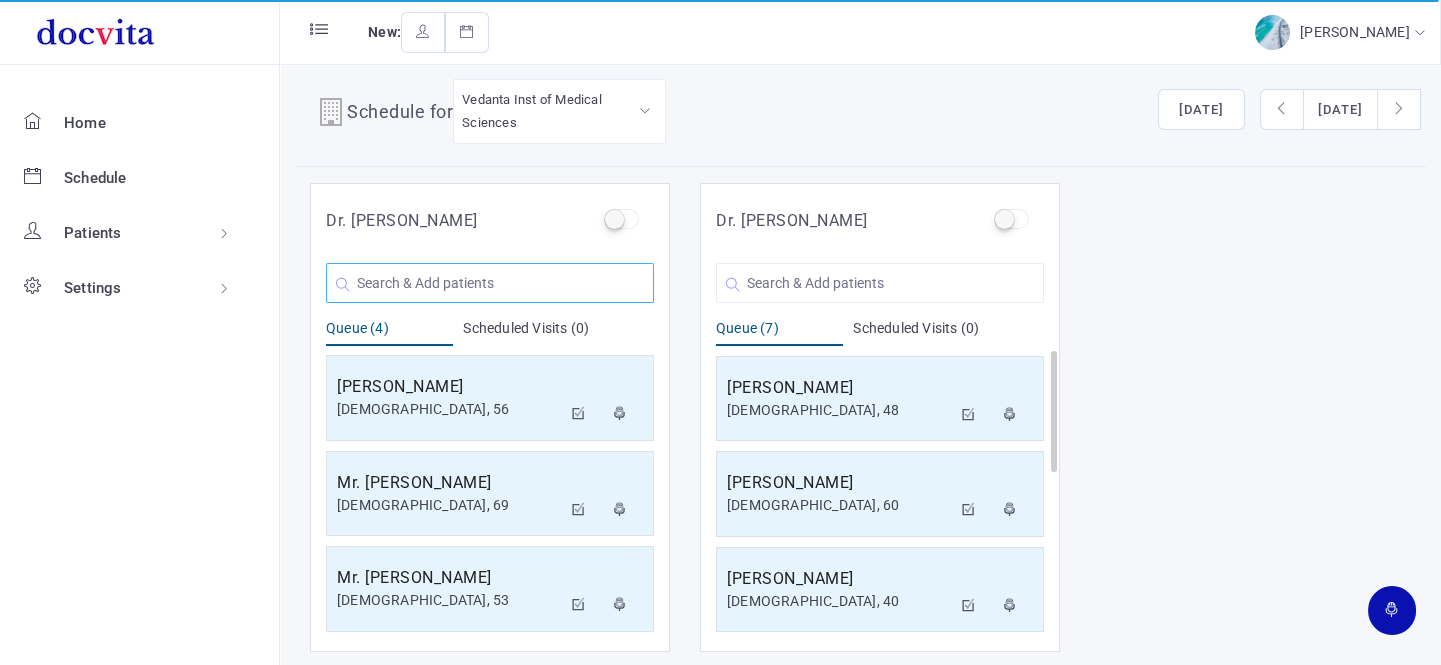 click 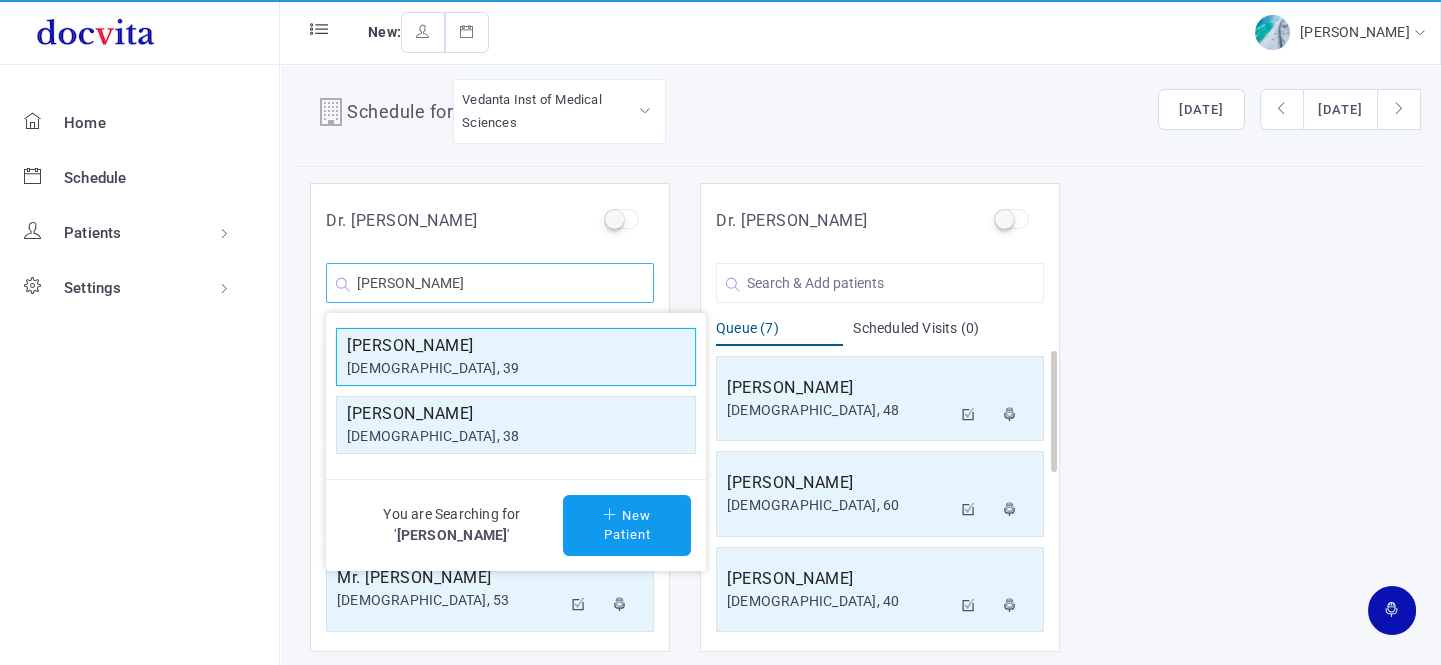 type on "[PERSON_NAME]" 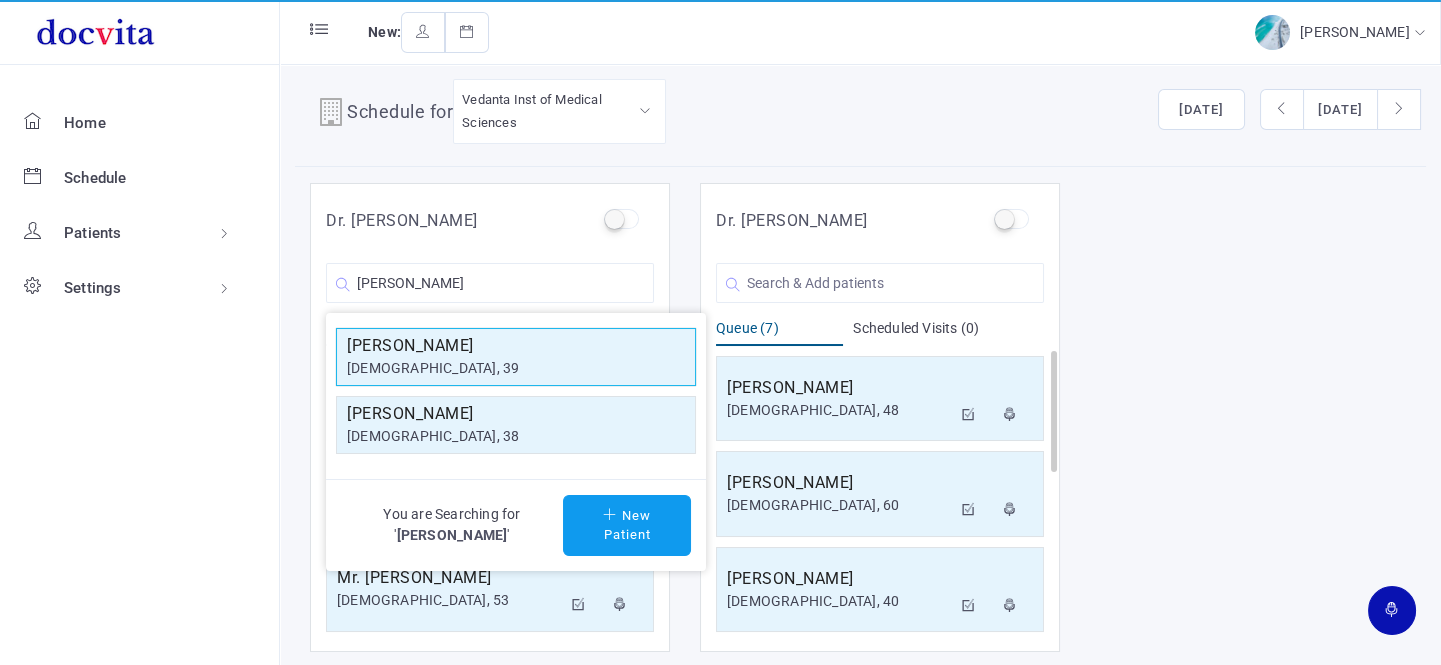 click on "[DEMOGRAPHIC_DATA], 39" 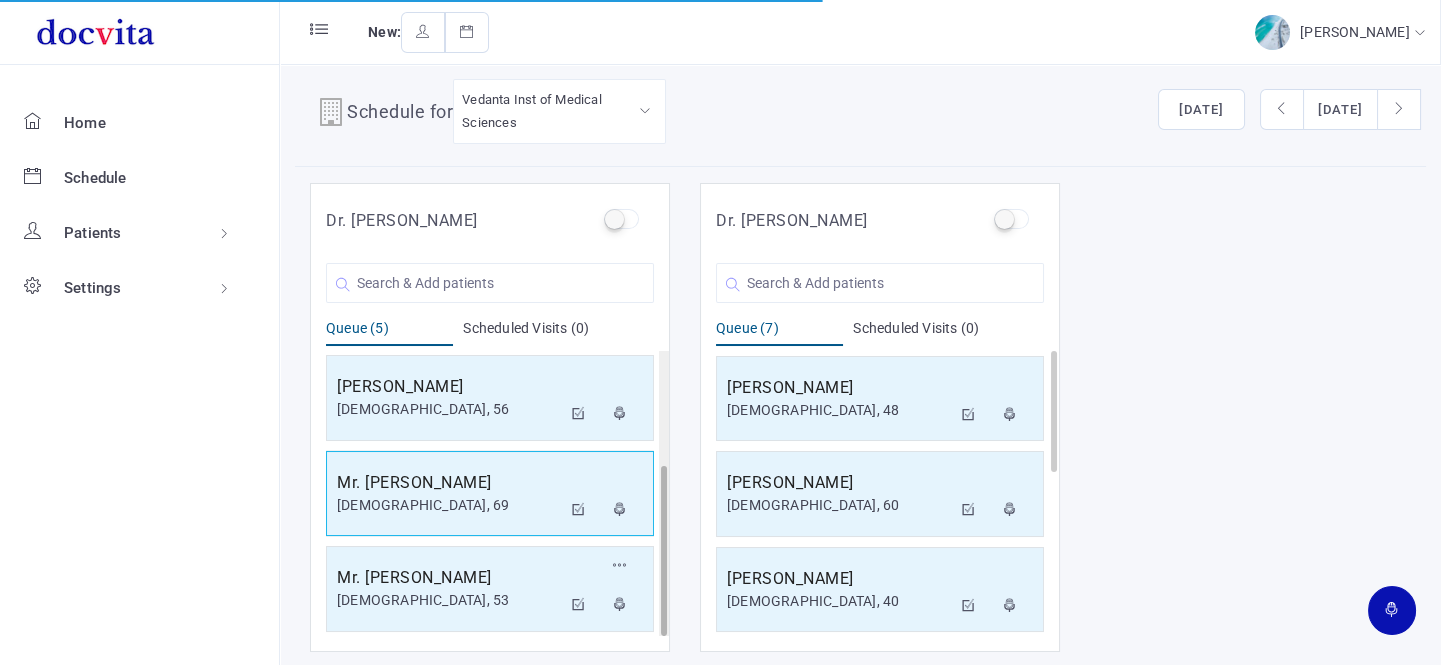 scroll, scrollTop: 191, scrollLeft: 0, axis: vertical 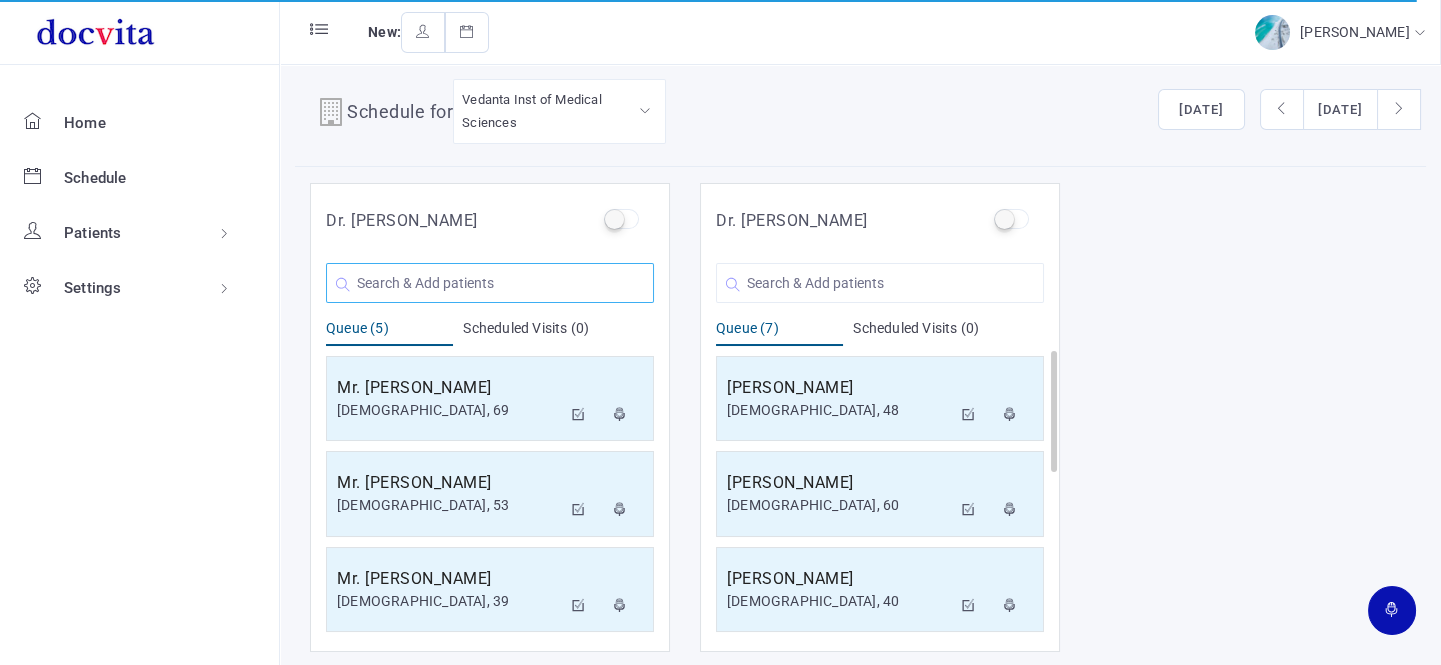 click 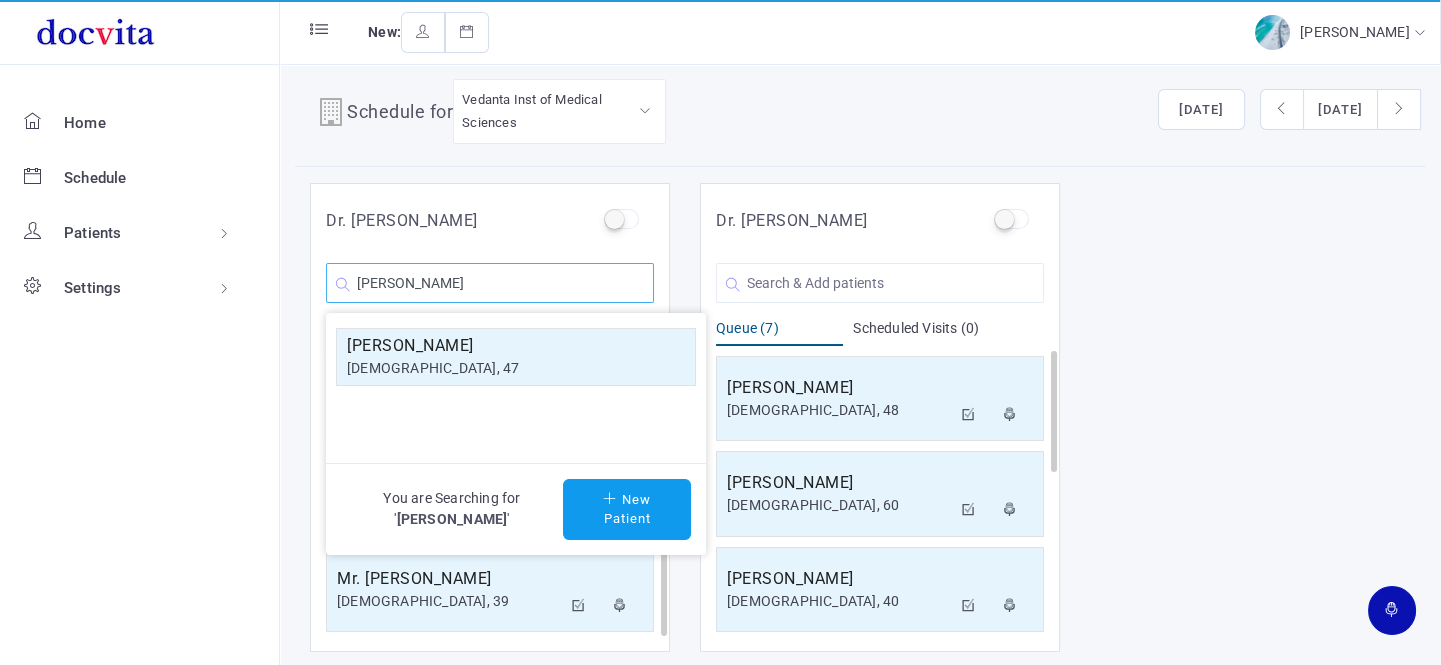 type on "[PERSON_NAME]" 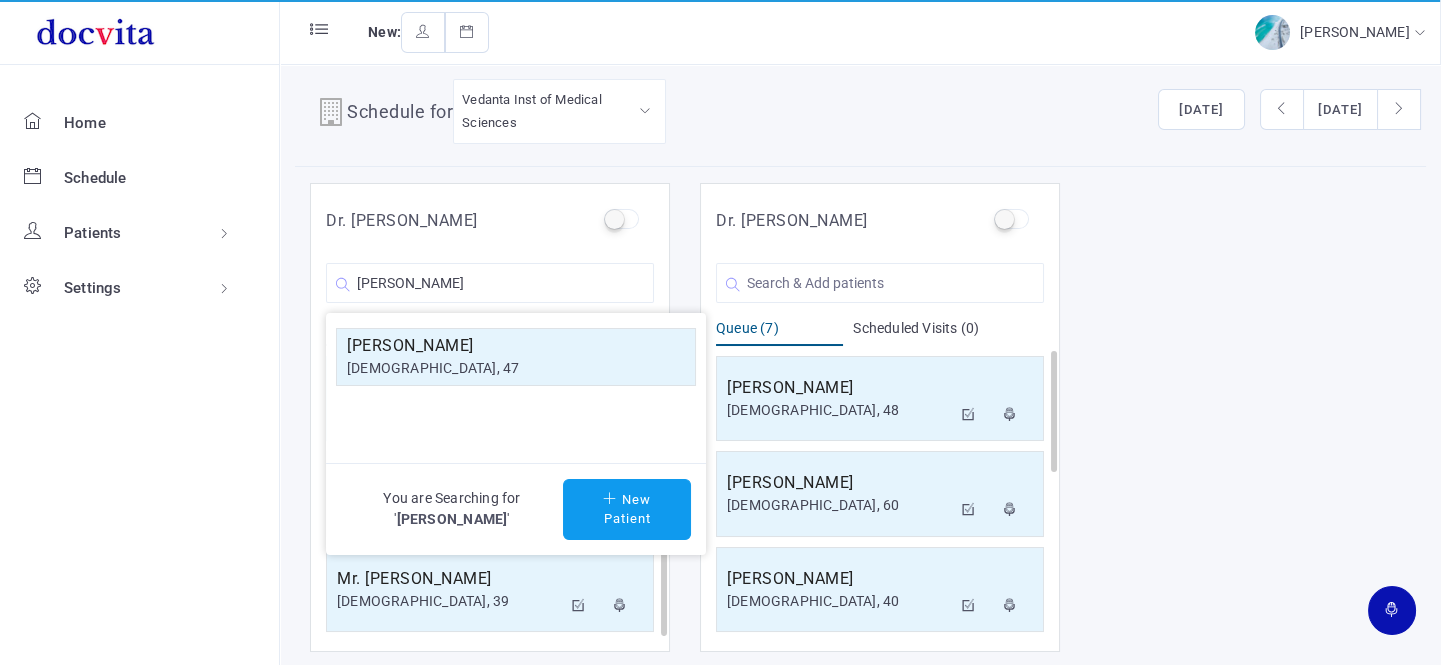 click on "[DEMOGRAPHIC_DATA], 47" 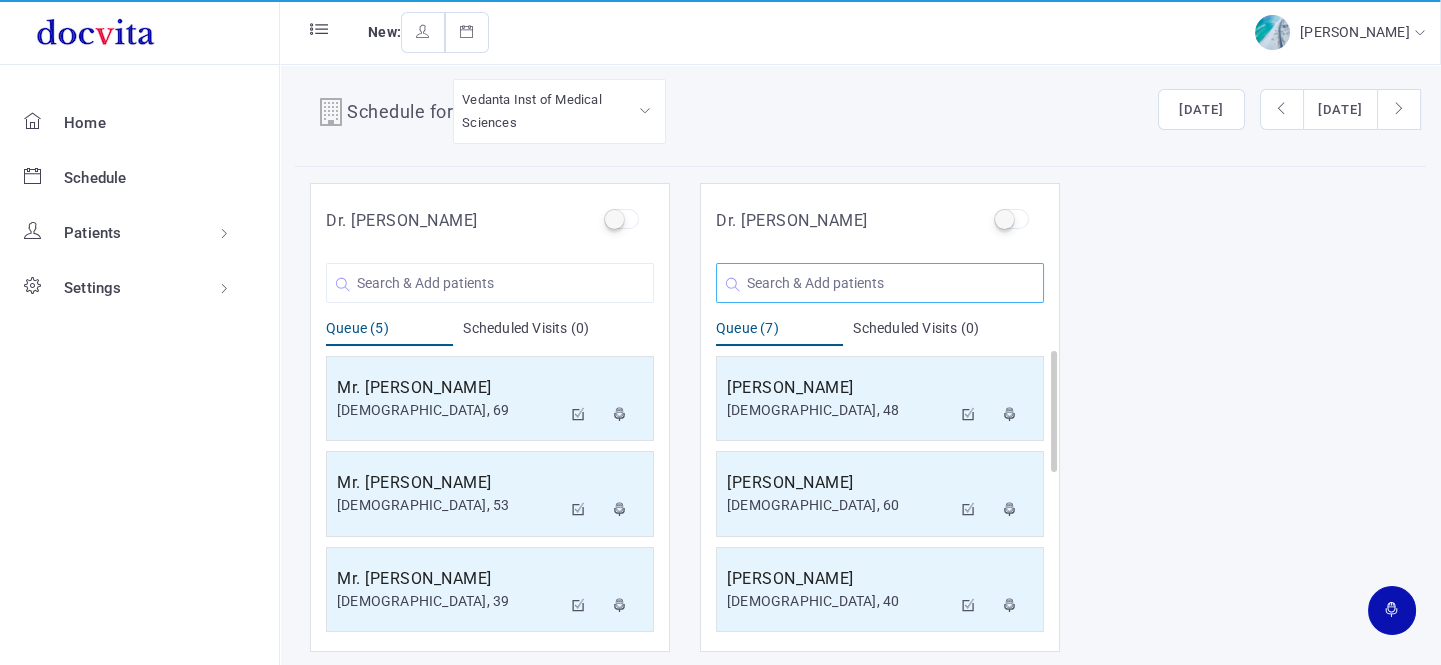 click 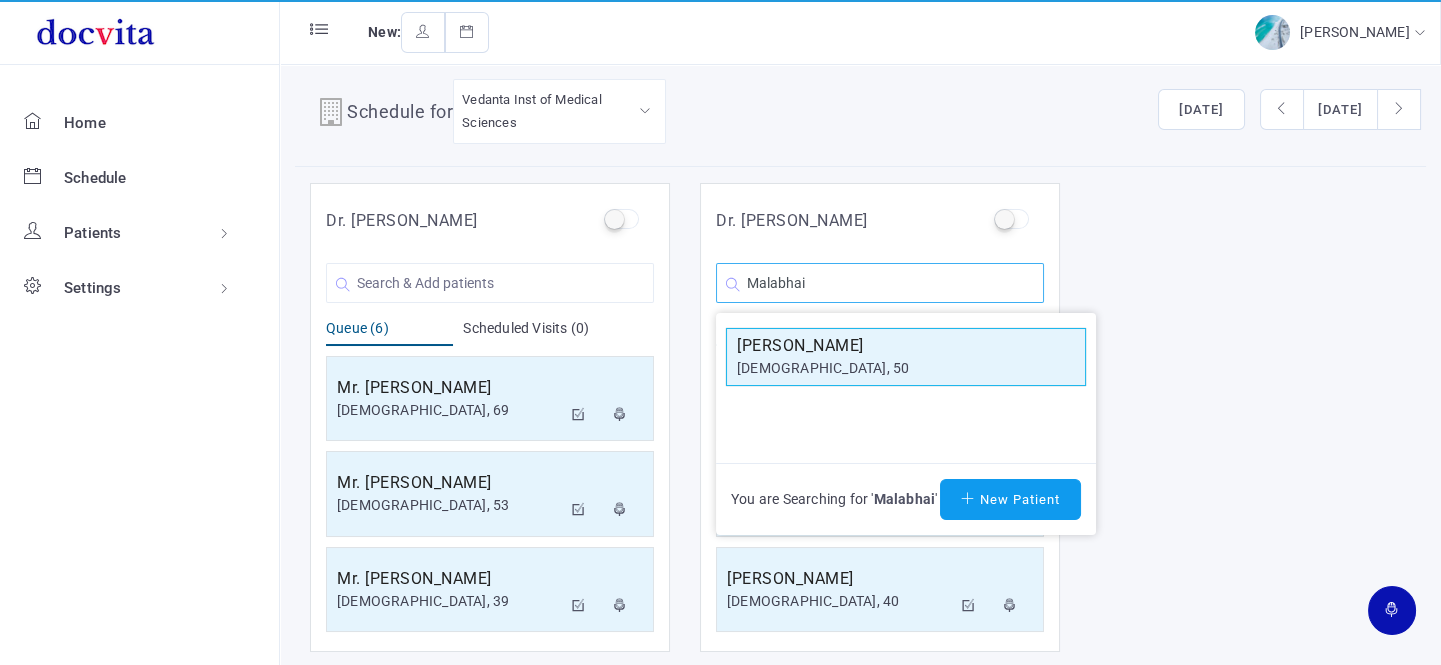 type on "Malabhai" 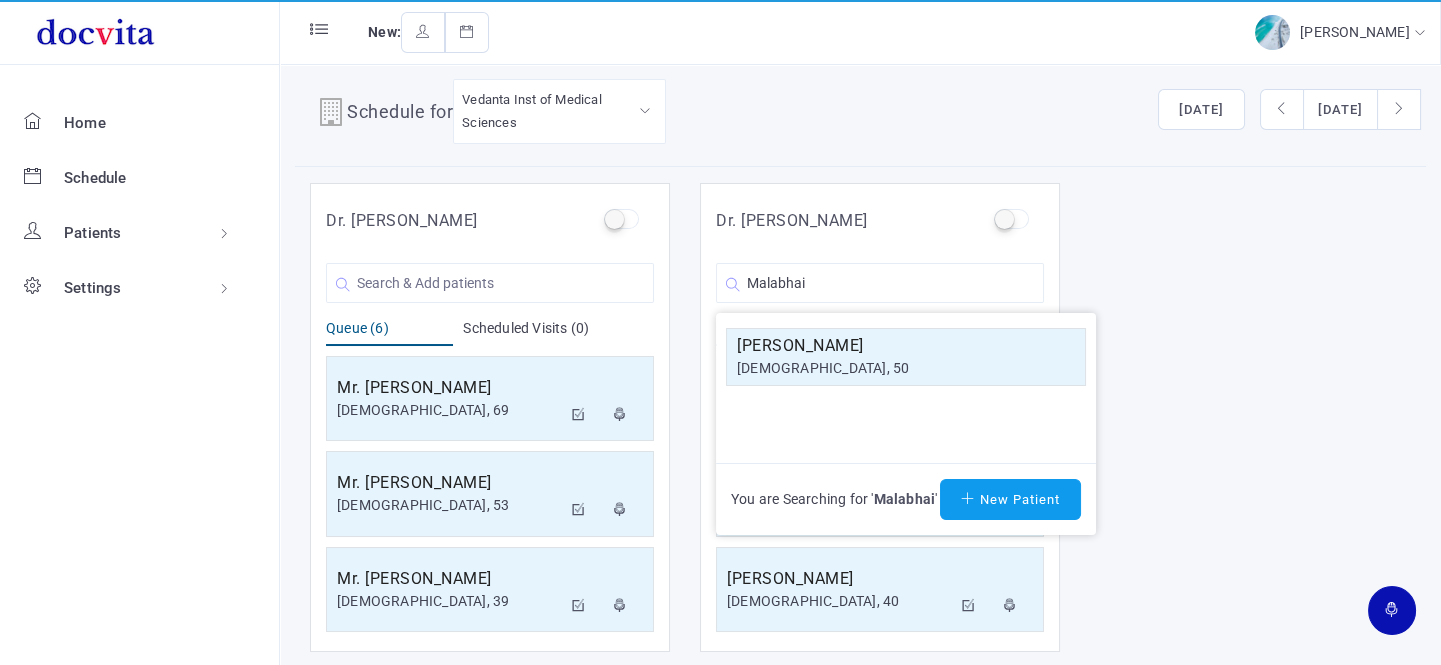 drag, startPoint x: 852, startPoint y: 348, endPoint x: 881, endPoint y: 331, distance: 33.61547 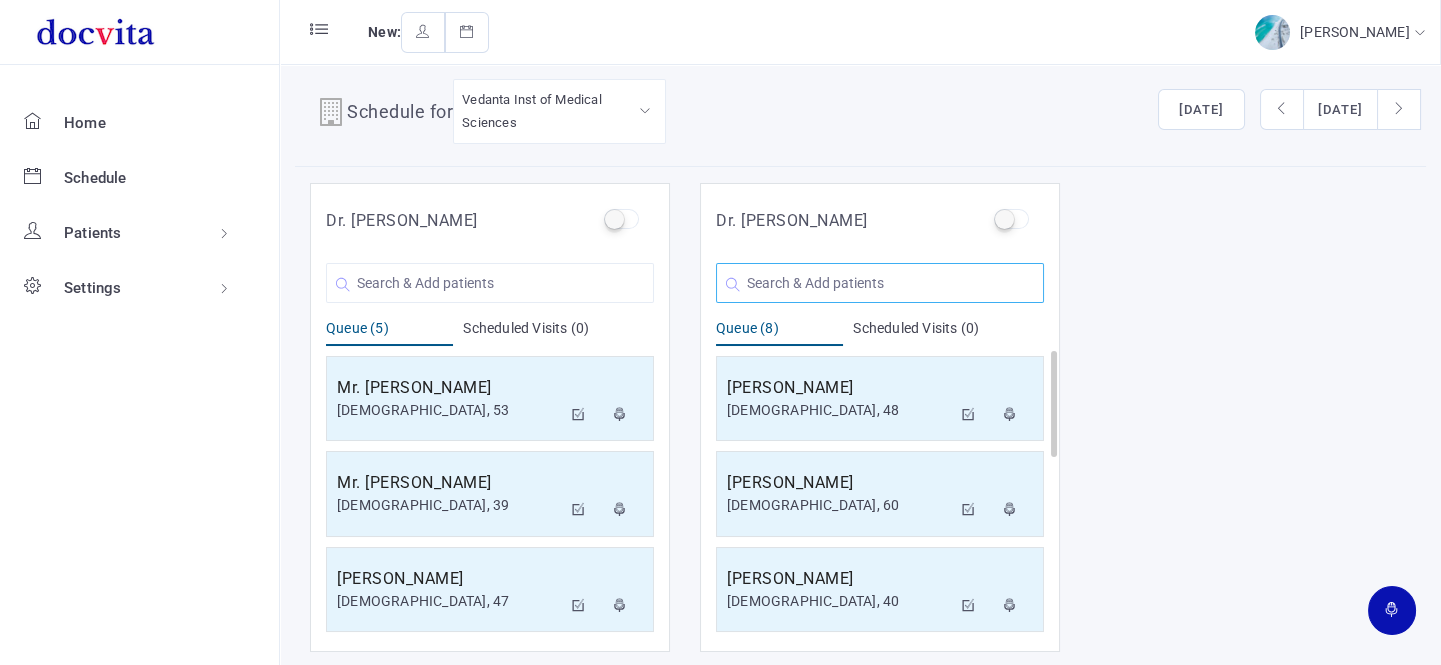 click 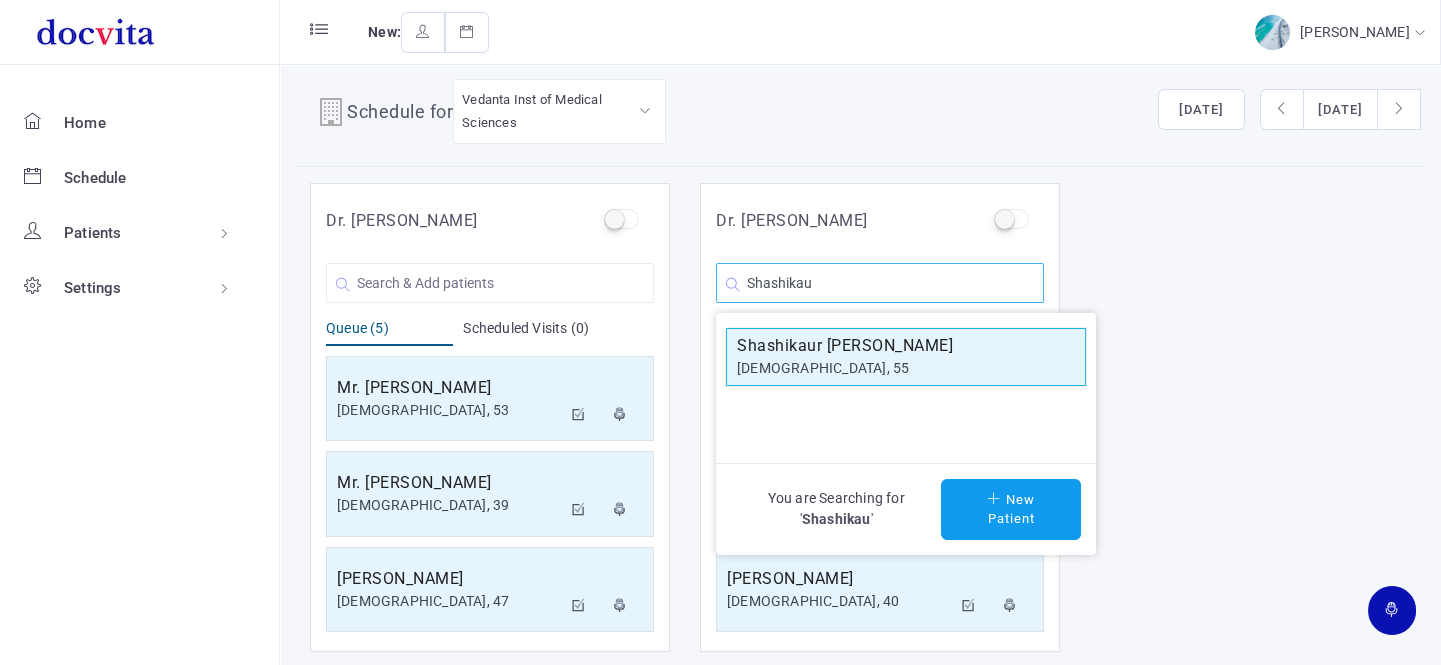 type on "Shashikau" 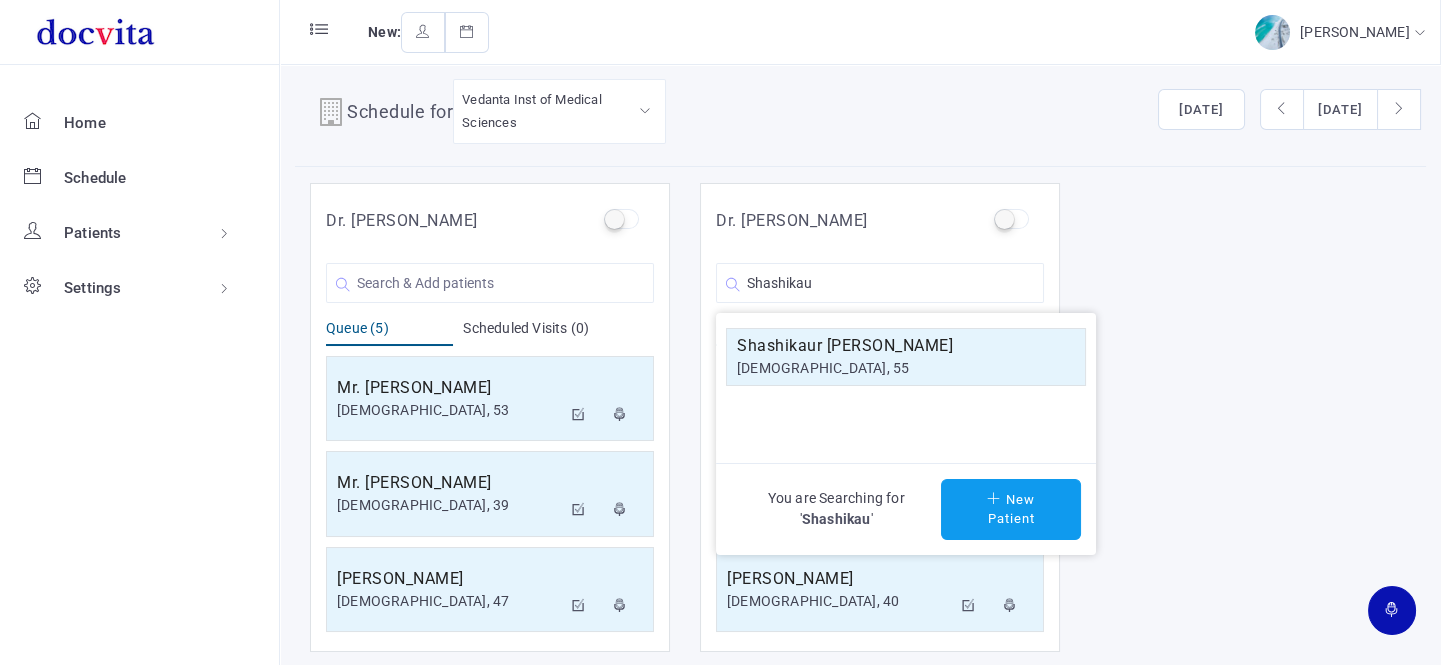 click on "Shashikaur [PERSON_NAME]" 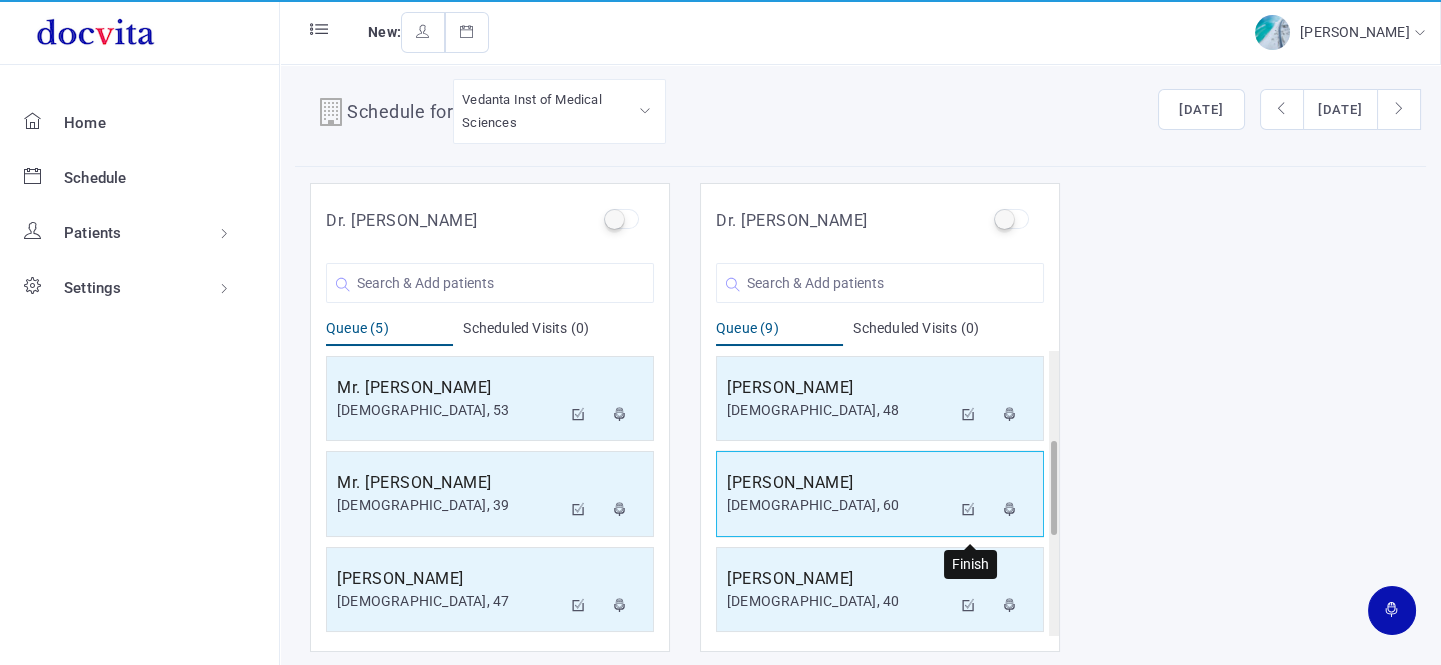 scroll, scrollTop: 572, scrollLeft: 0, axis: vertical 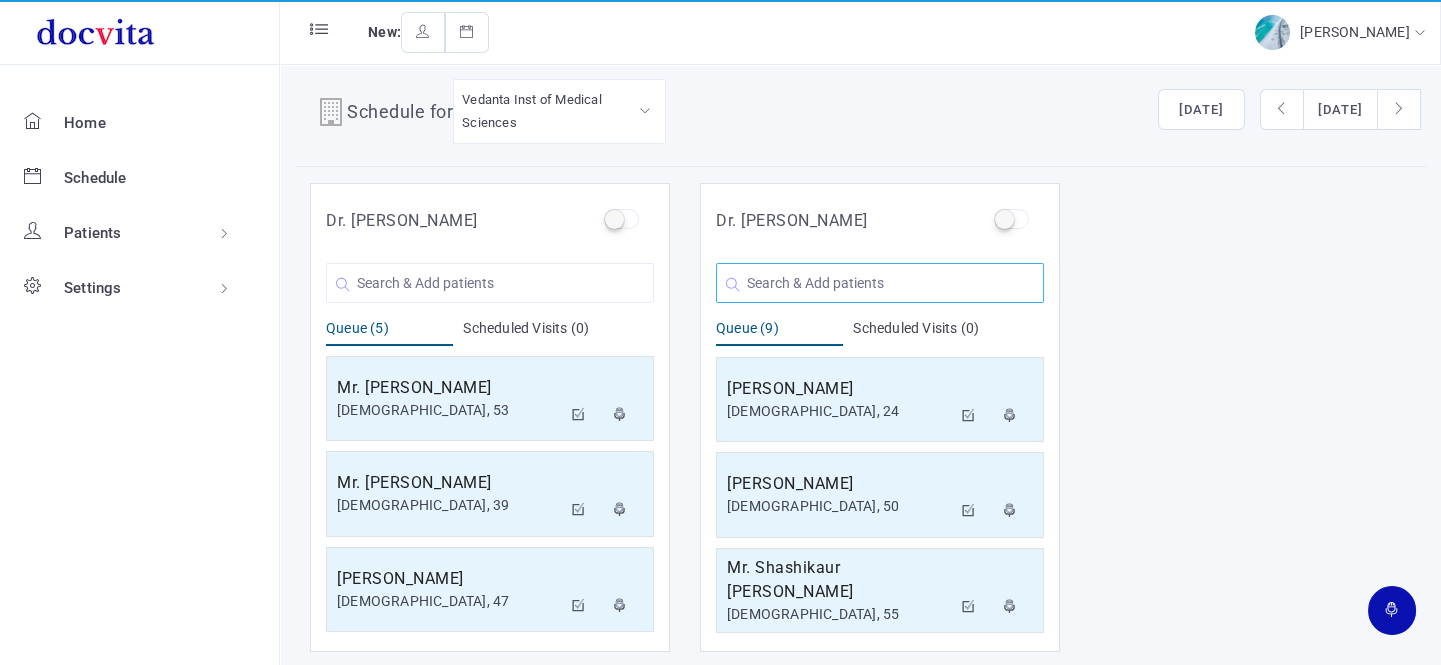 click 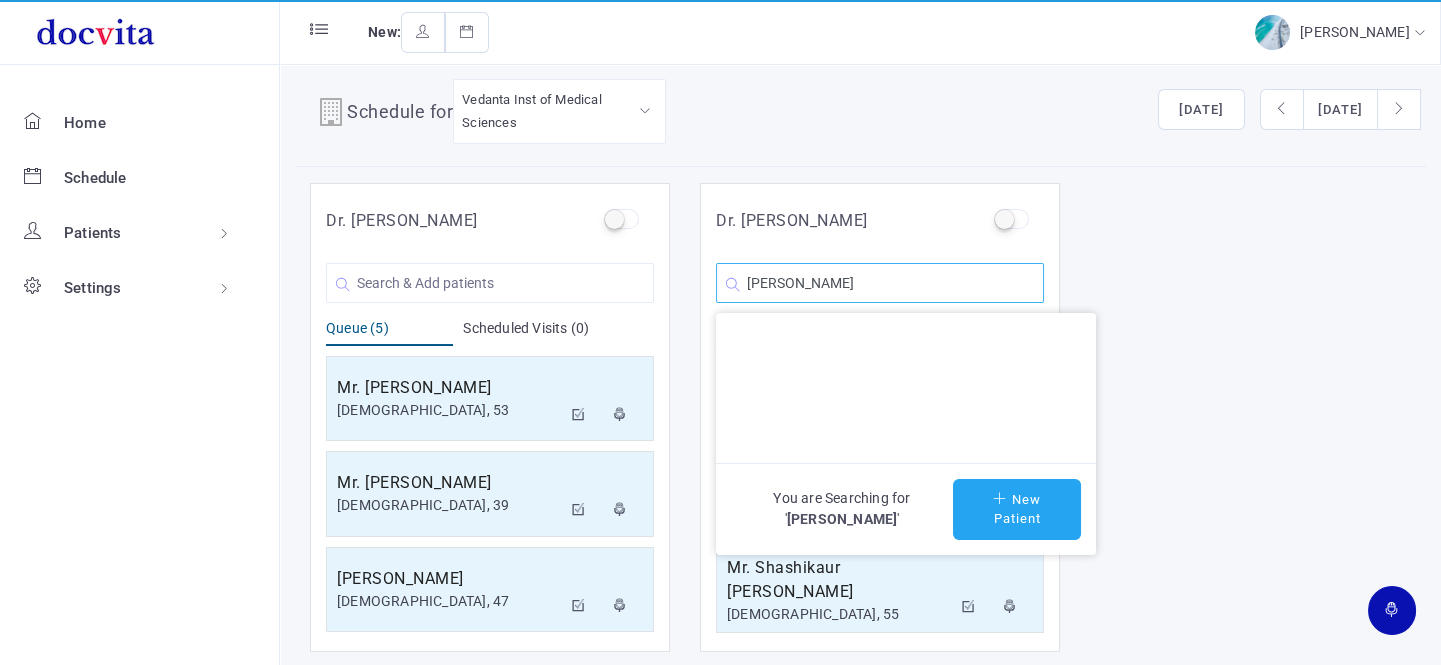 type on "[PERSON_NAME]" 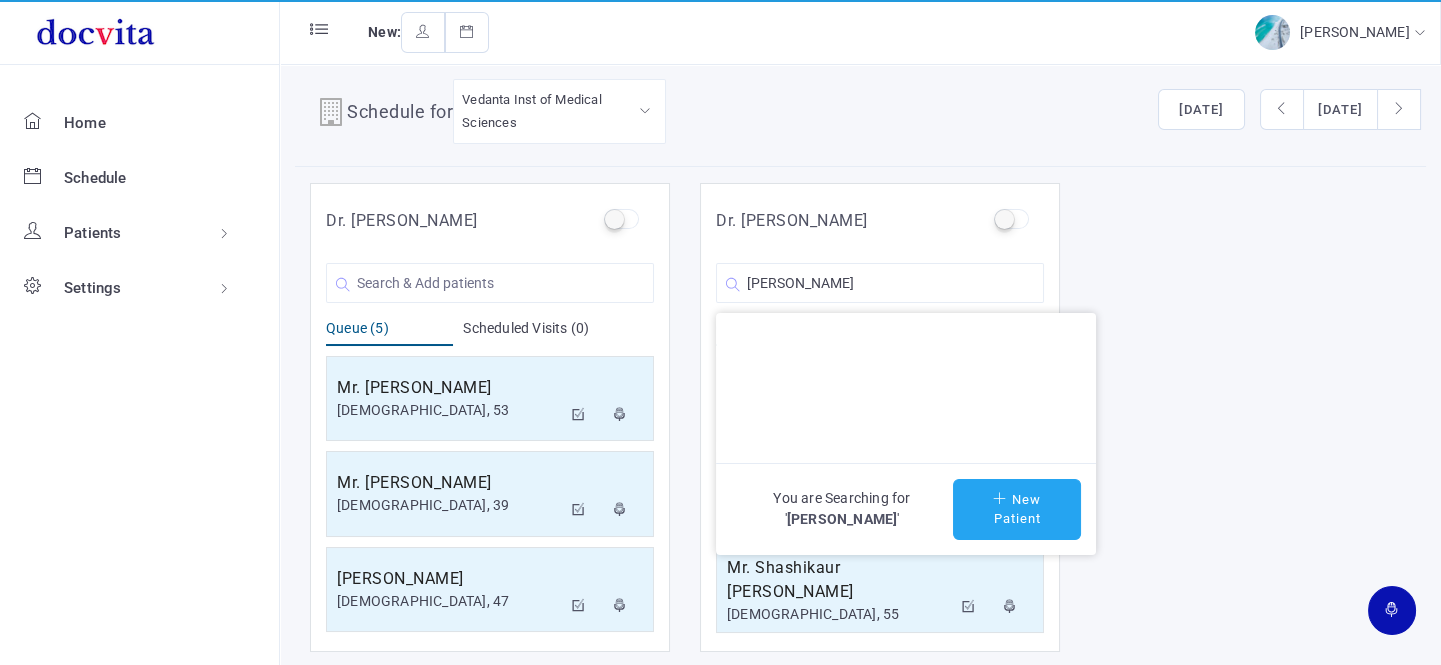 click on "New Patient" 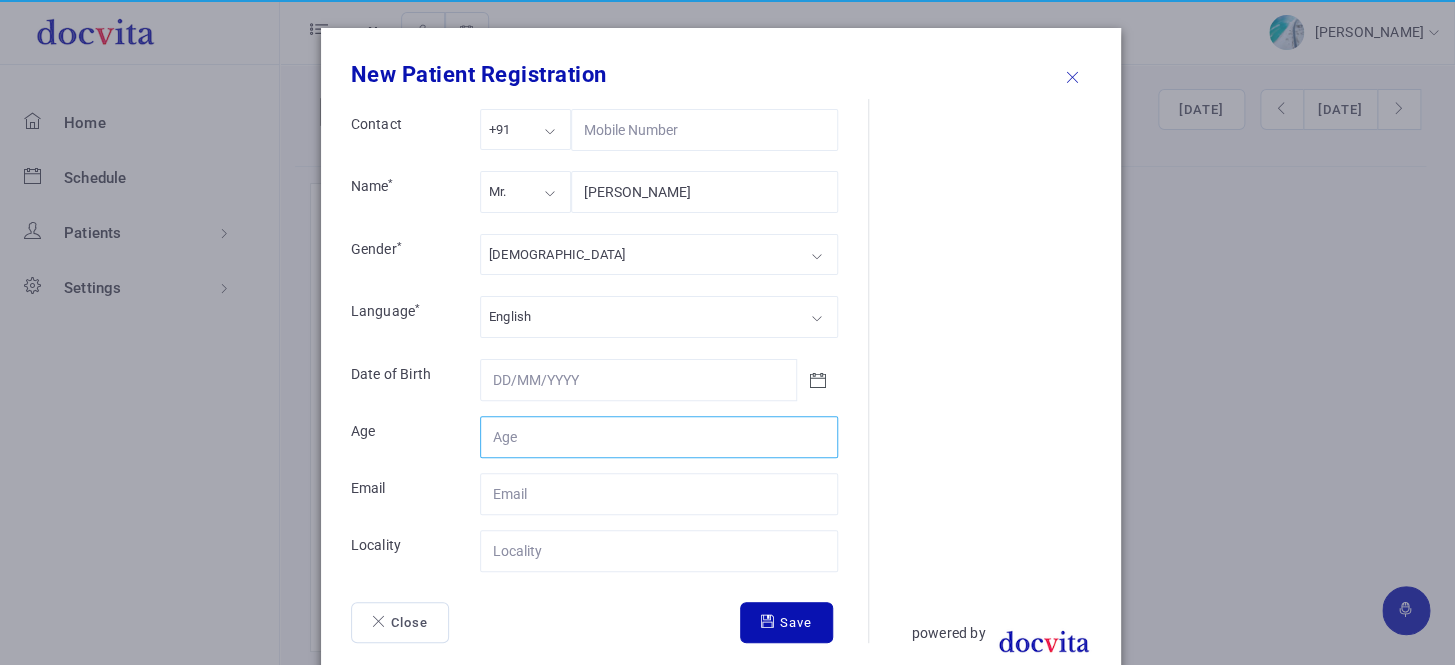 click on "Contact" at bounding box center (659, 437) 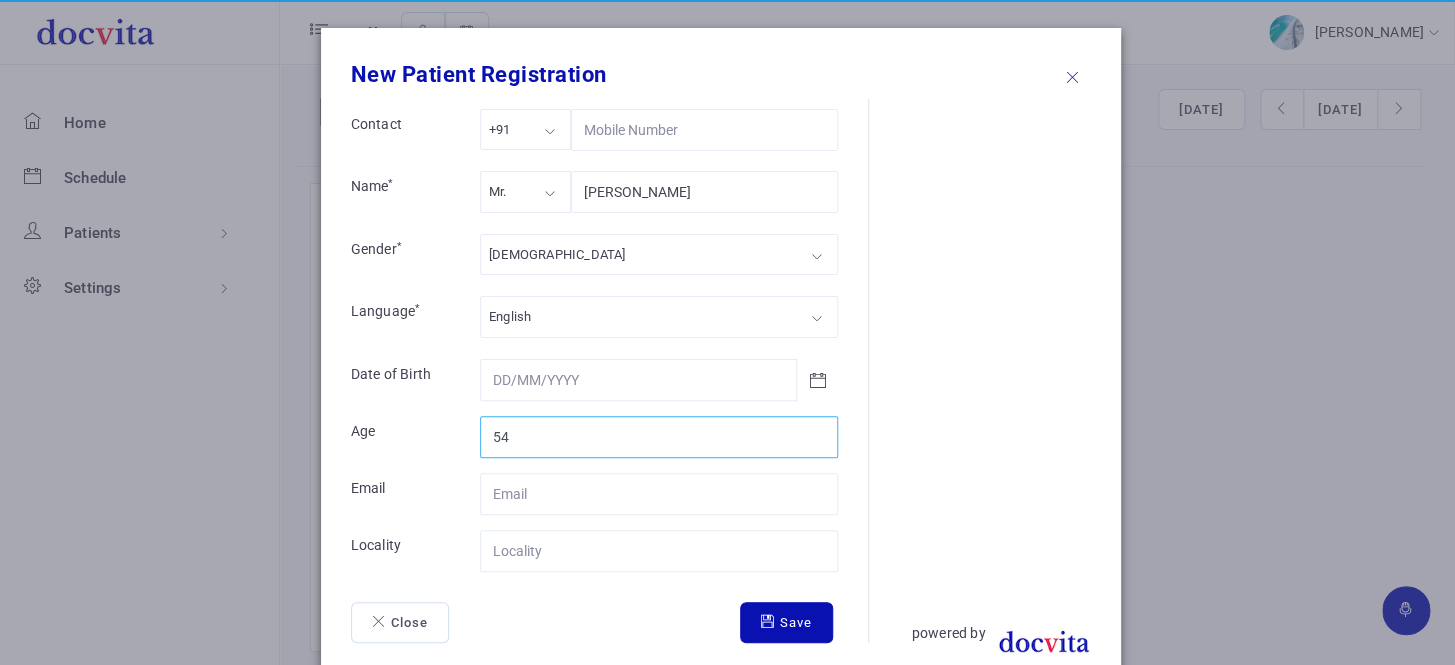 type on "54" 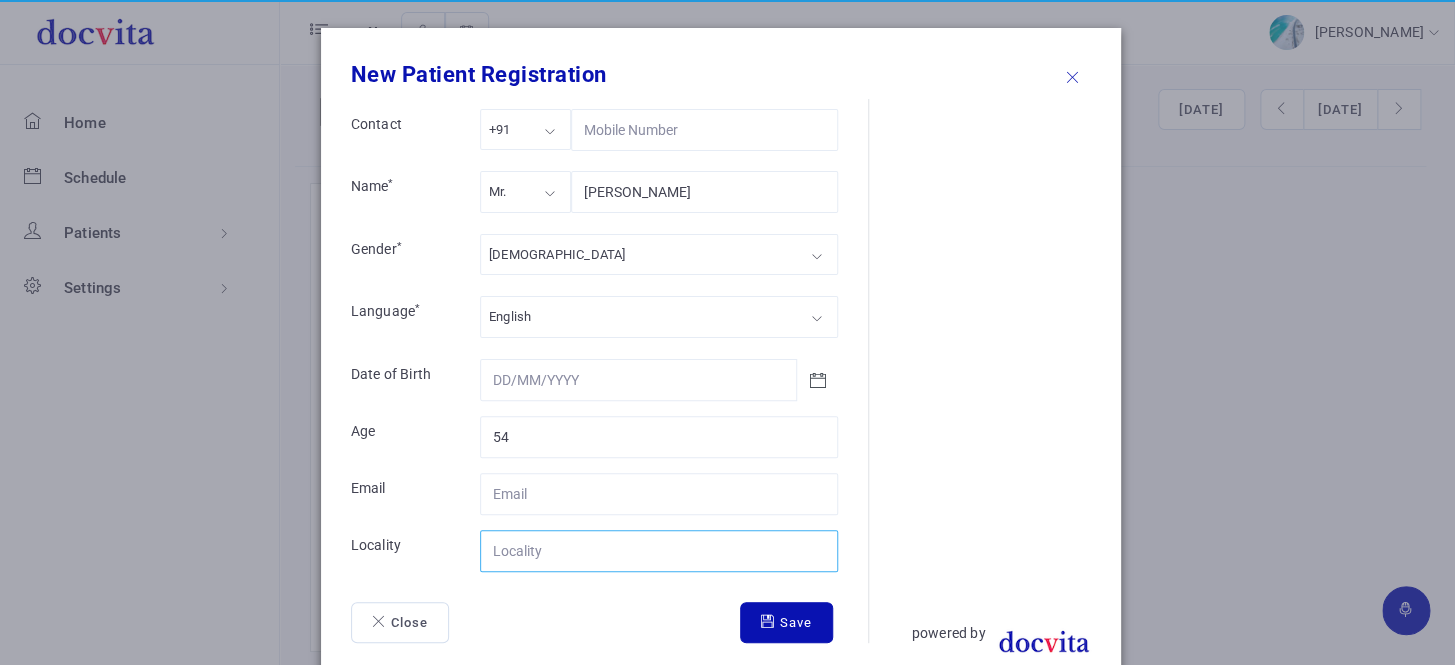 click on "Contact" at bounding box center [659, 551] 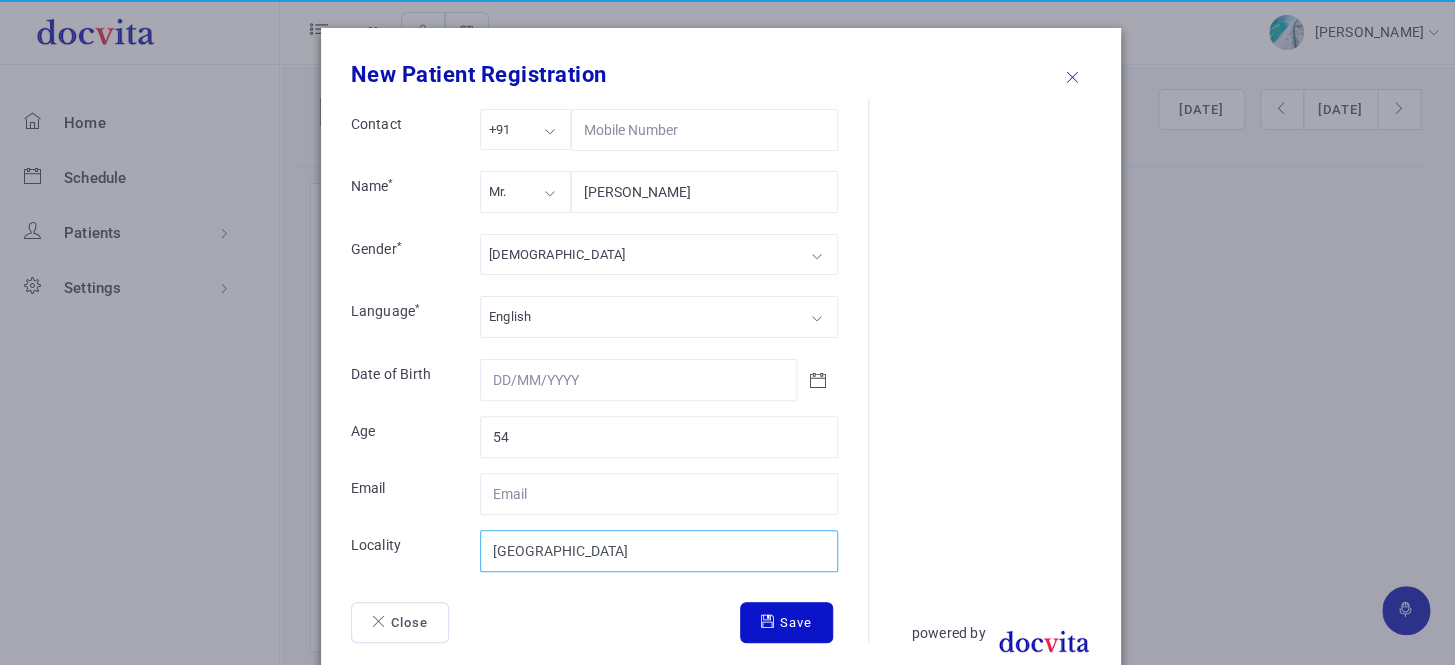 type on "[GEOGRAPHIC_DATA]" 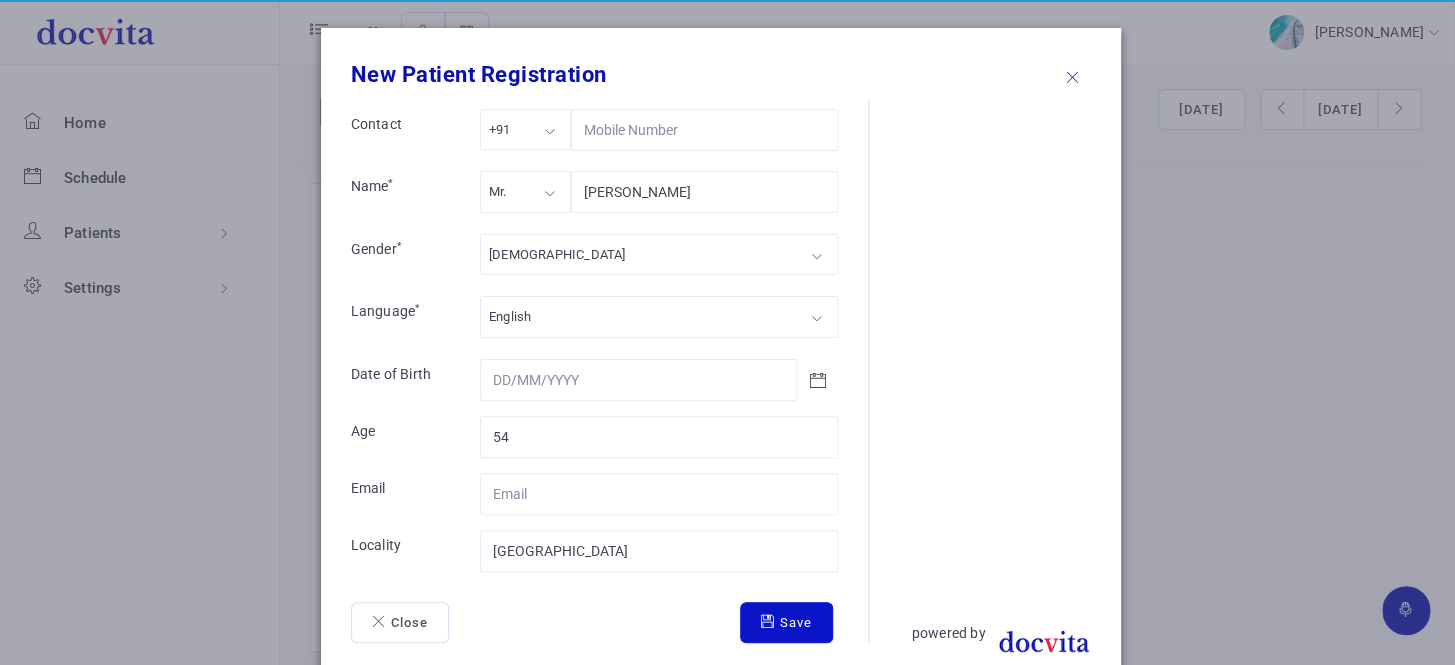 click on "Save" at bounding box center [786, 623] 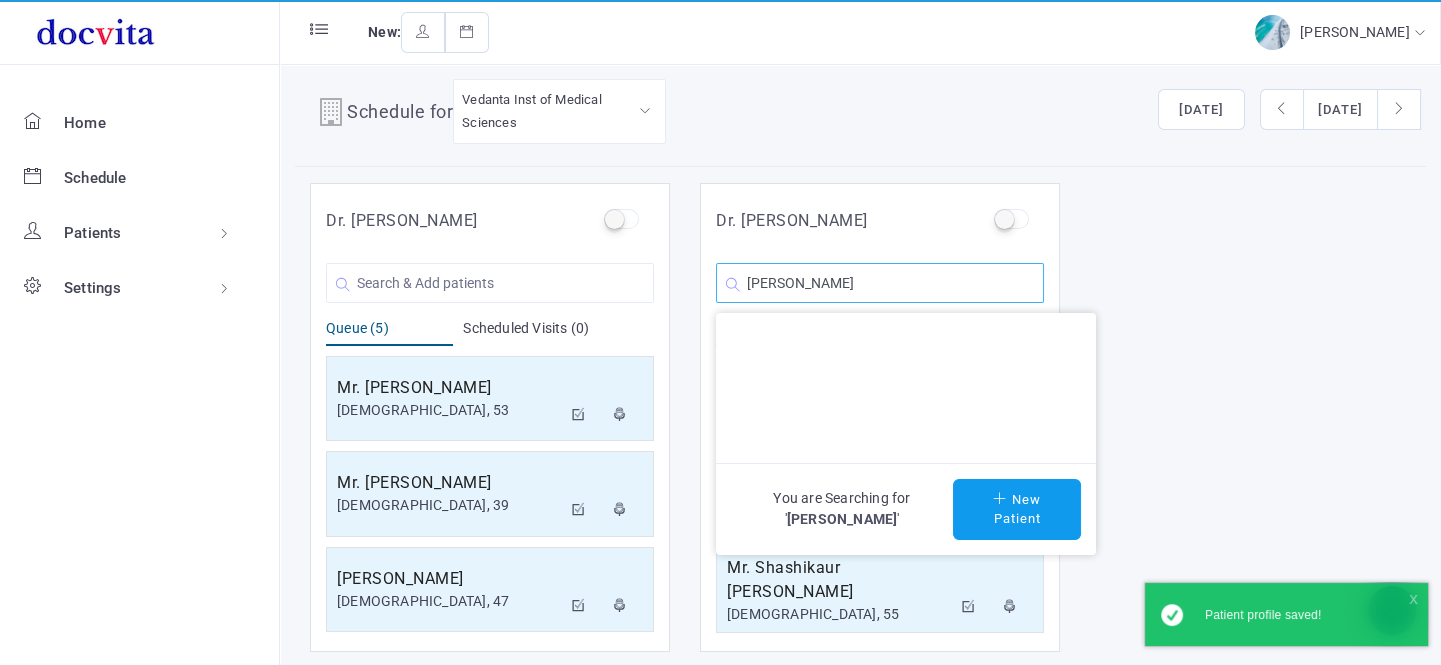 click on "[PERSON_NAME]" 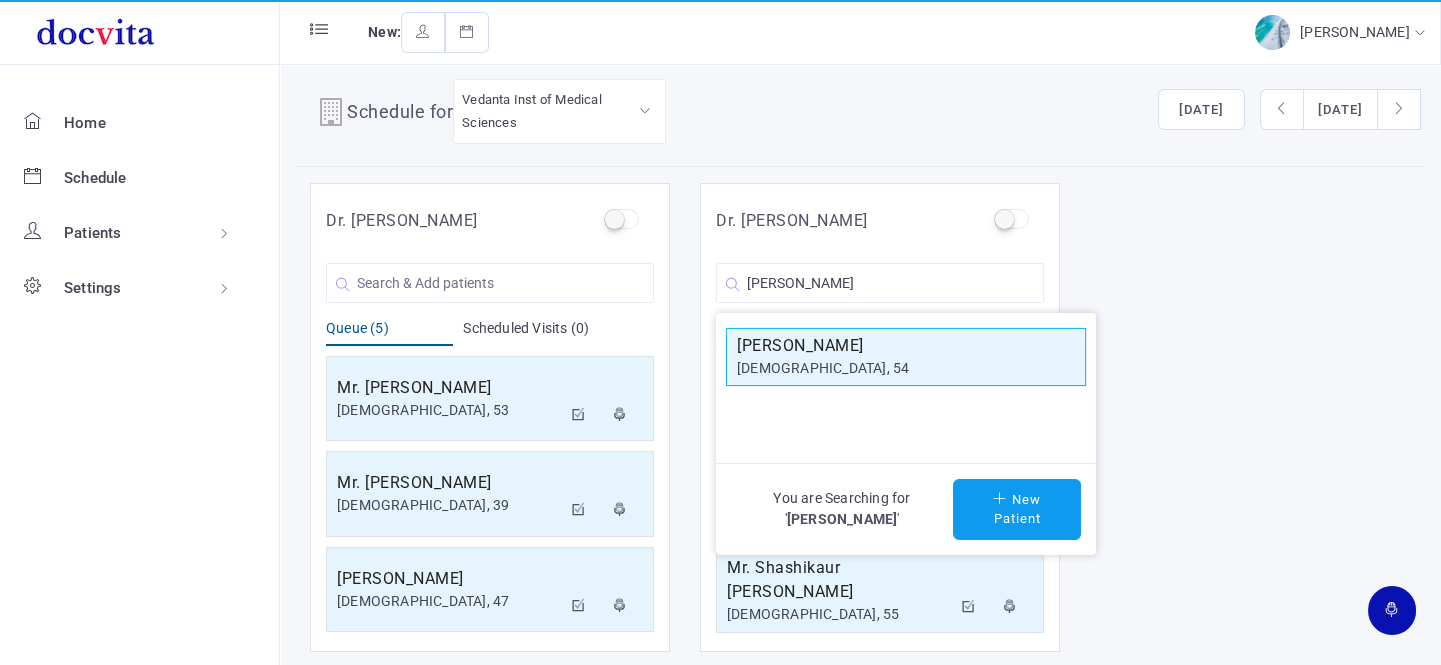 click on "[DEMOGRAPHIC_DATA], 54" 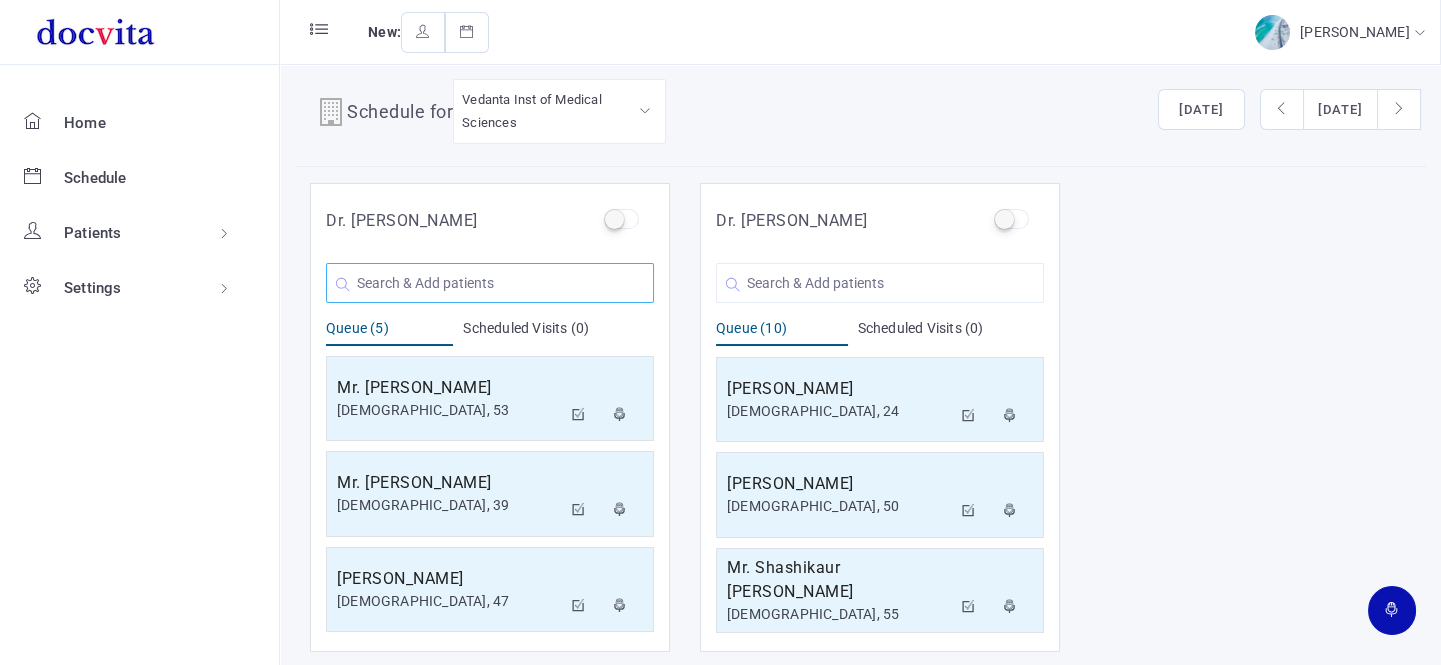 click 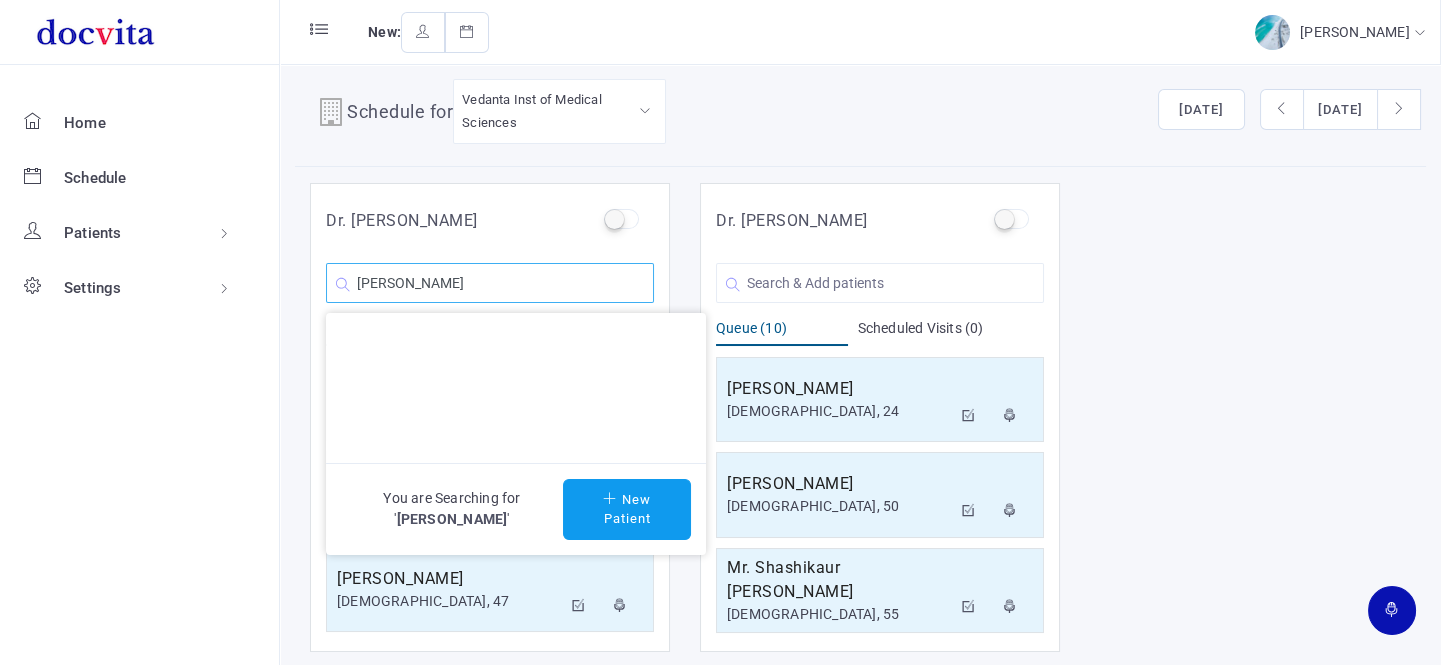 scroll, scrollTop: 0, scrollLeft: 0, axis: both 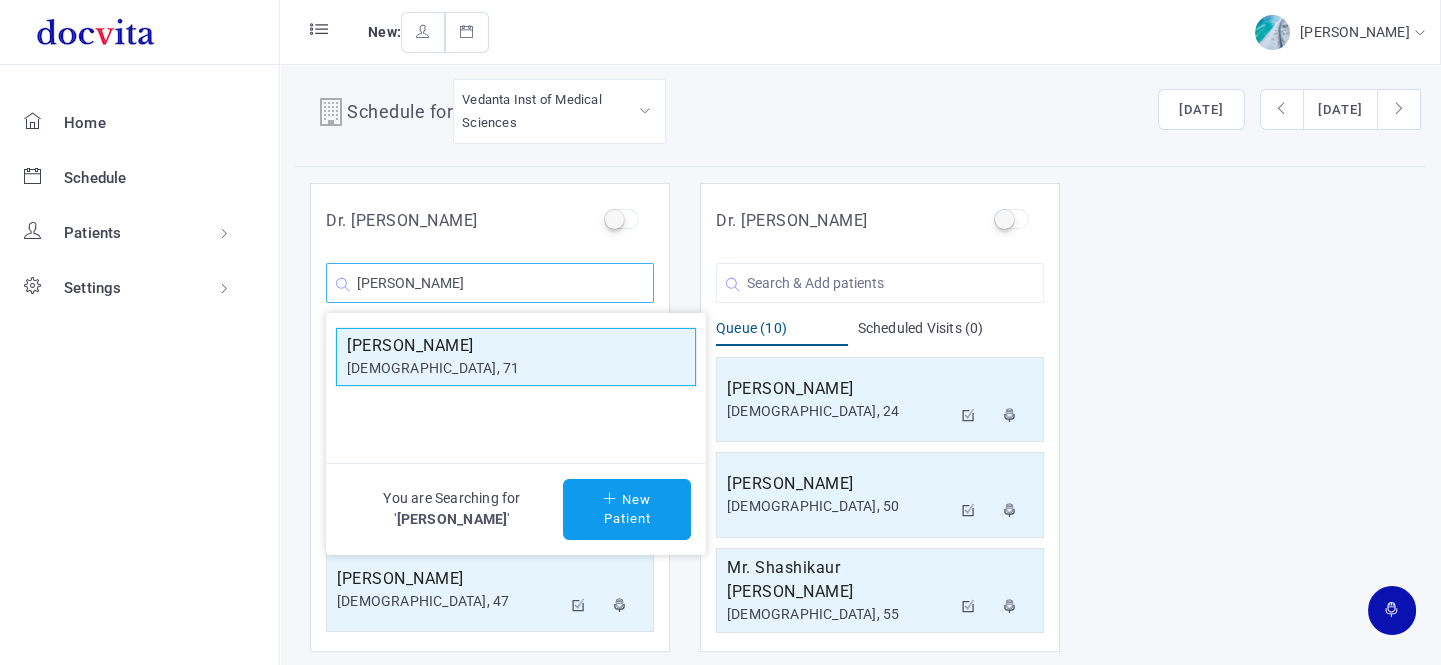 type on "[PERSON_NAME]" 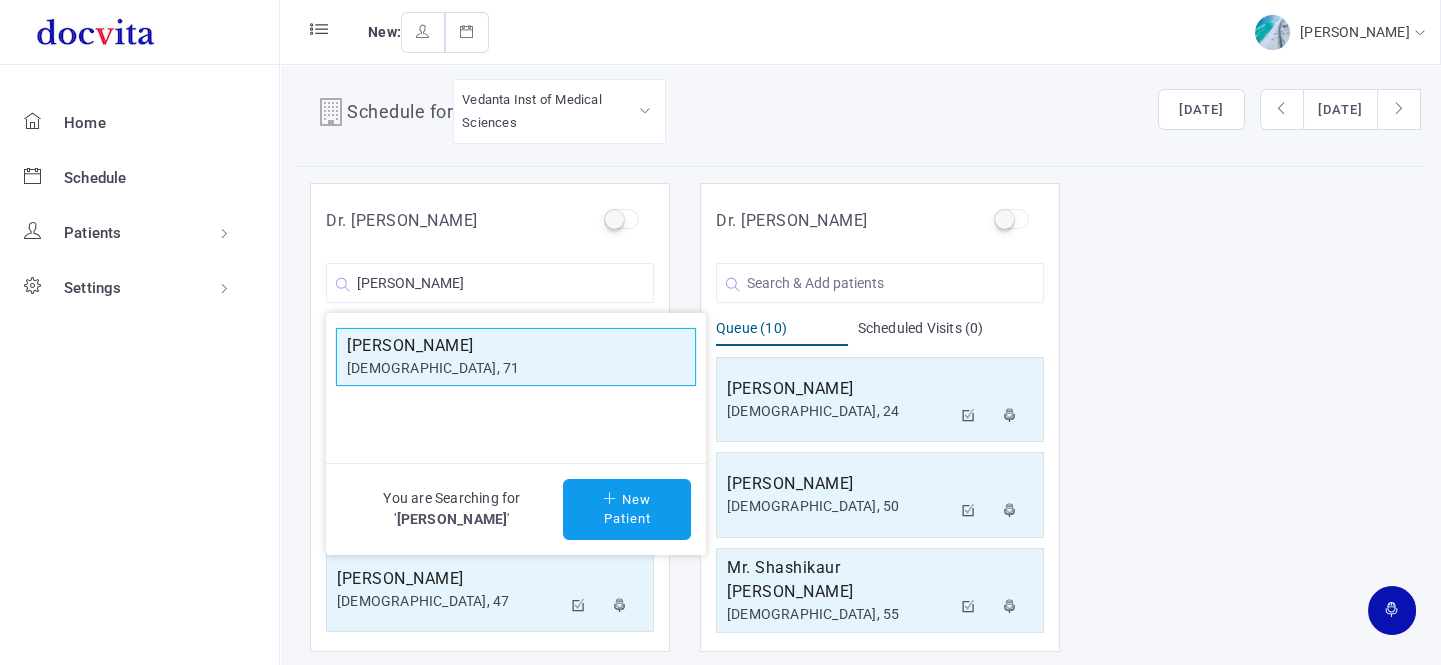 click on "[DEMOGRAPHIC_DATA], 71" 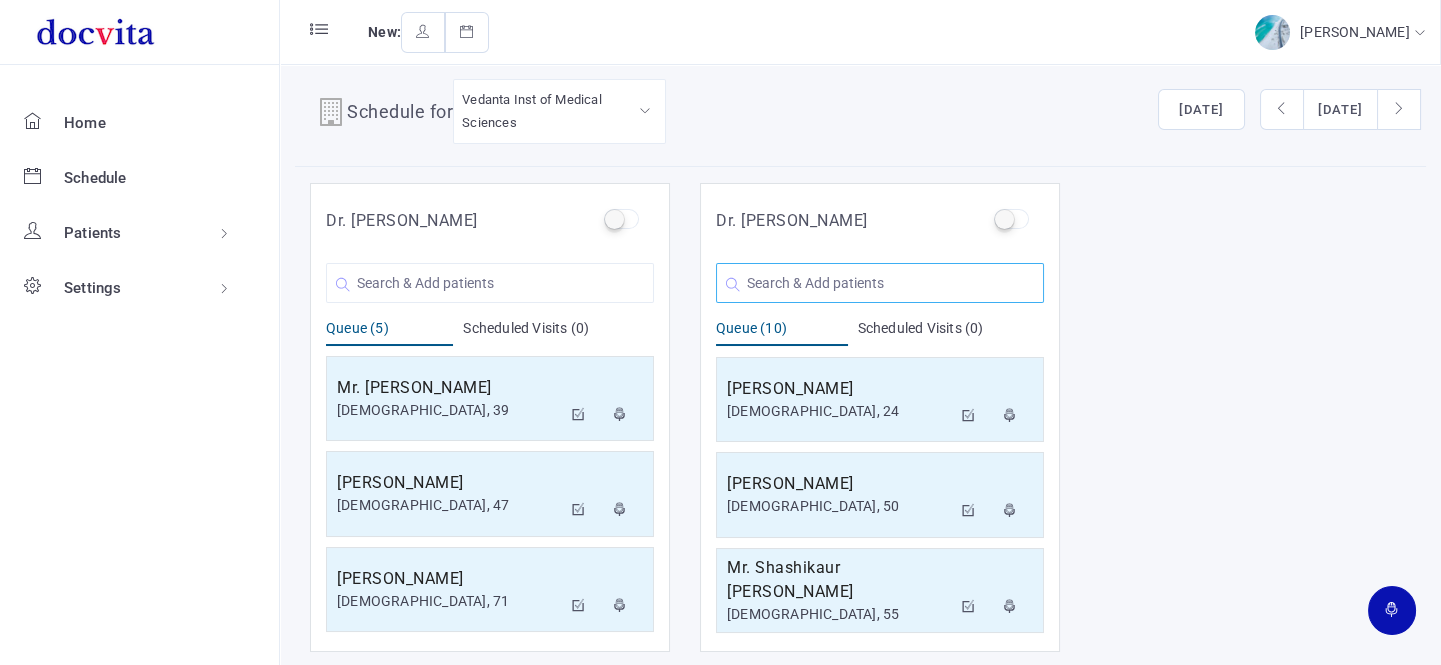 click 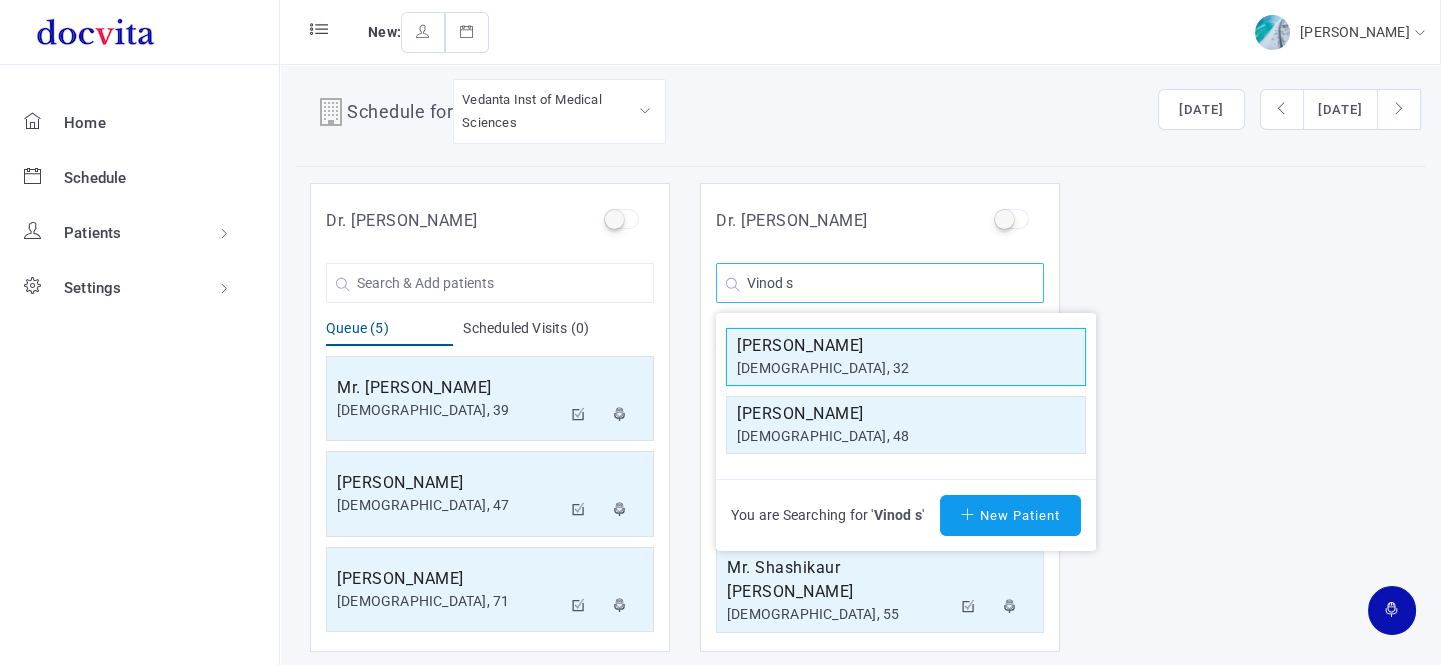 type on "Vinod s" 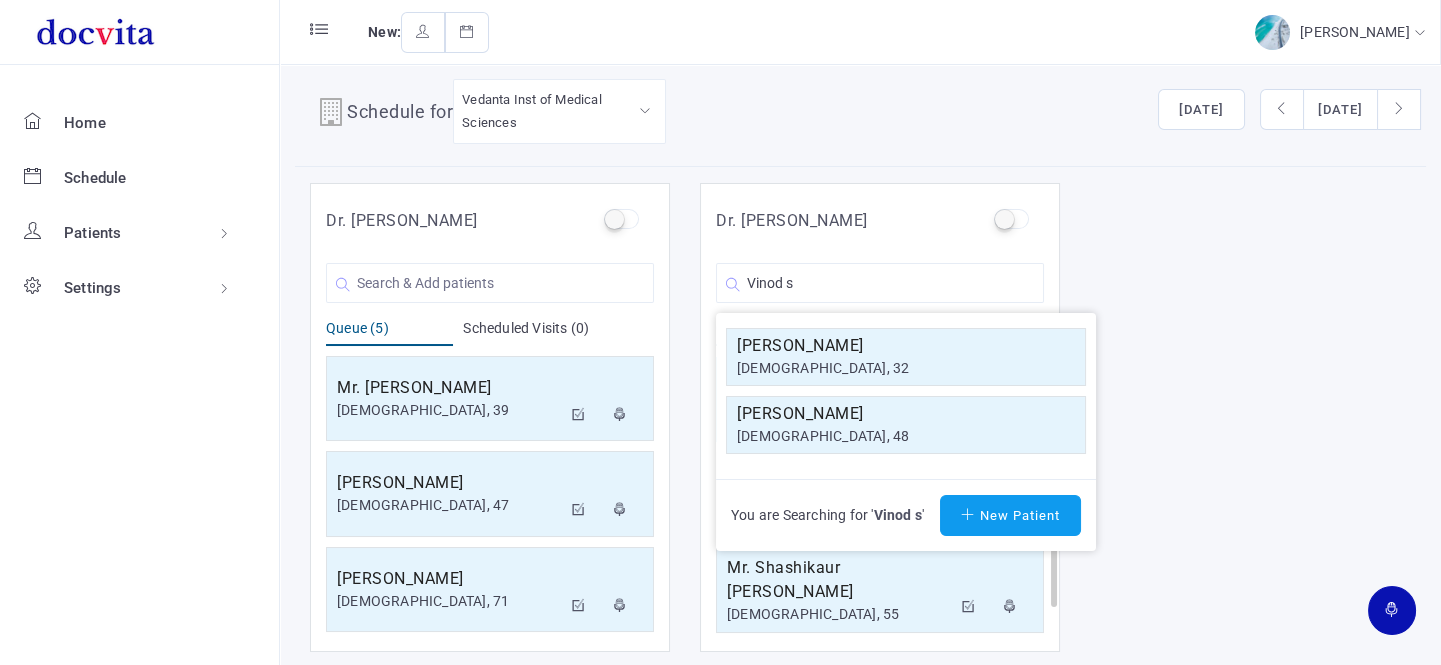 click on "[PERSON_NAME]" 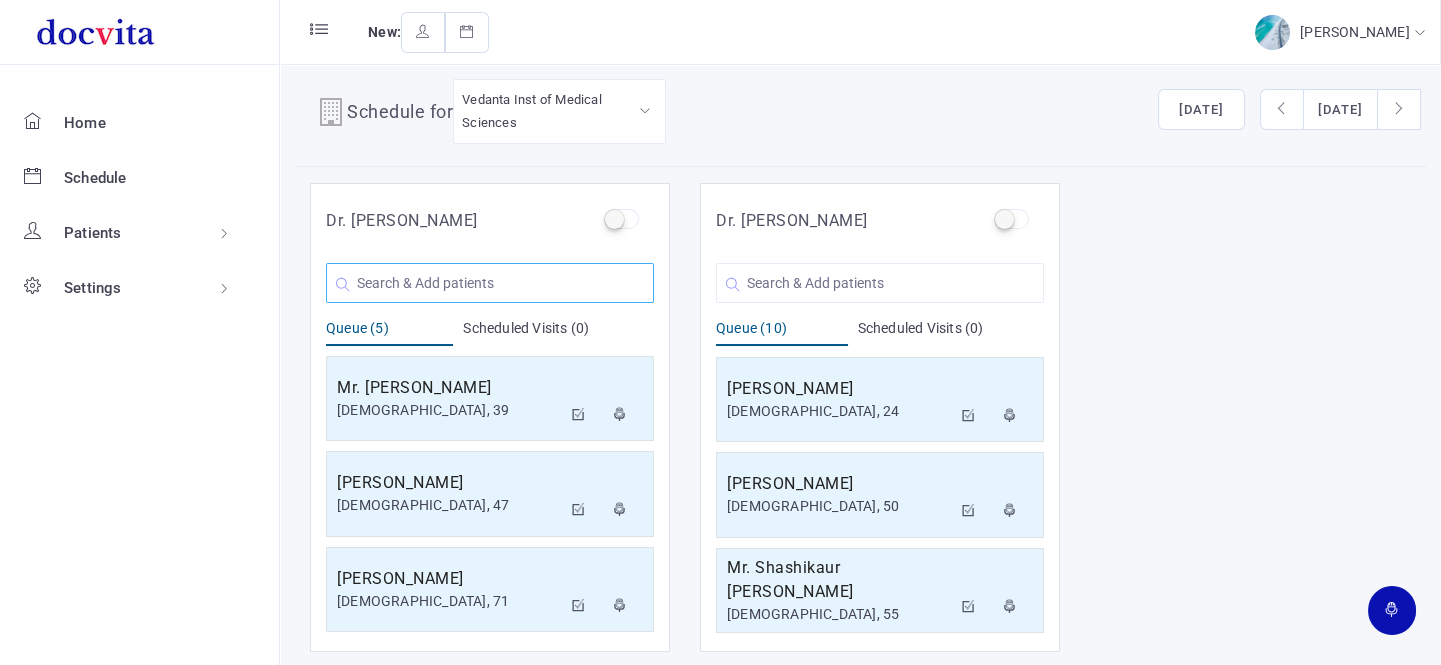 click 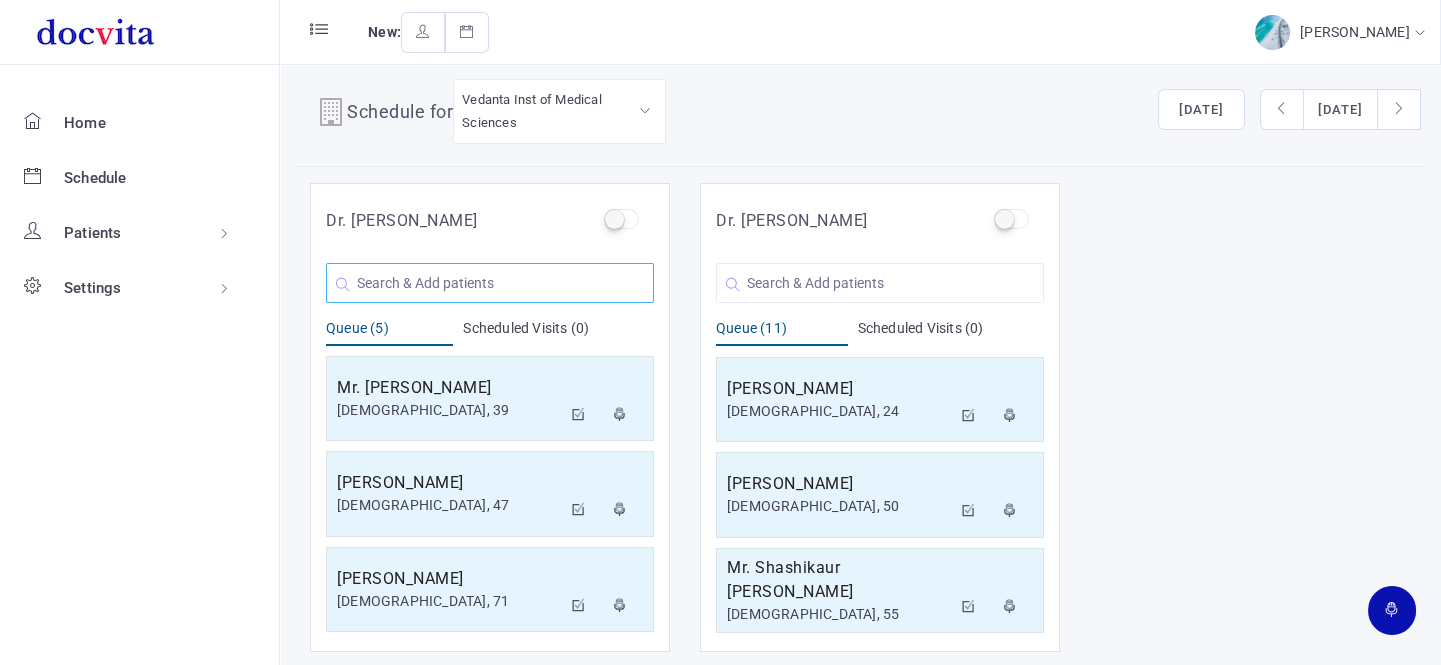 click 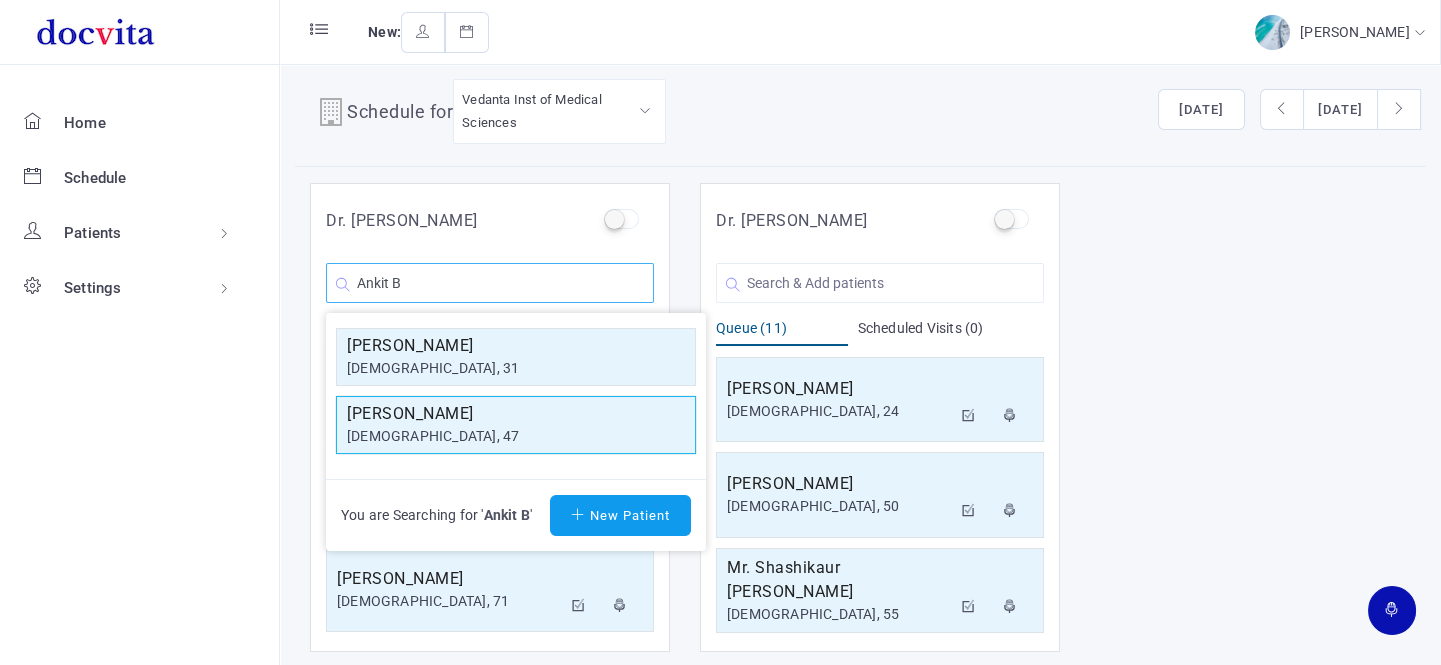 type on "Ankit B" 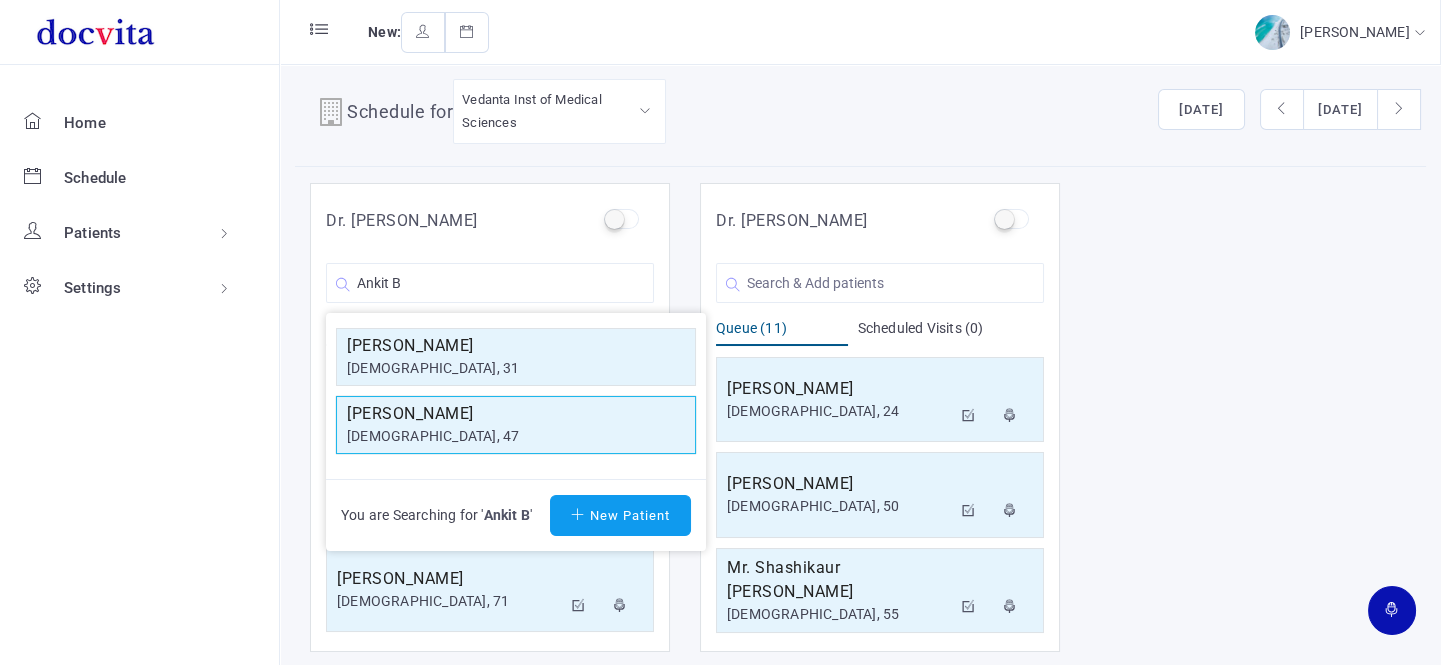 click on "[DEMOGRAPHIC_DATA], 47" 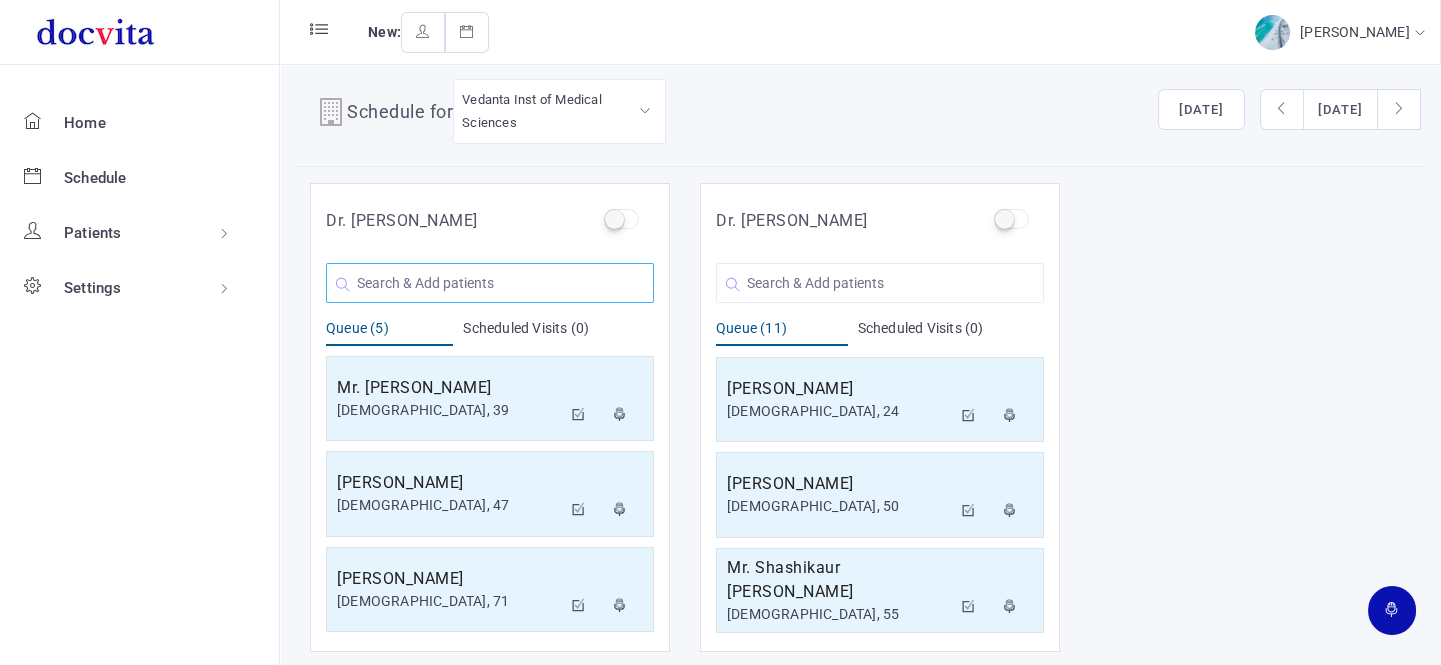 click 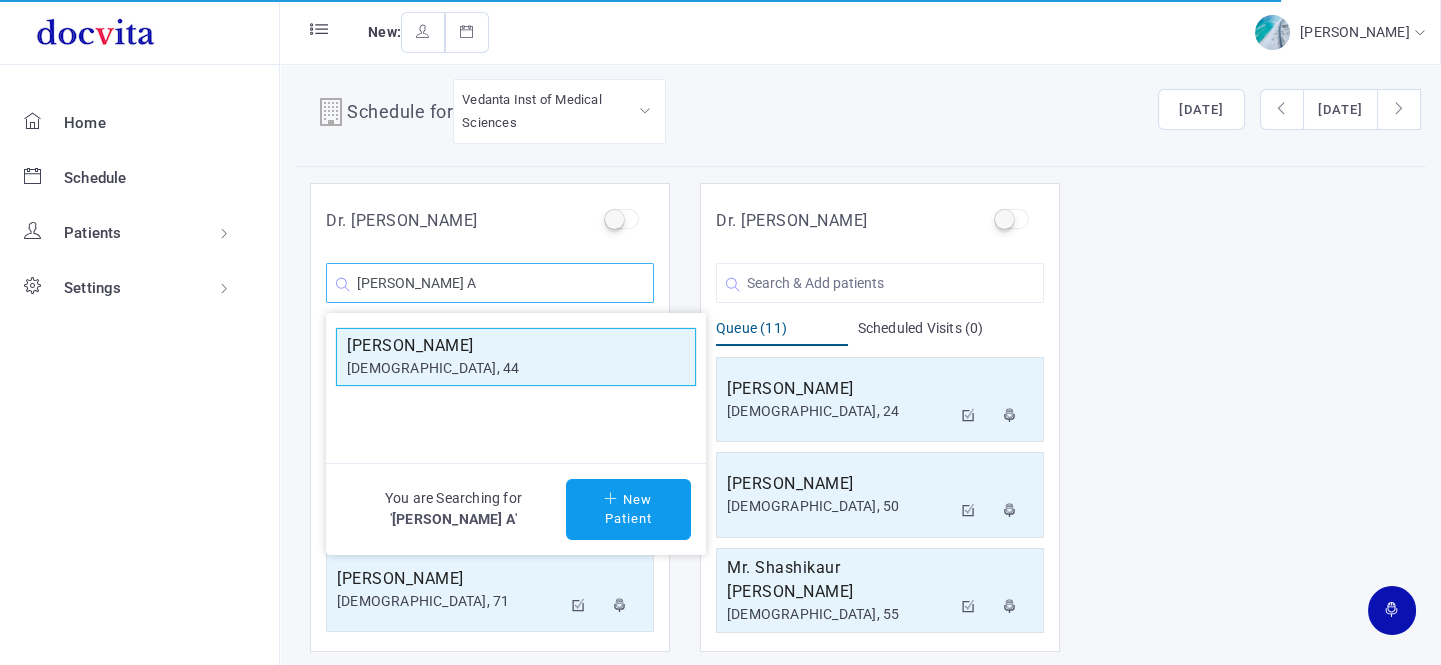 type on "[PERSON_NAME] A" 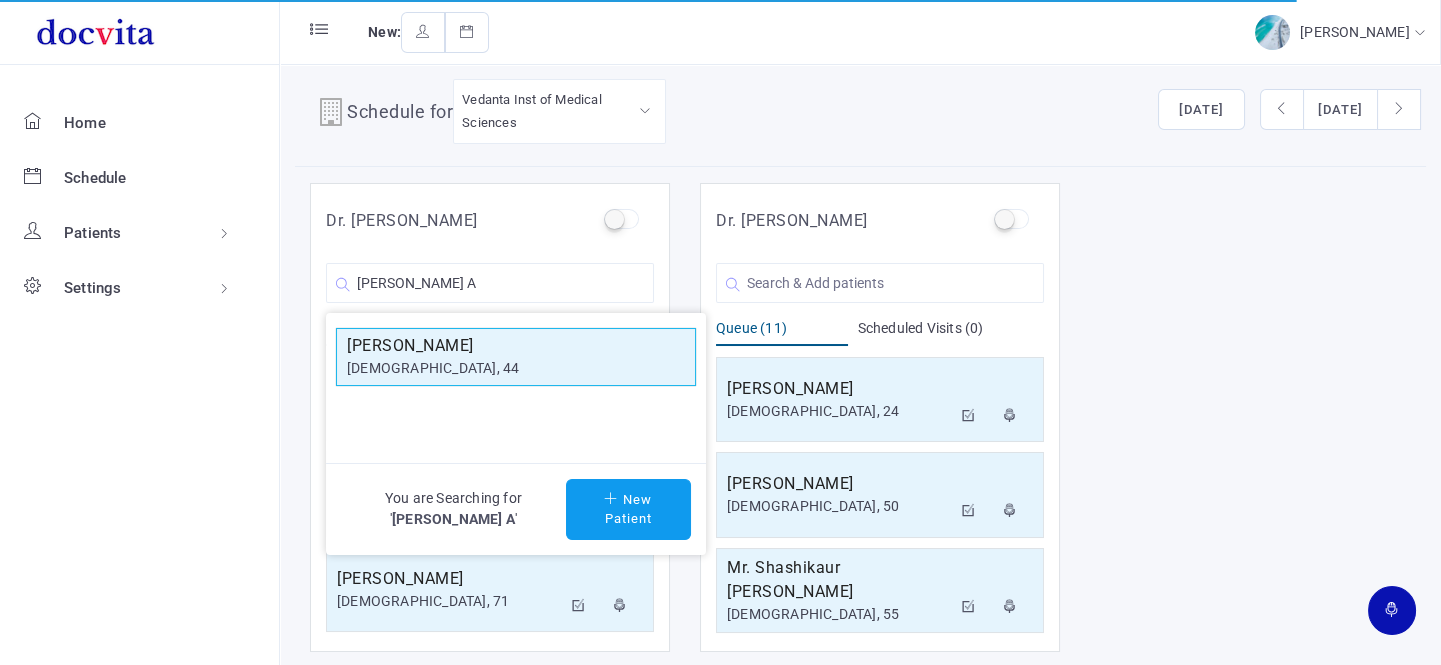 click on "[PERSON_NAME]   [DEMOGRAPHIC_DATA], 44" 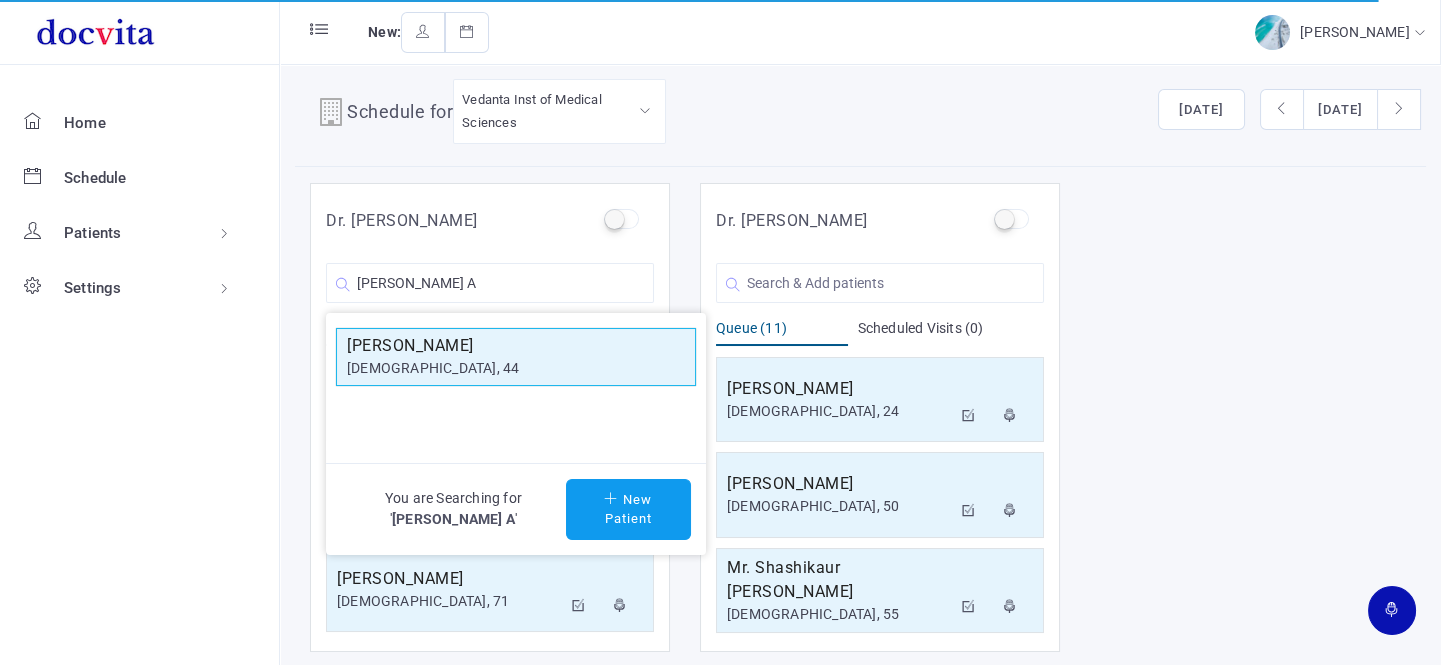 click on "[DEMOGRAPHIC_DATA], 44" 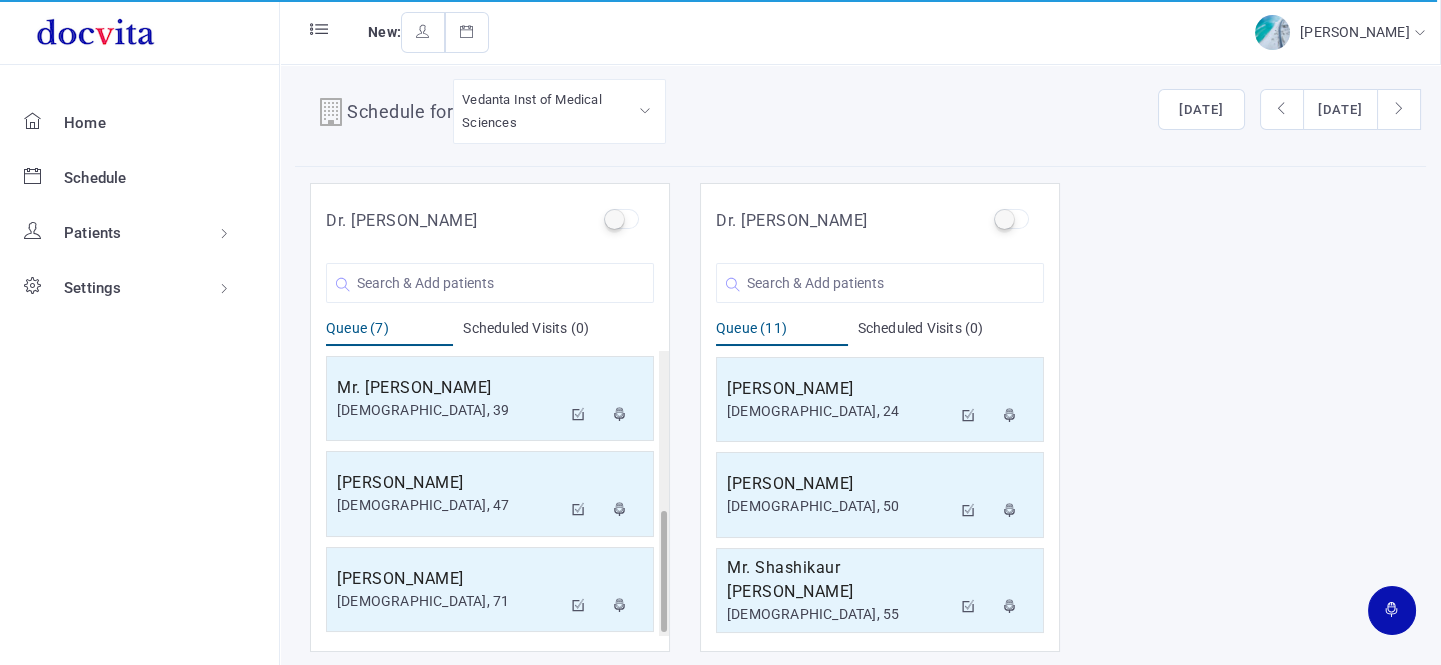 scroll, scrollTop: 382, scrollLeft: 0, axis: vertical 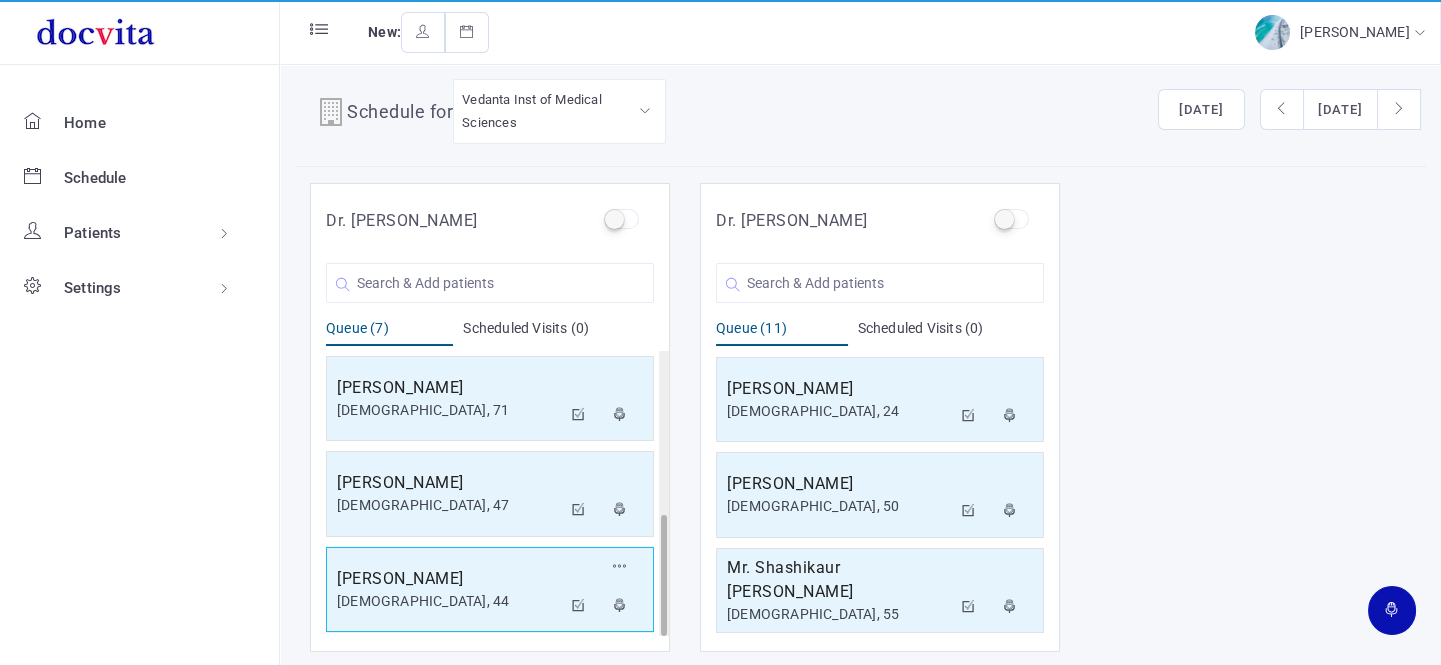 click on "[PERSON_NAME]" at bounding box center (449, 579) 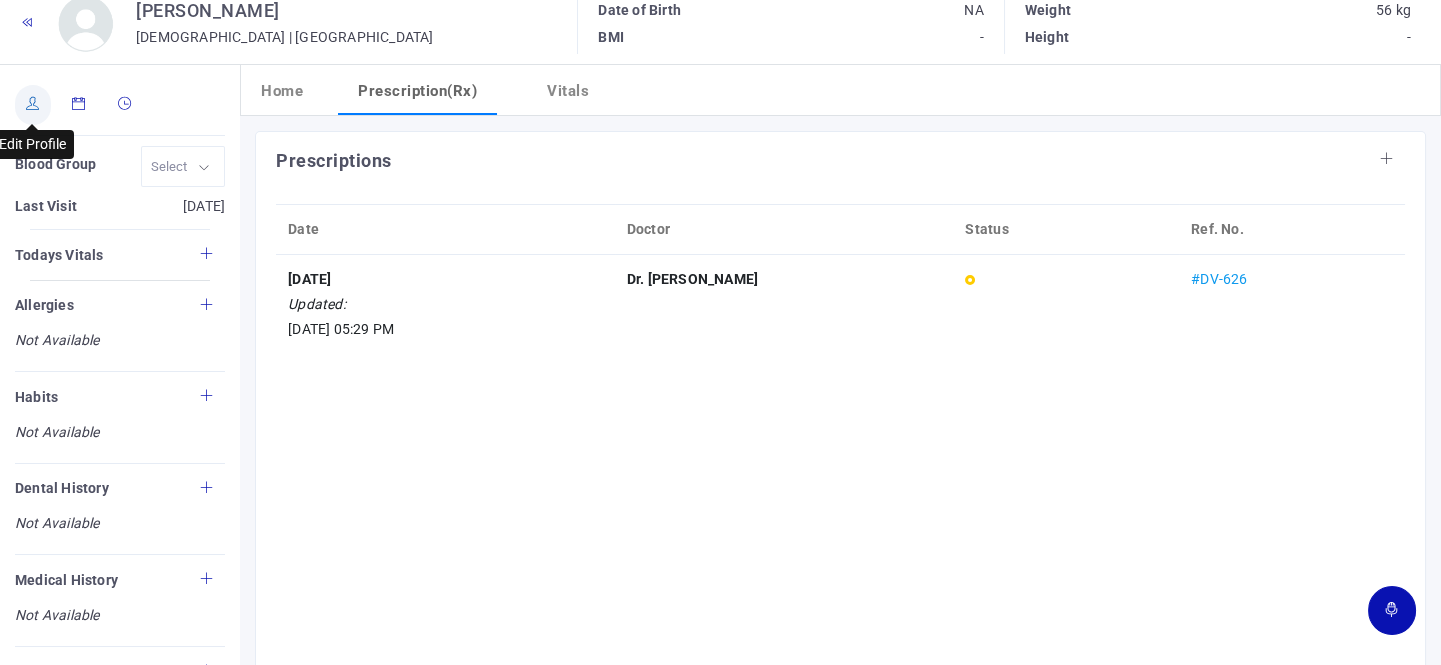 click at bounding box center [33, 103] 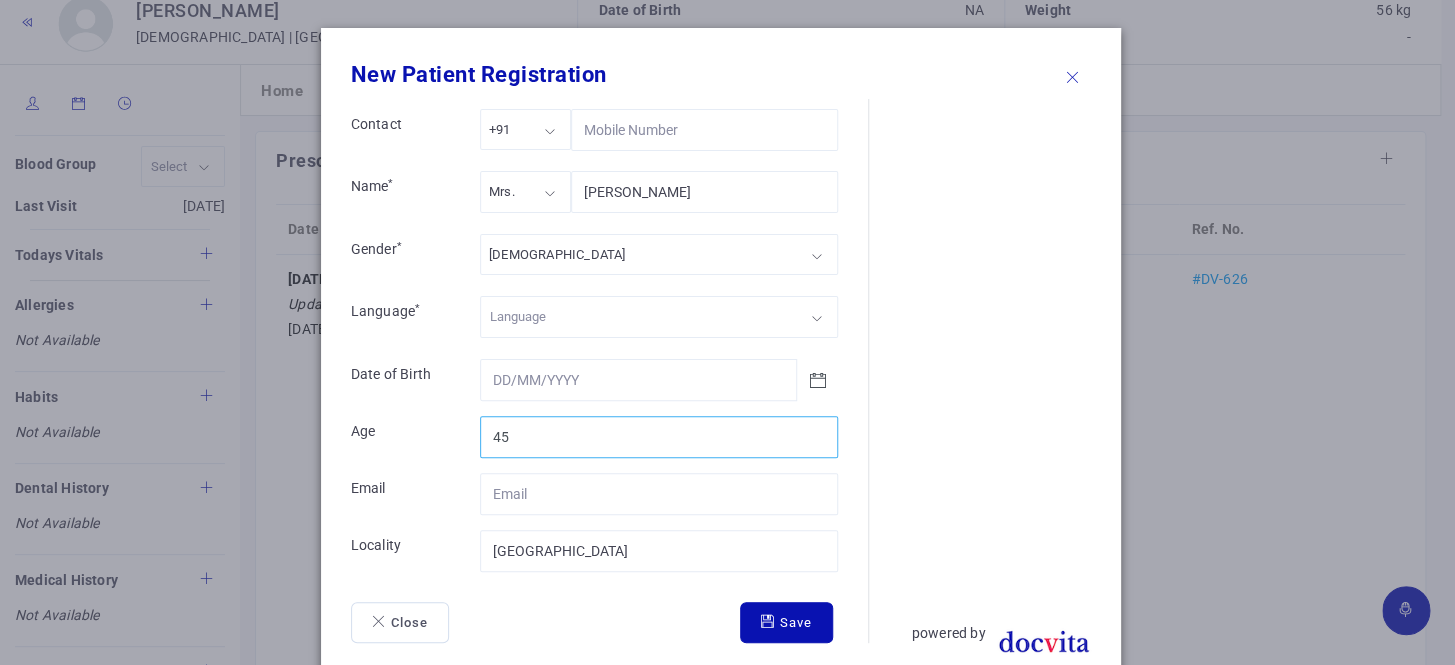 click on "45" at bounding box center [659, 437] 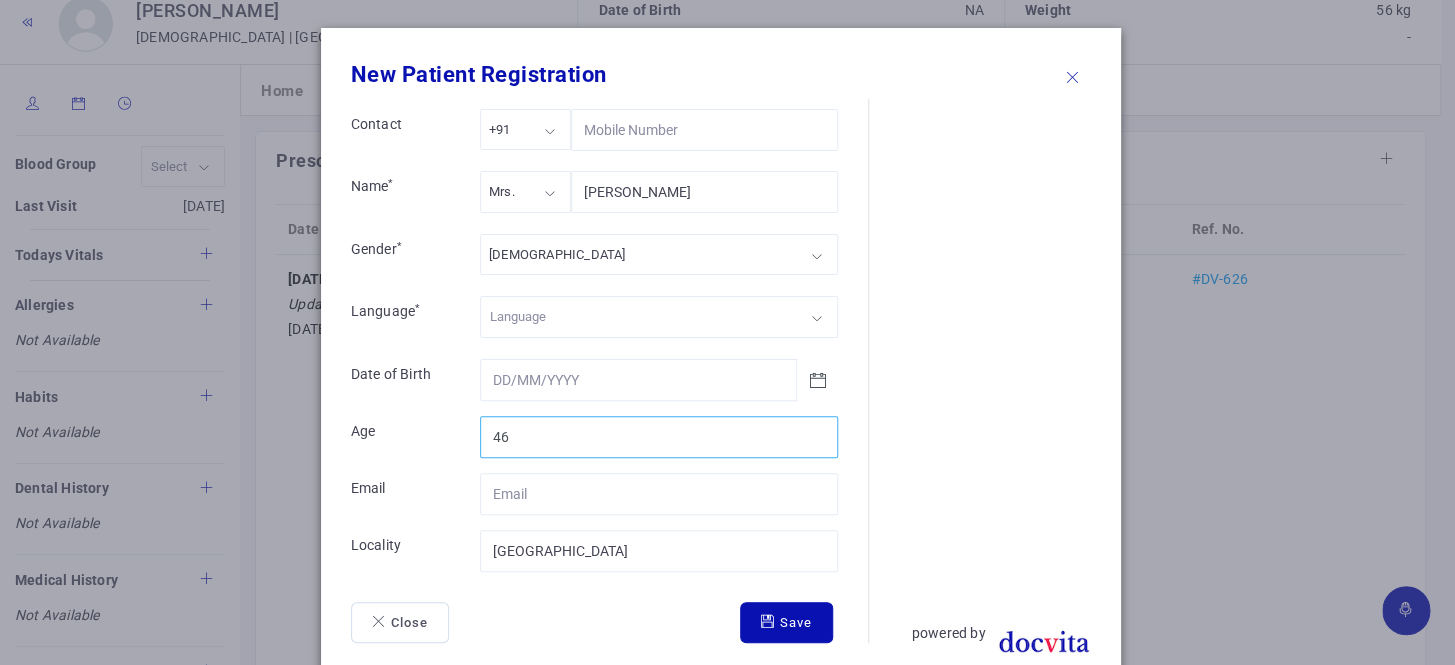 type on "46" 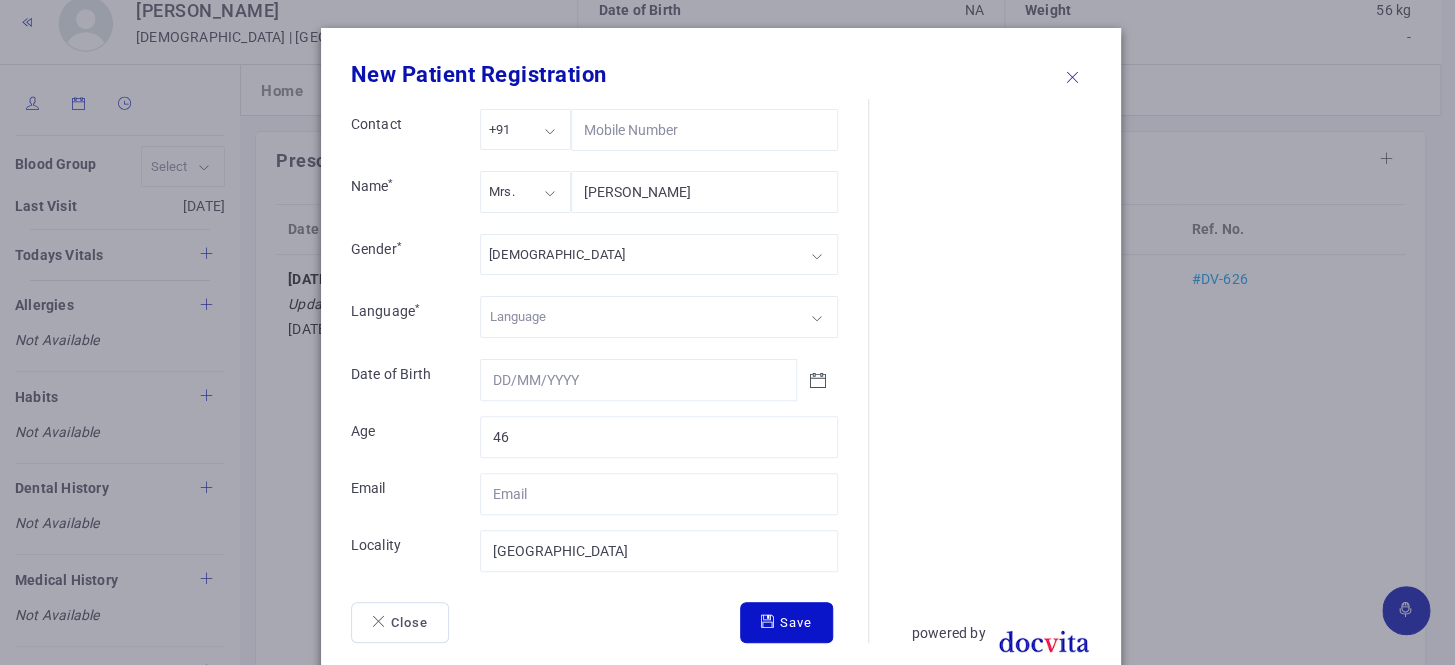 click on "Save" at bounding box center (786, 623) 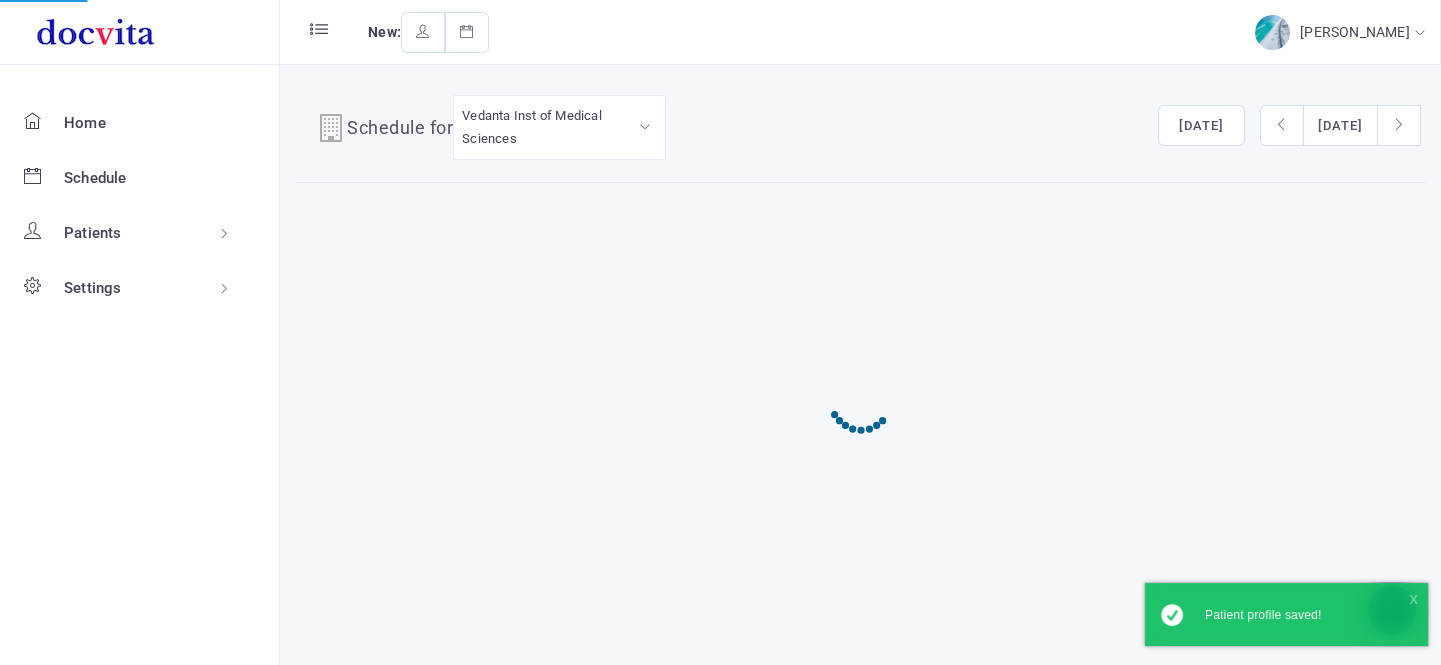 scroll, scrollTop: 0, scrollLeft: 0, axis: both 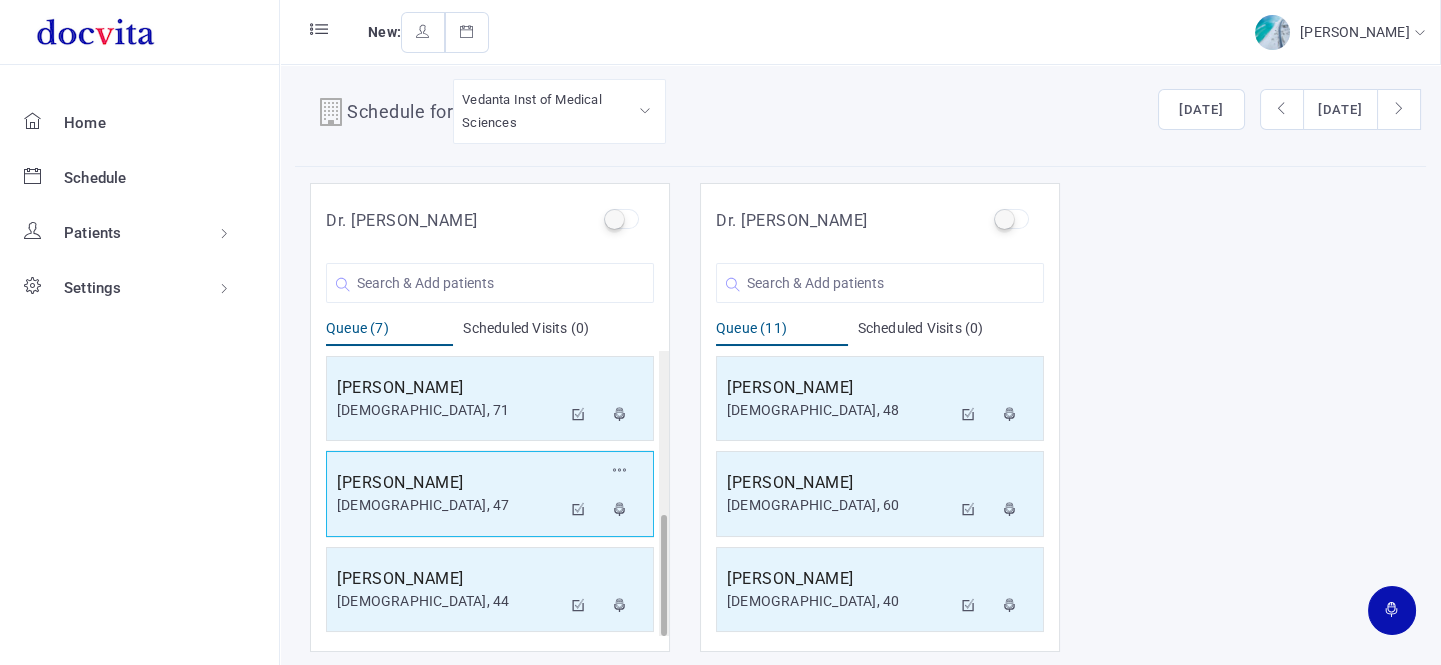 click on "[DEMOGRAPHIC_DATA], 47" at bounding box center (449, 505) 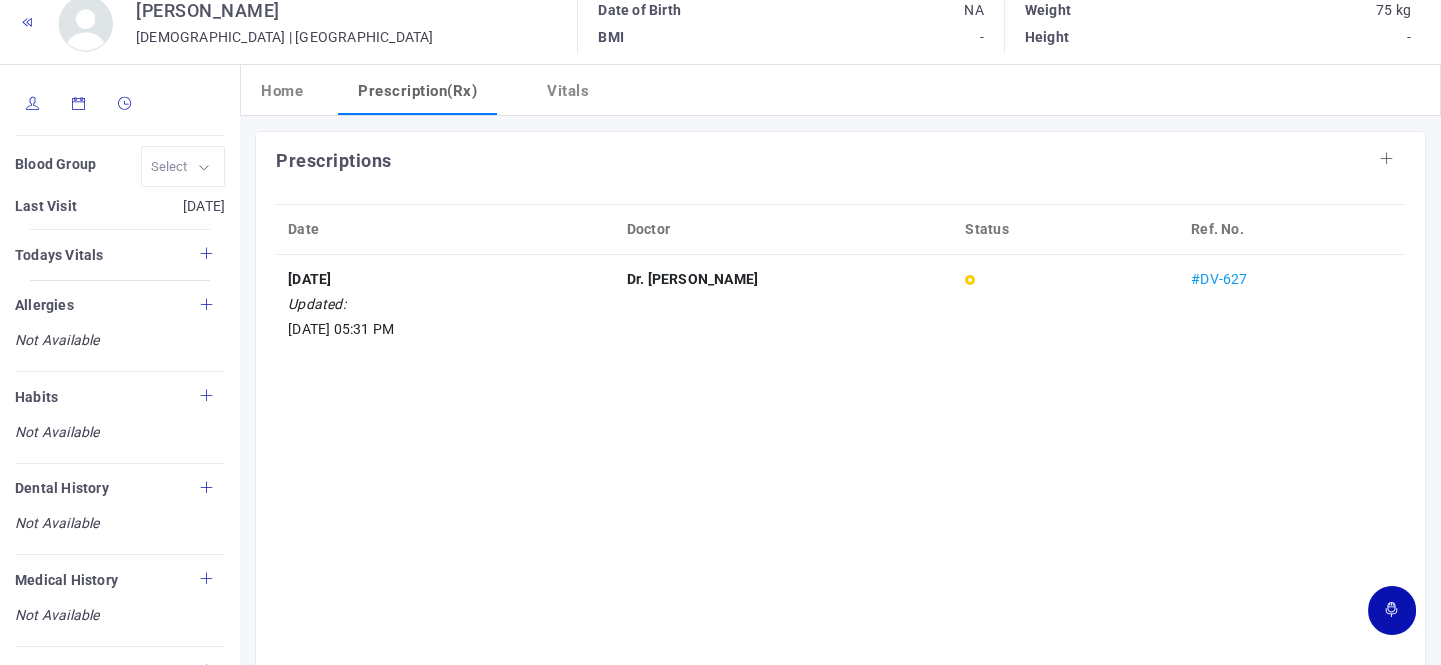 click at bounding box center (33, 105) 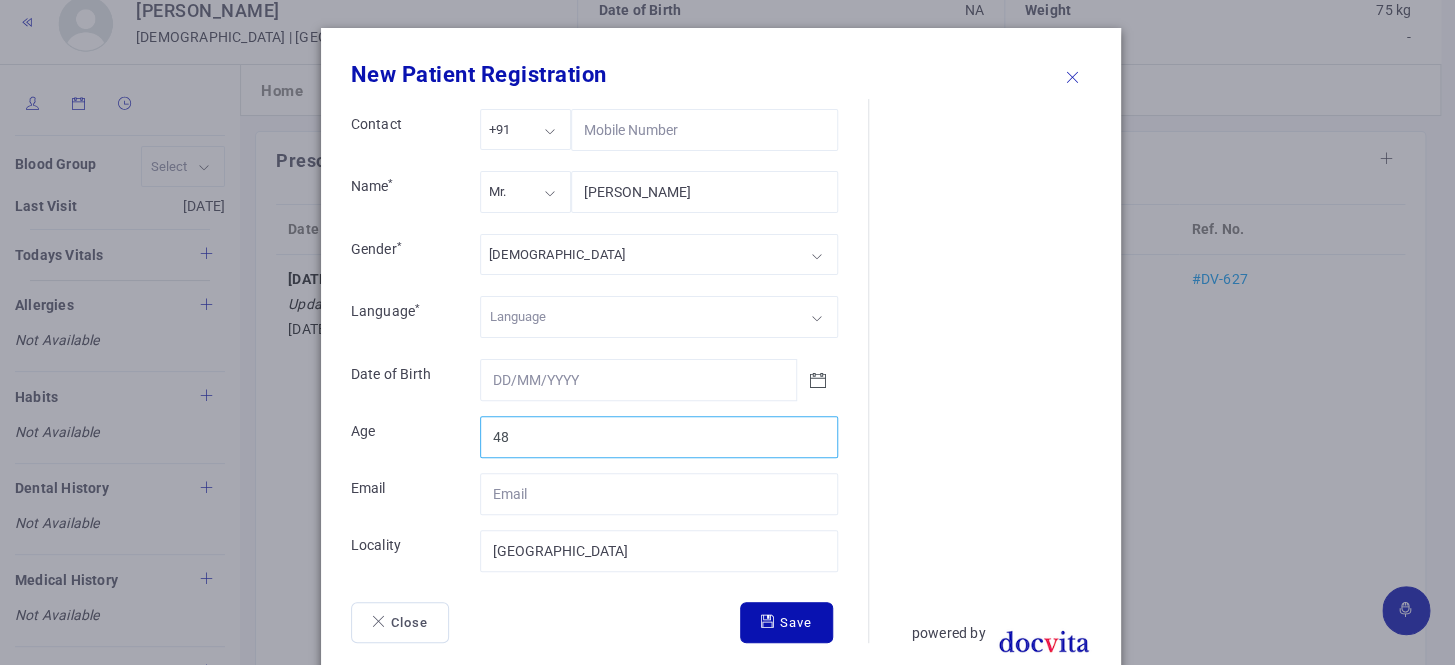 type on "48" 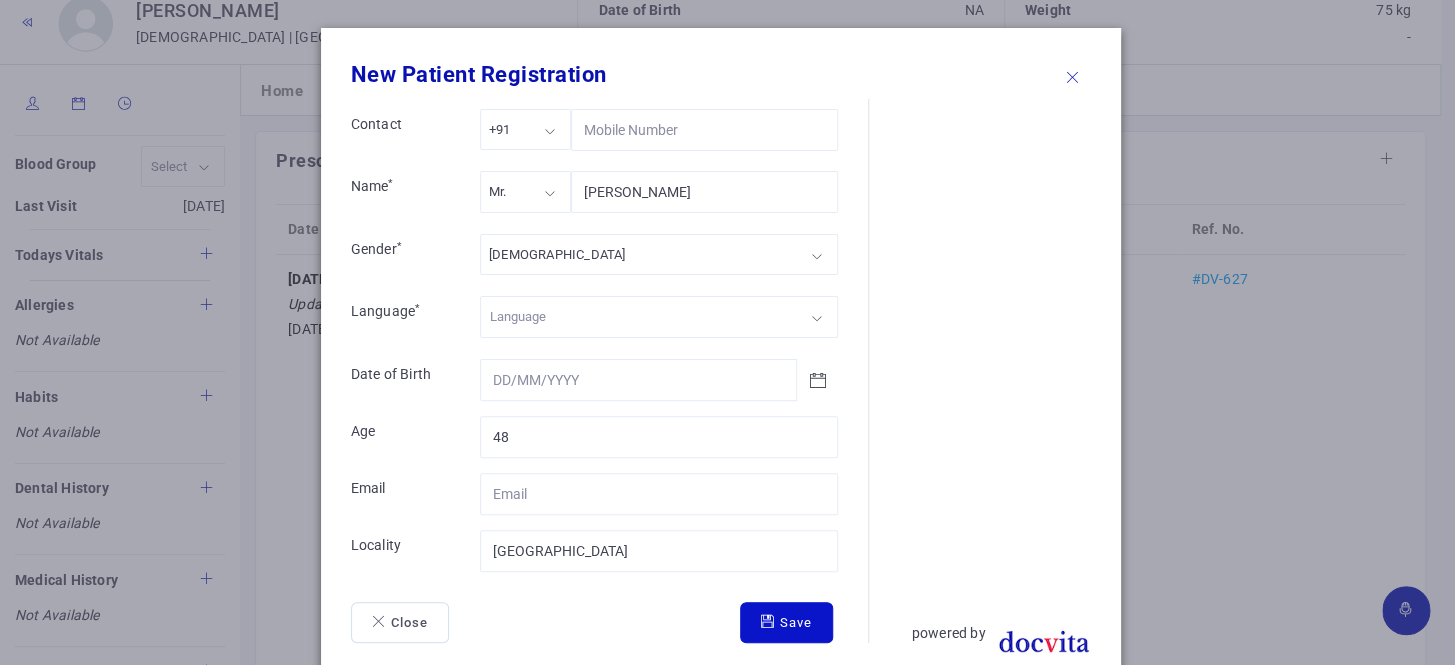 click on "Save" at bounding box center (786, 623) 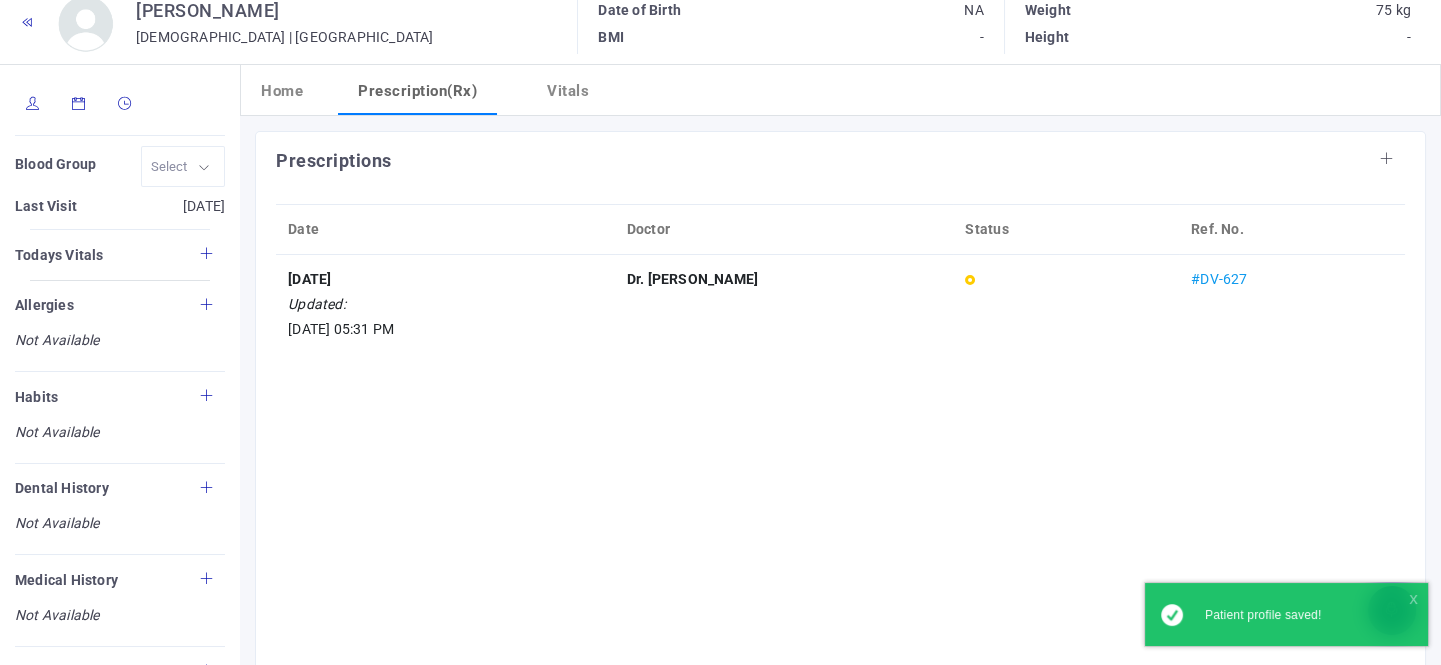 scroll, scrollTop: 0, scrollLeft: 0, axis: both 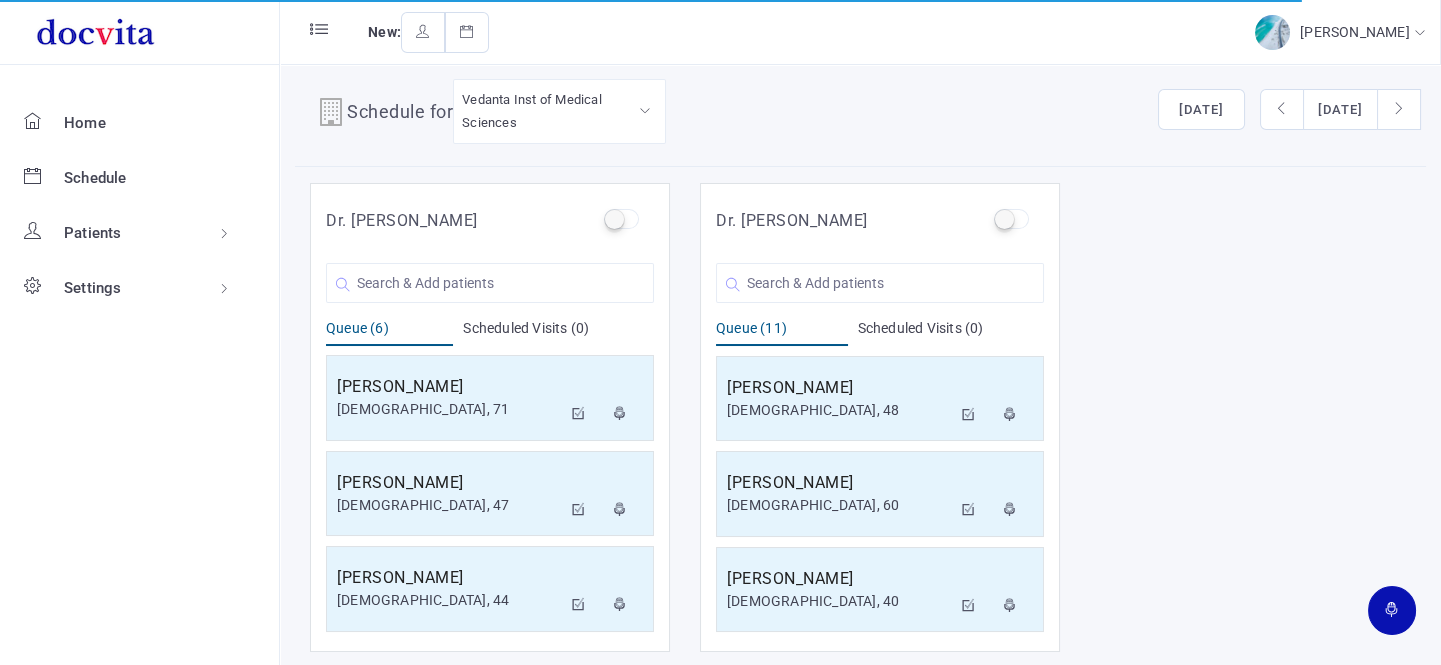 click on "You are Searching for ' '  New Patient" 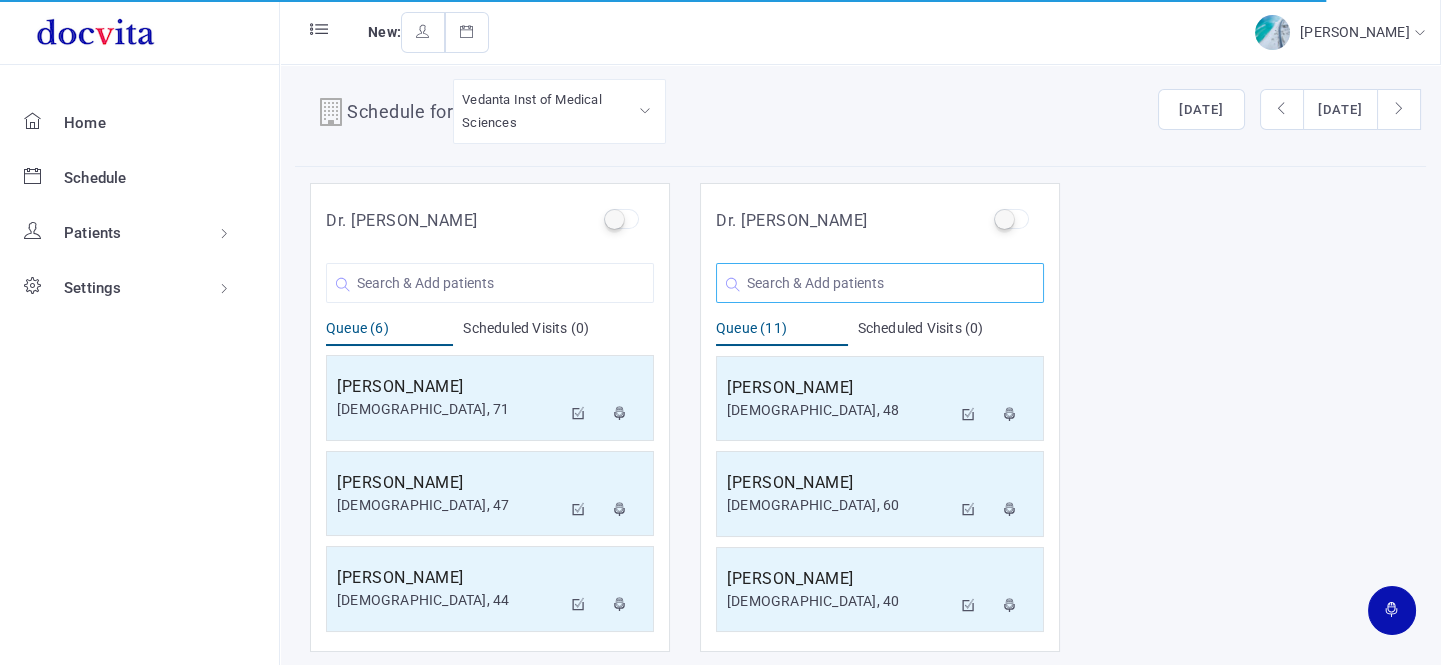 click 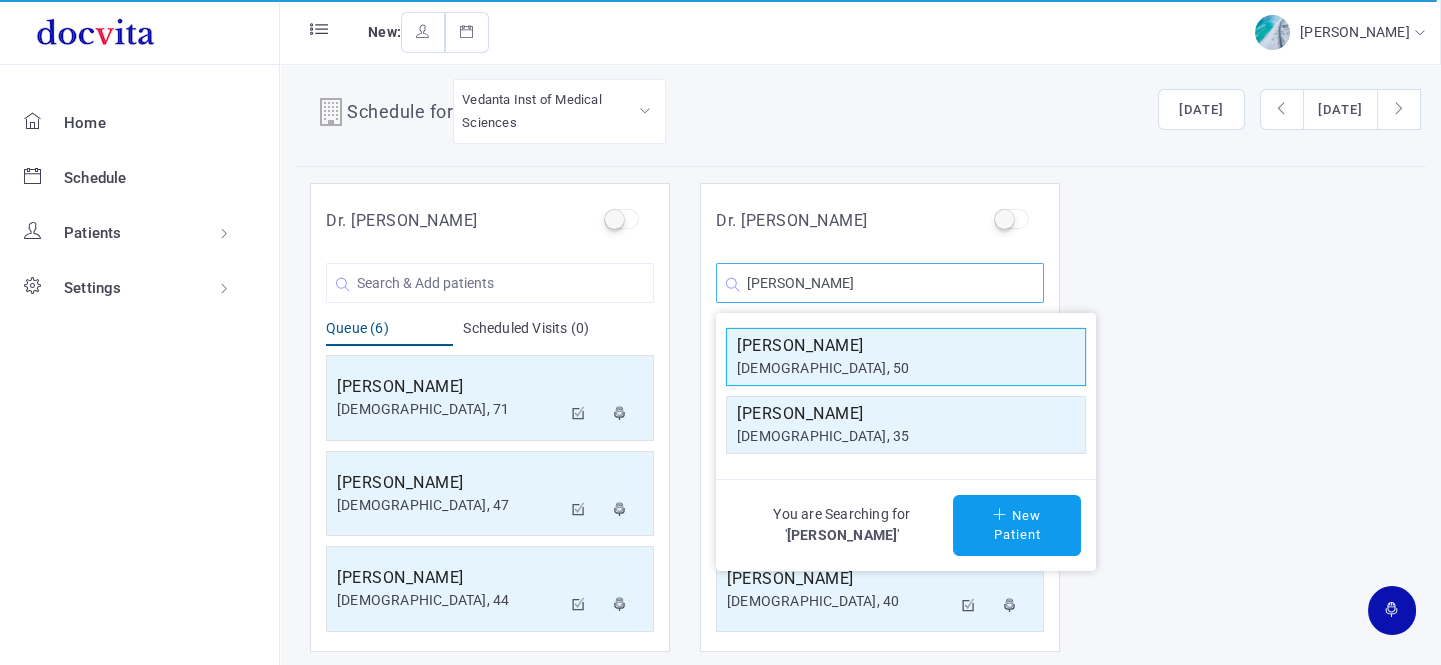 type on "[PERSON_NAME]" 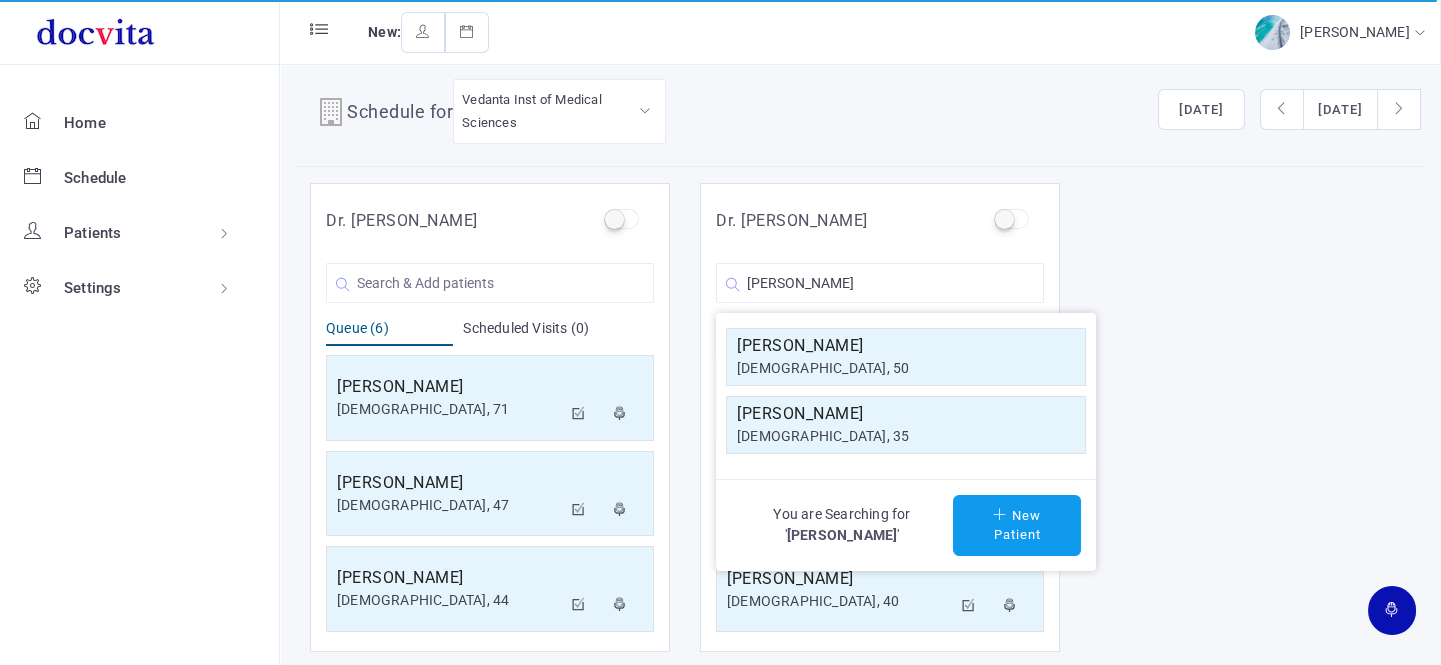 click on "[DEMOGRAPHIC_DATA], 50" 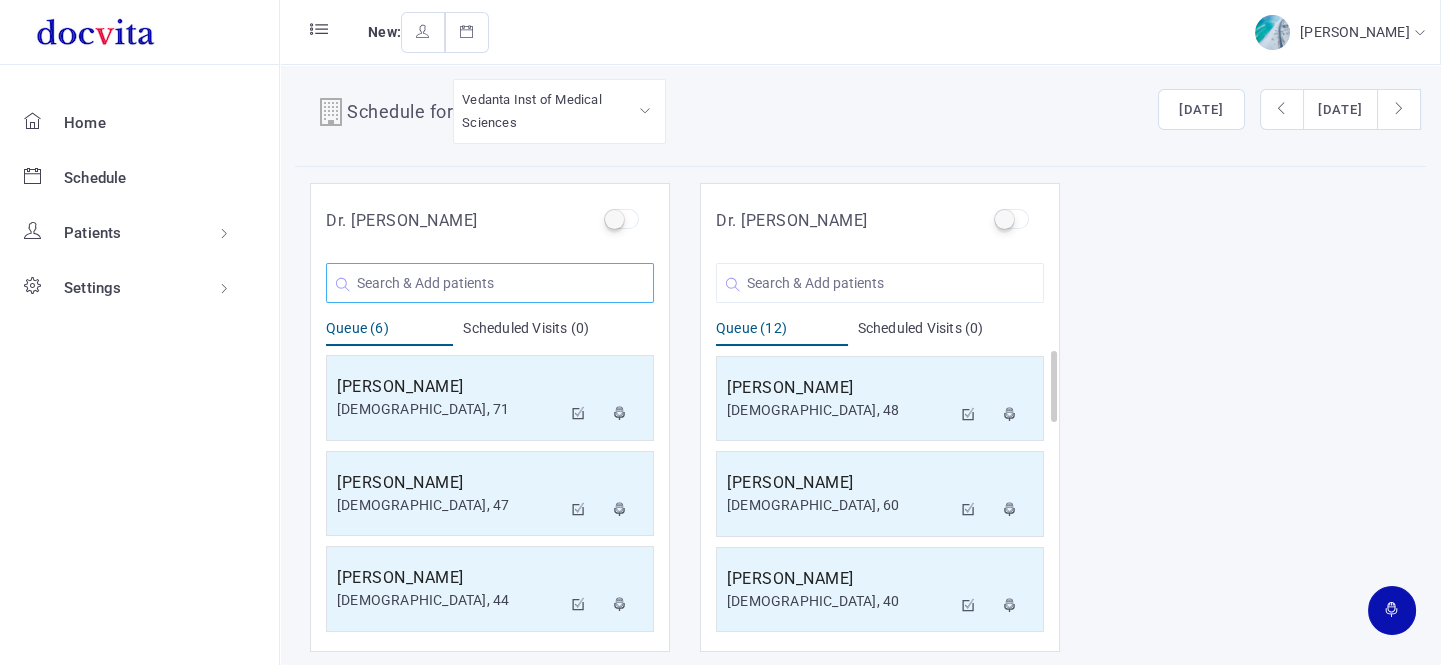 click 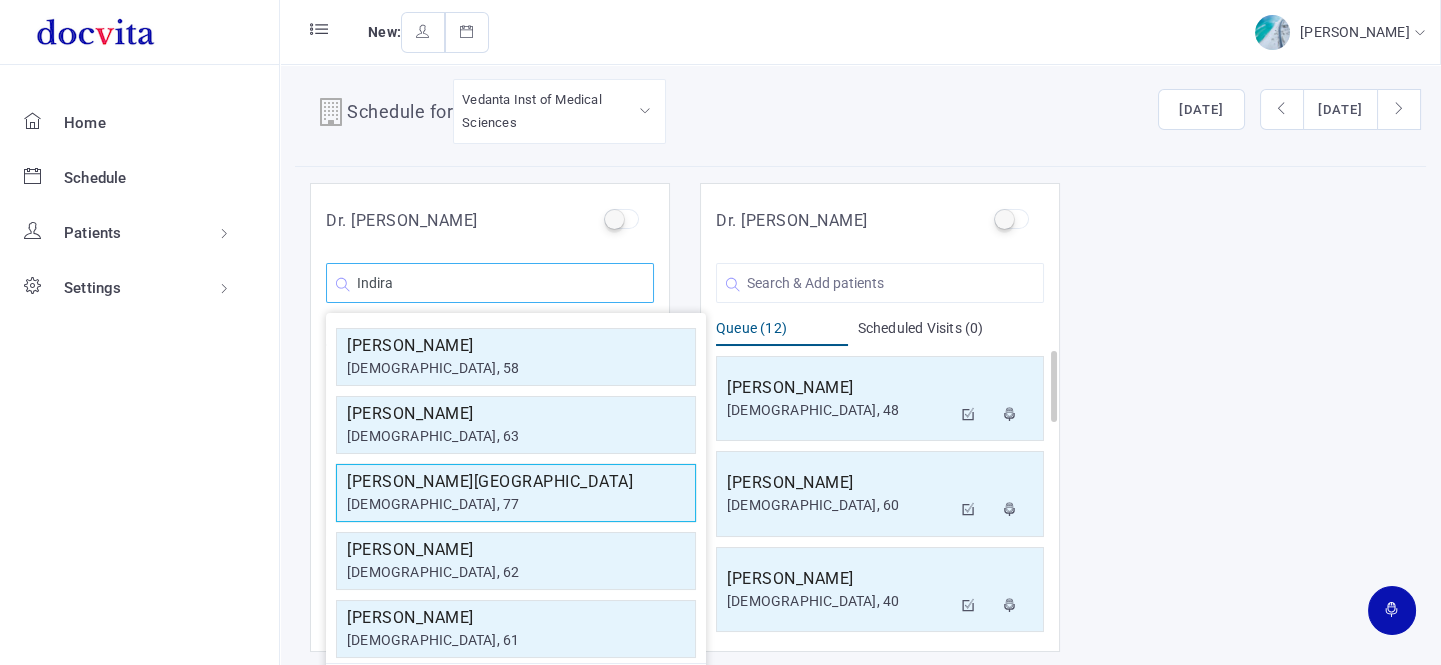 type on "Indira" 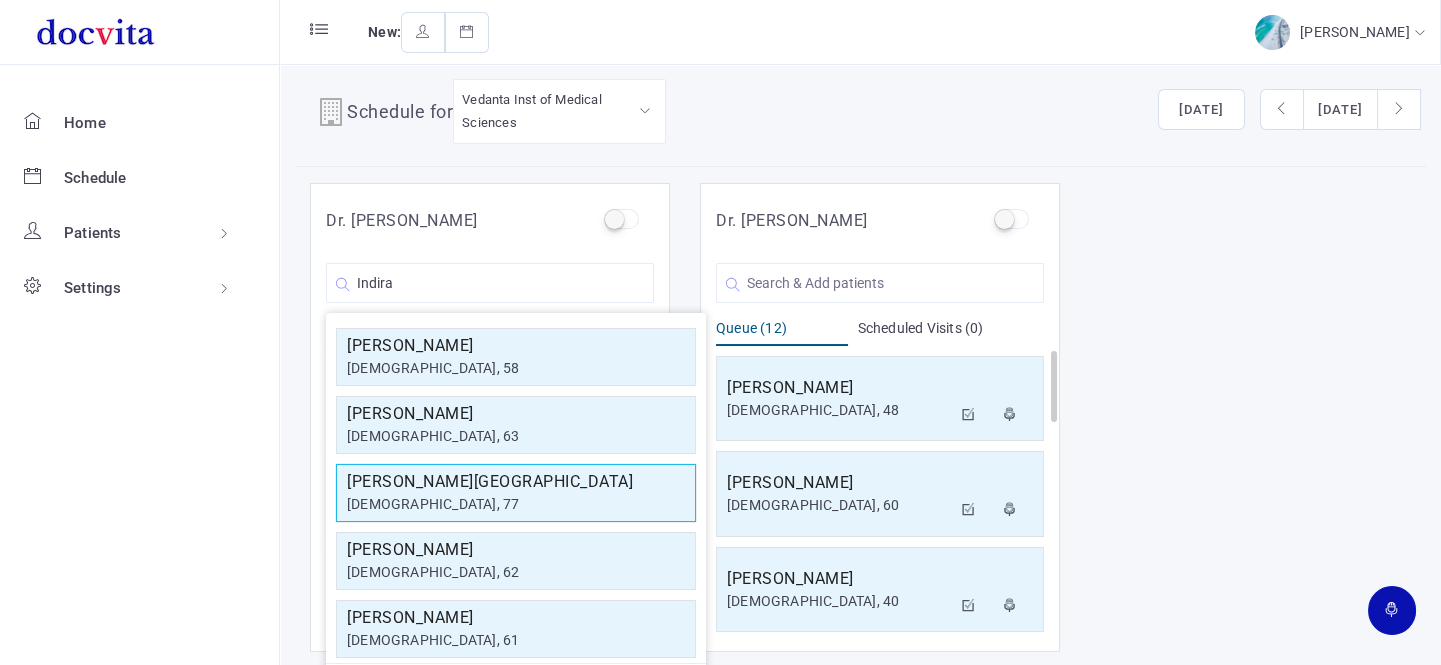 click on "[PERSON_NAME][GEOGRAPHIC_DATA]" 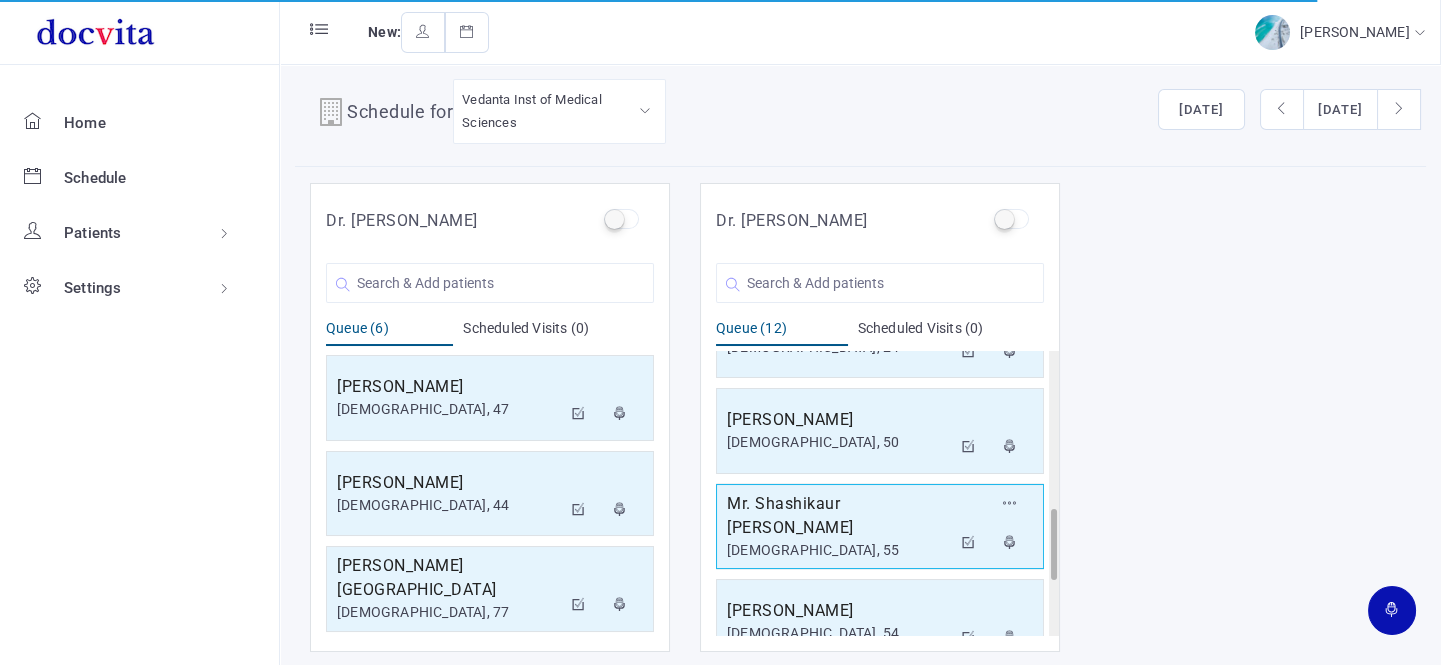 scroll, scrollTop: 859, scrollLeft: 0, axis: vertical 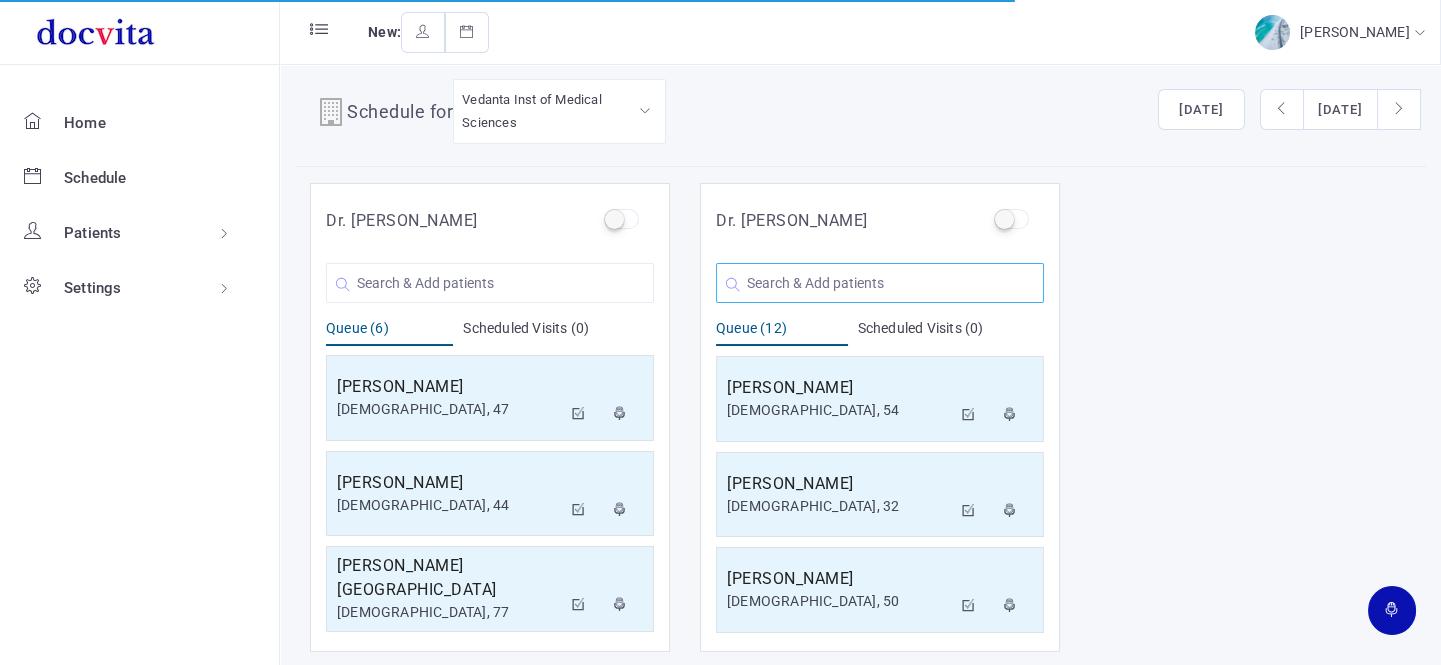 click 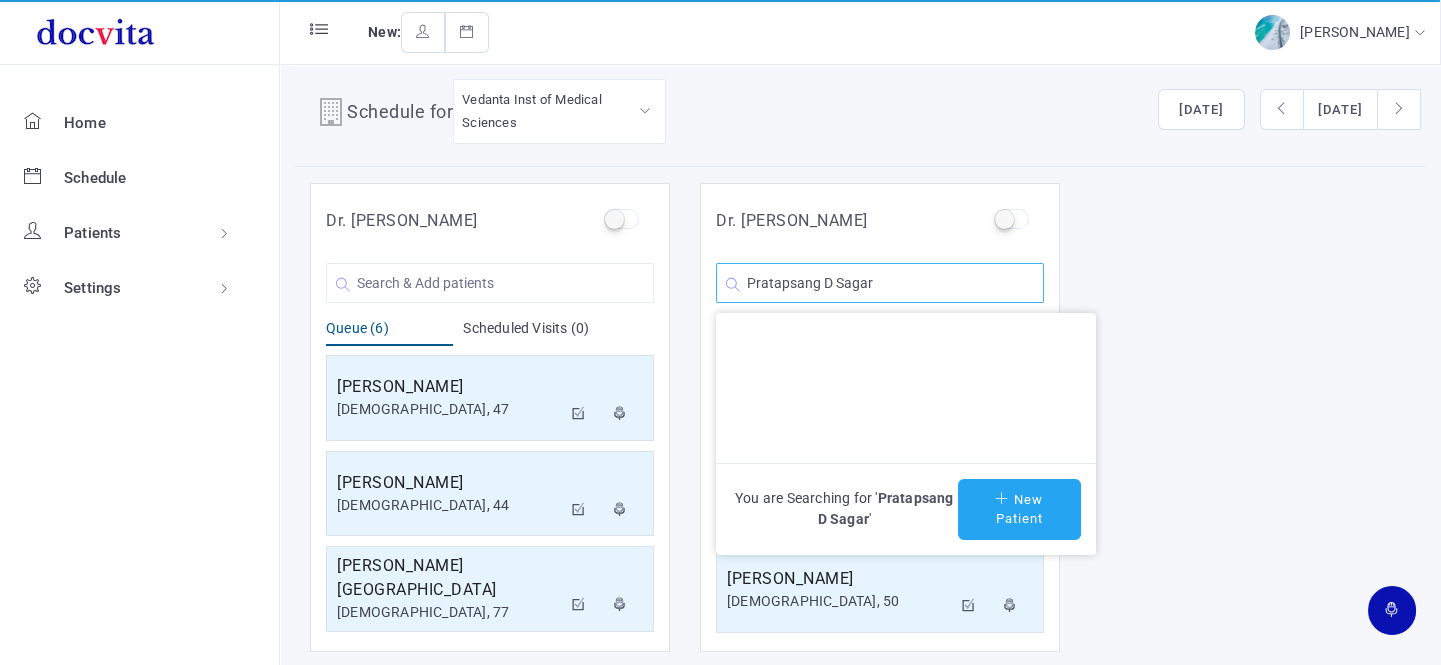 type on "Pratapsang D Sagar" 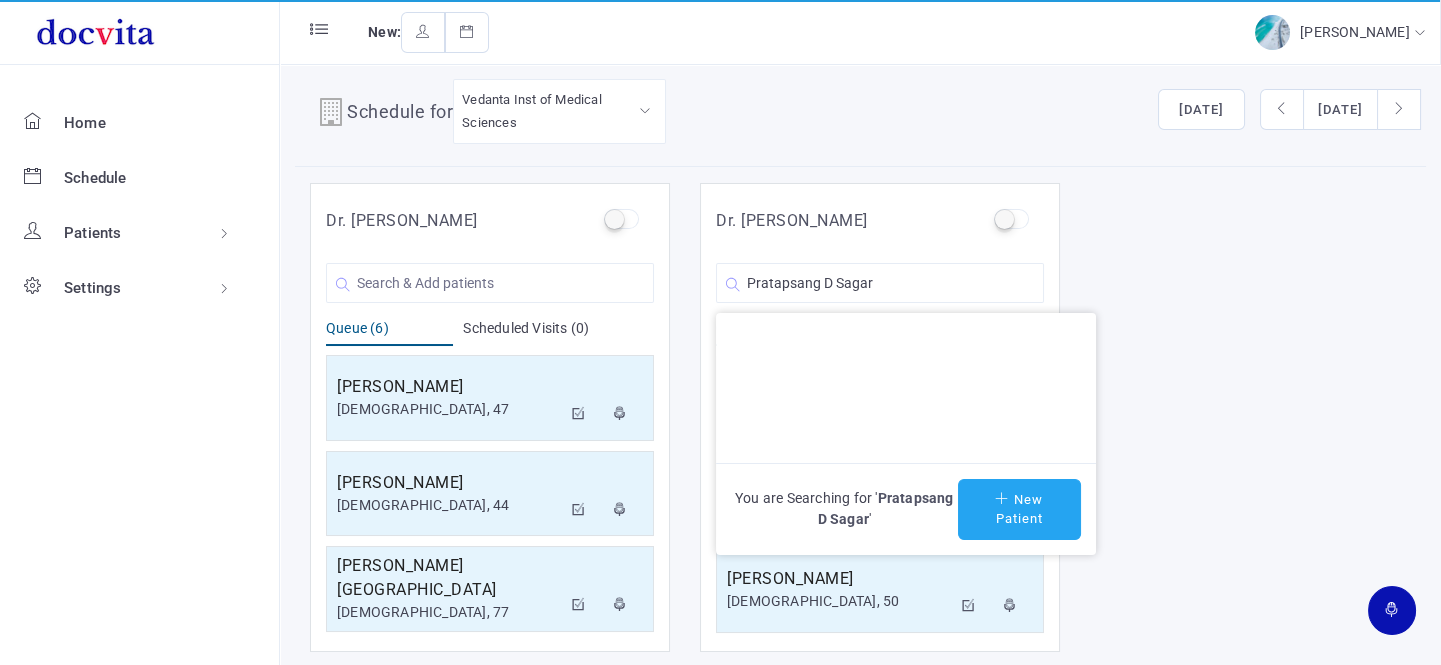 click on "New Patient" 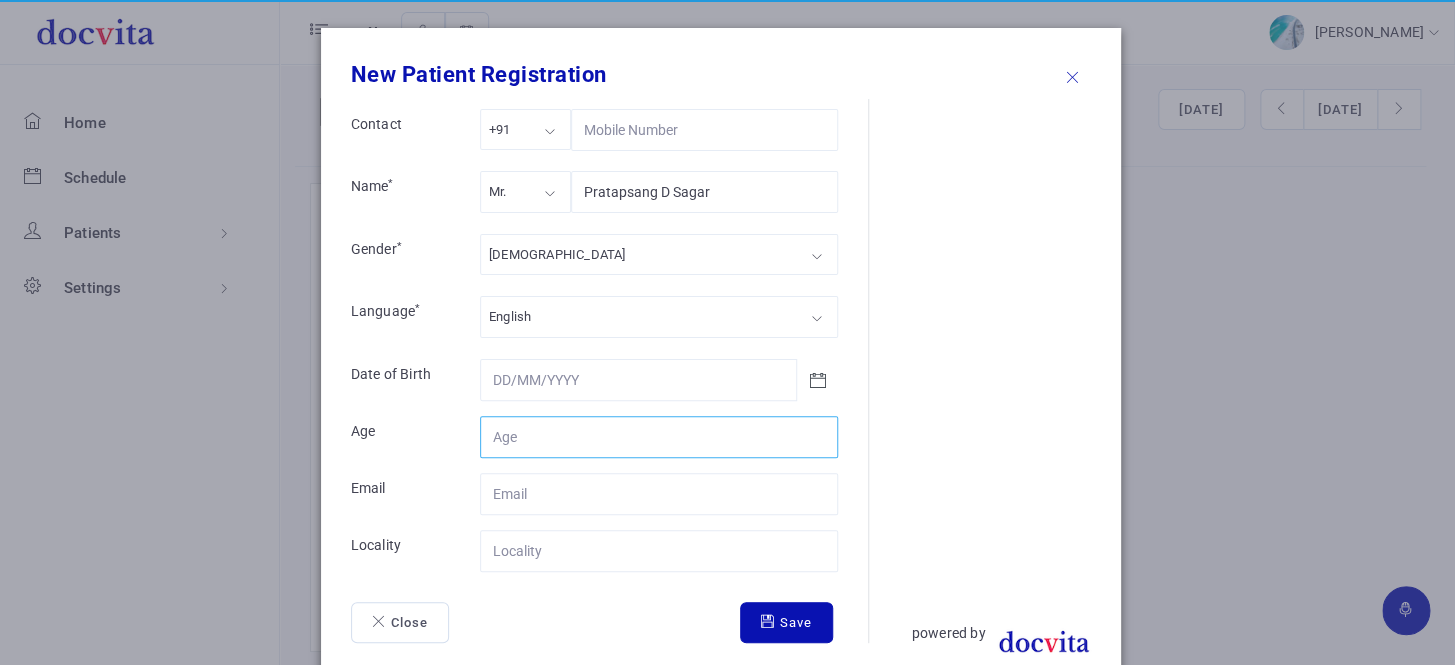 click on "Contact" at bounding box center (659, 437) 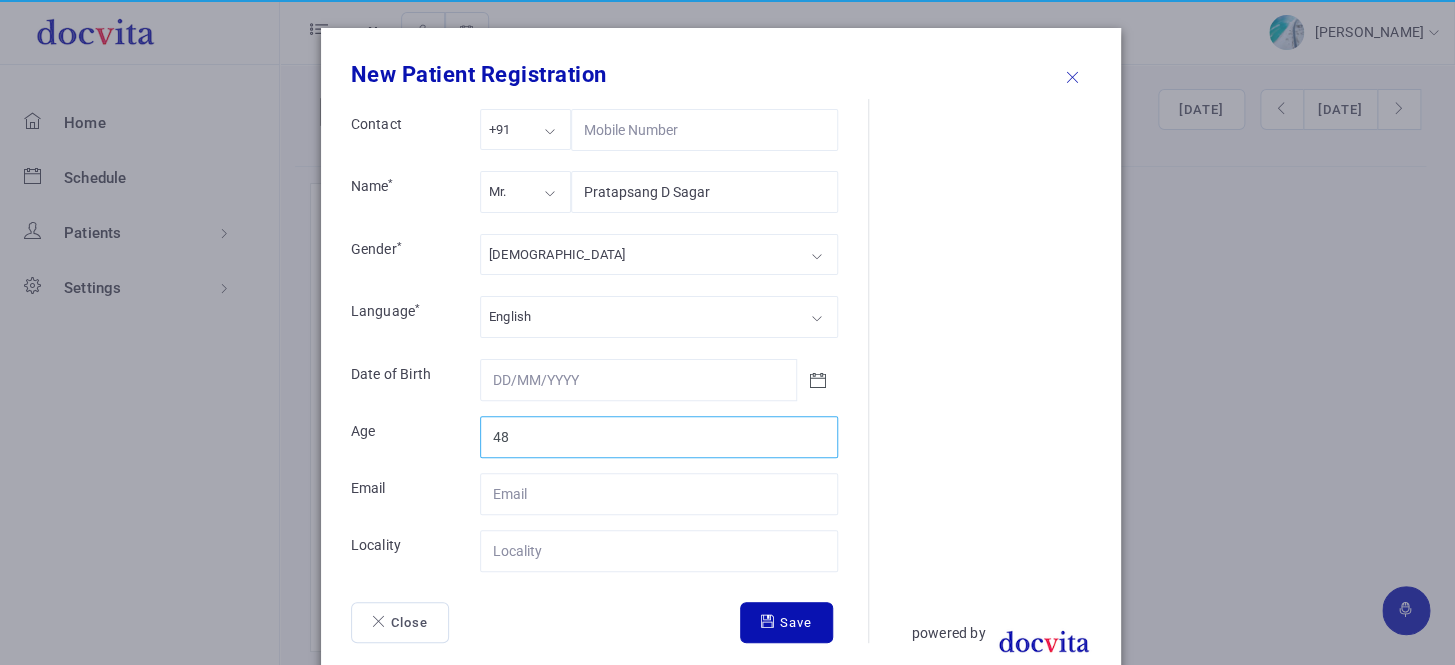 type on "48" 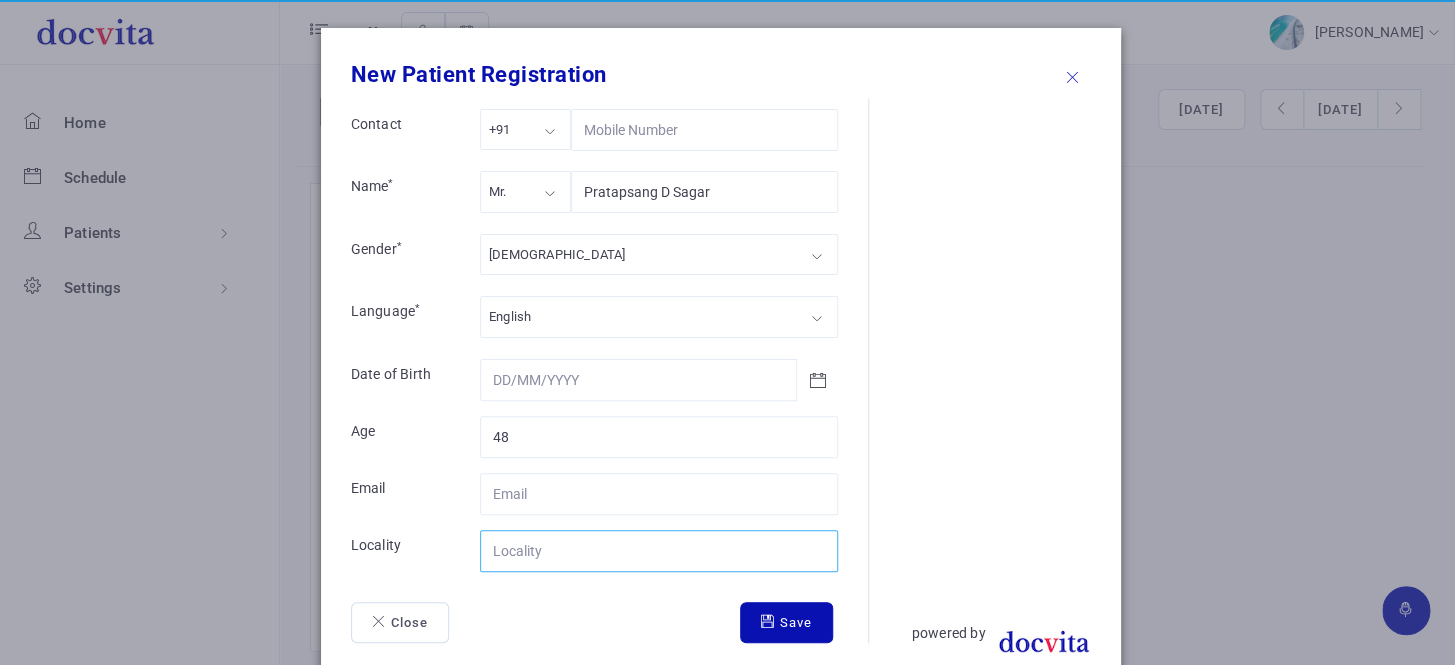 click on "Contact" at bounding box center [659, 551] 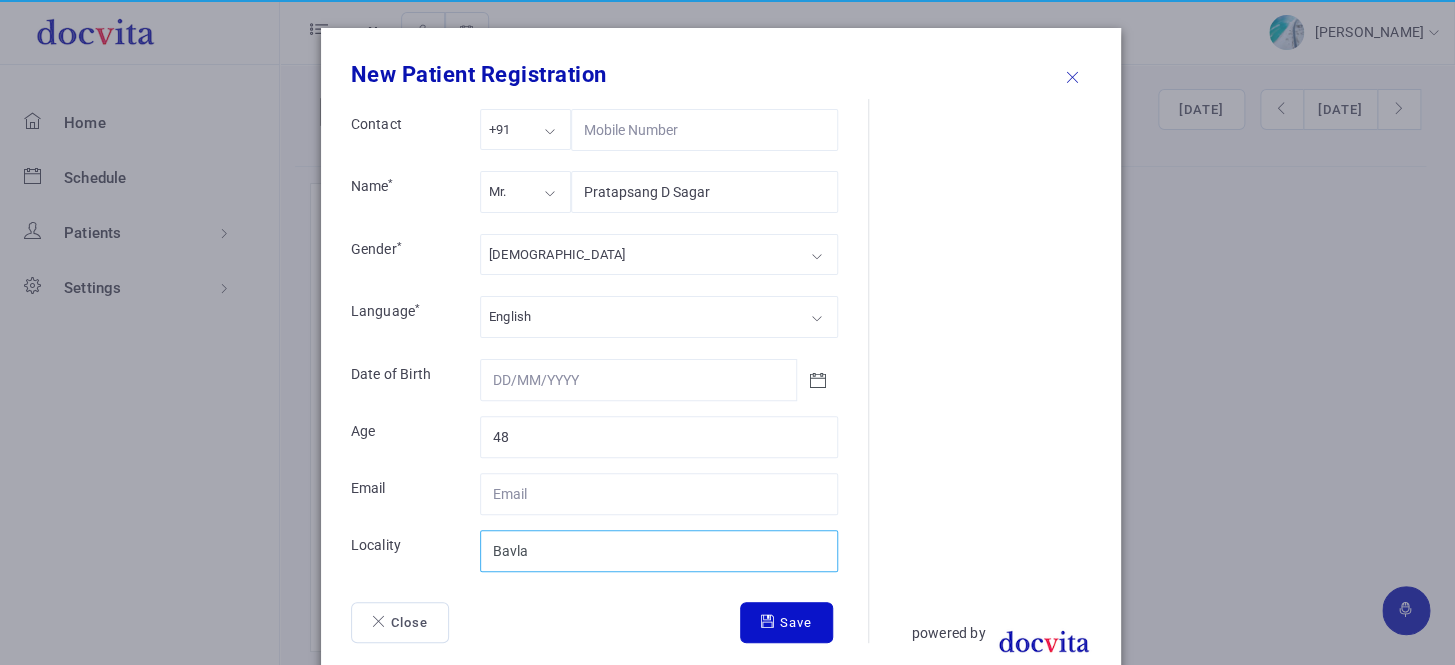 type on "Bavla" 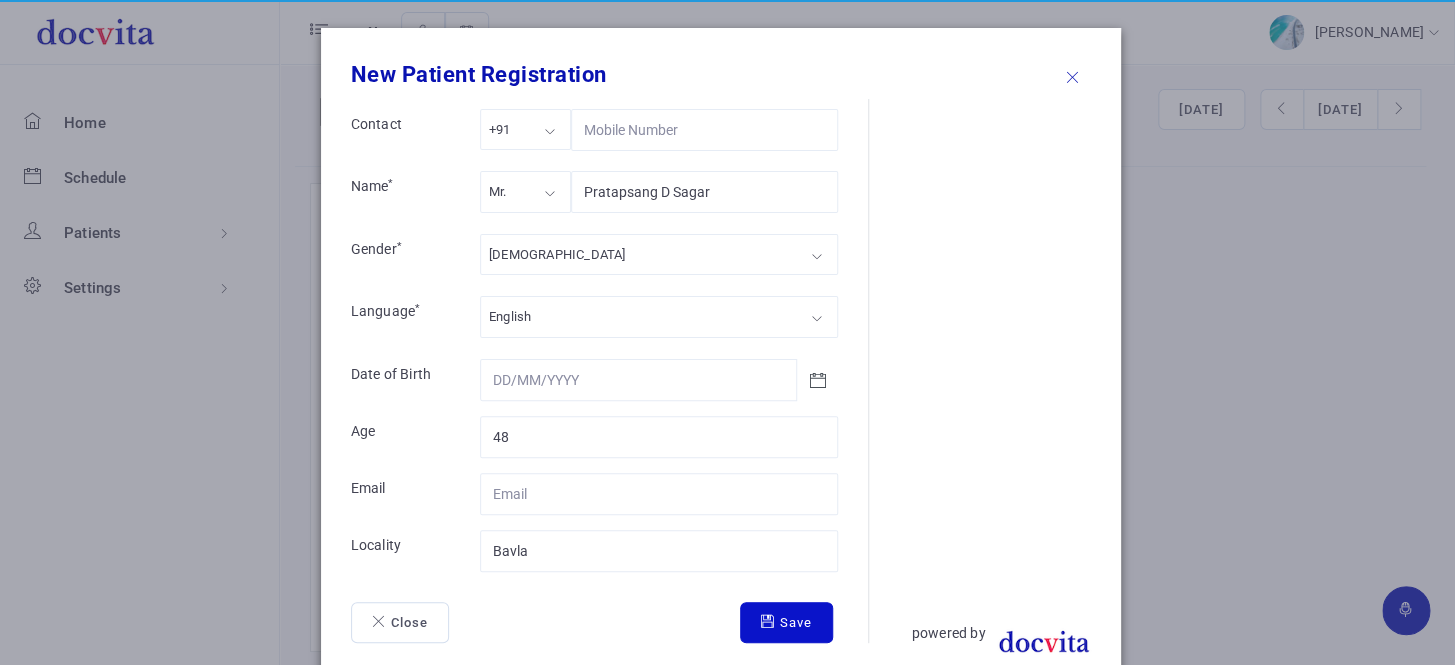 click at bounding box center (770, 621) 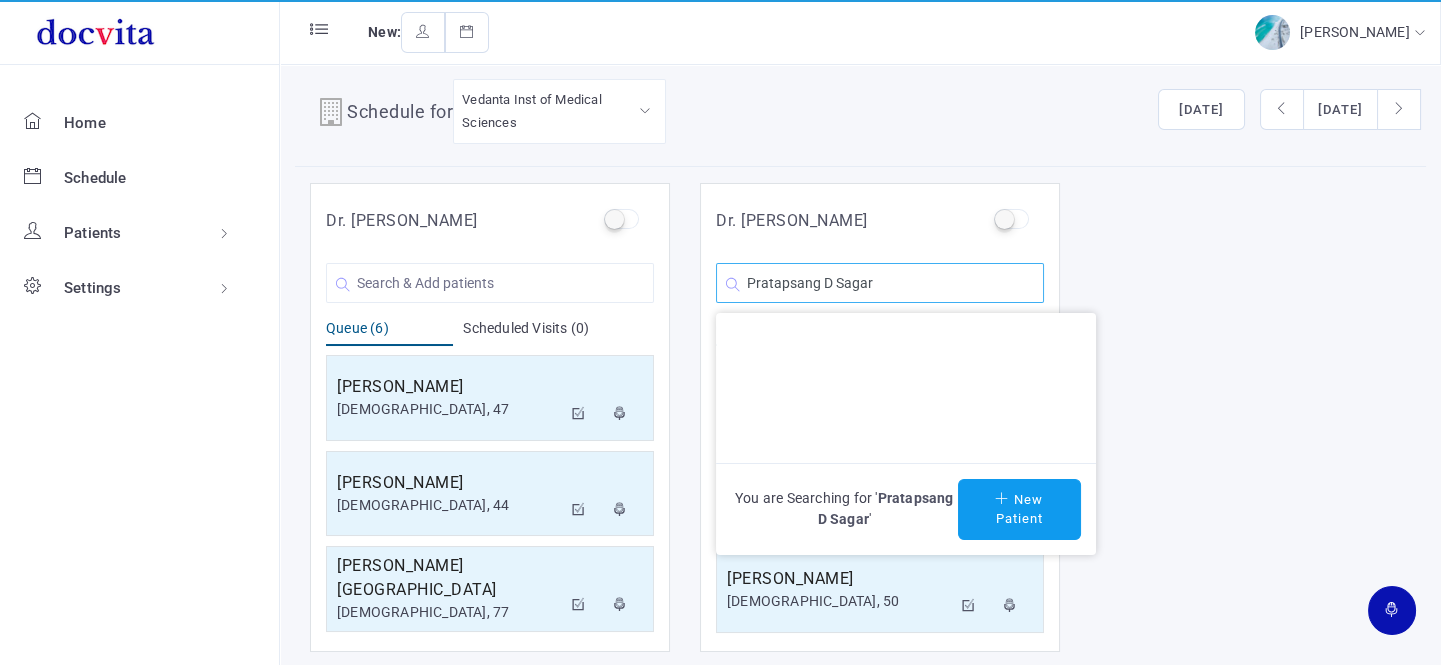 click on "Pratapsang D Sagar" 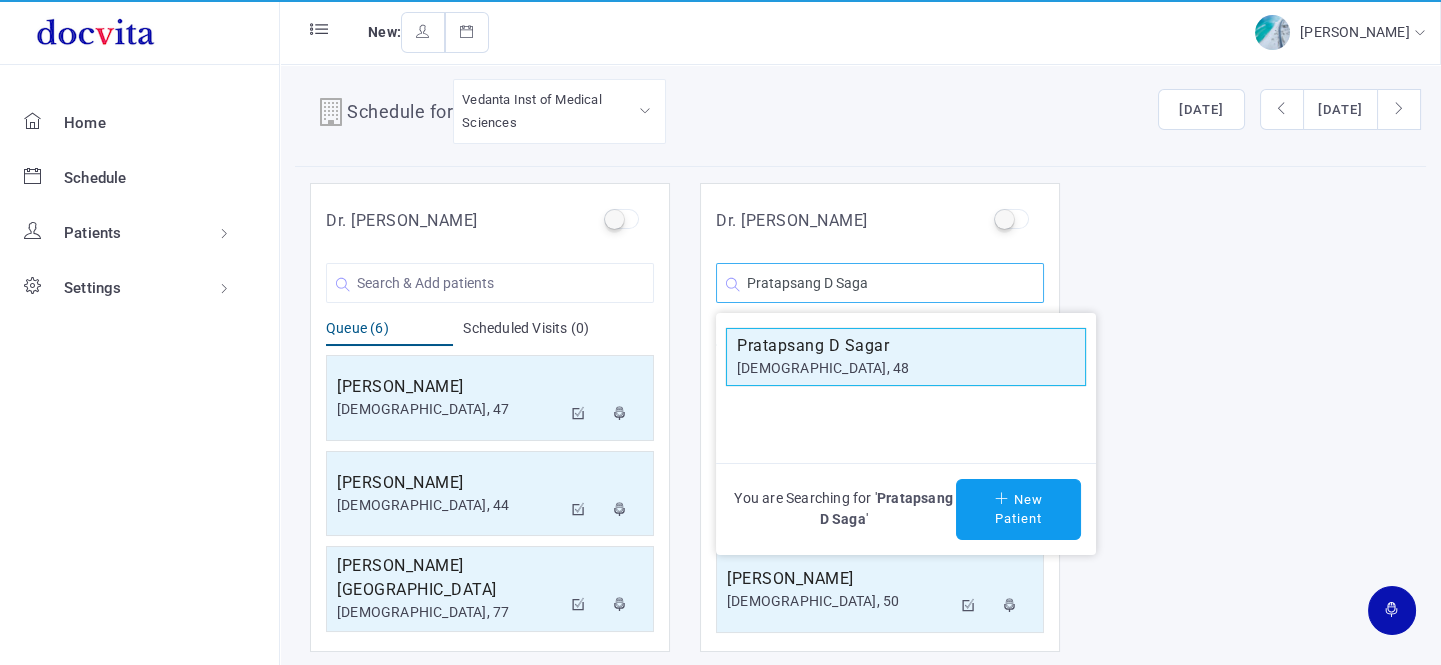 type on "Pratapsang D Saga" 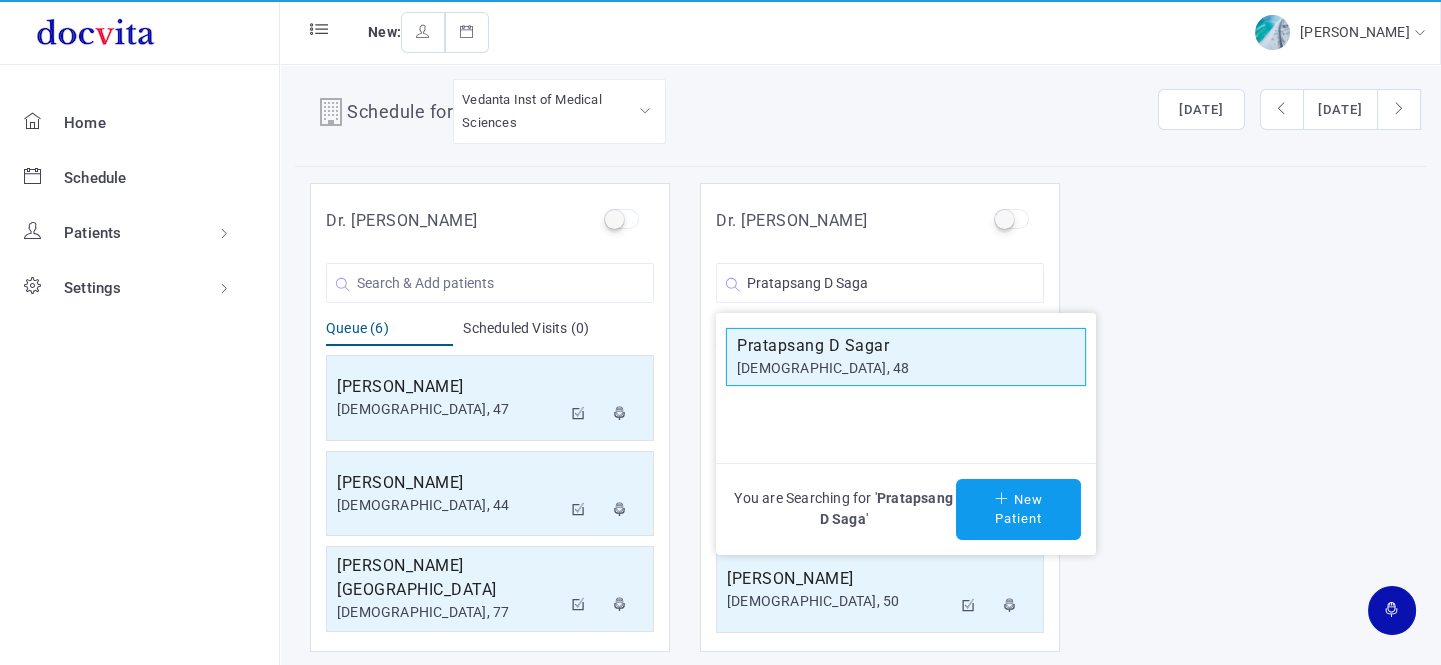 click on "[DEMOGRAPHIC_DATA], 48" 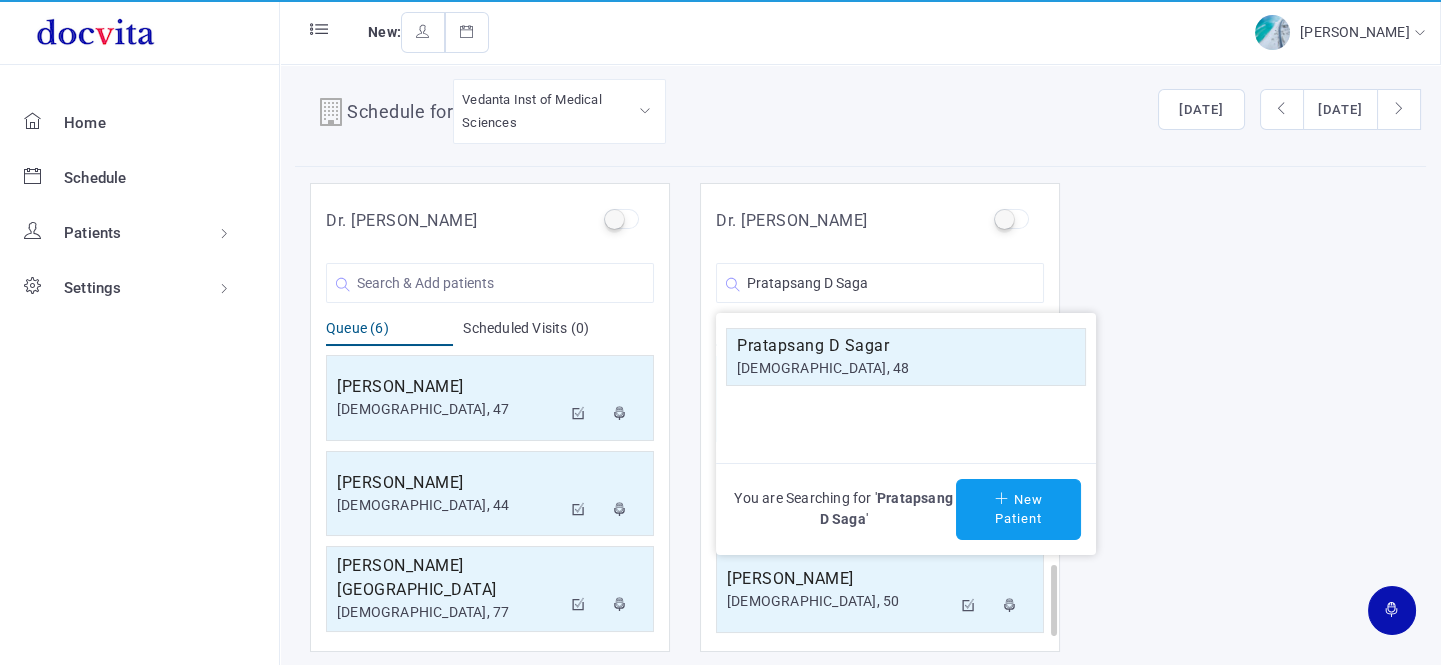 type 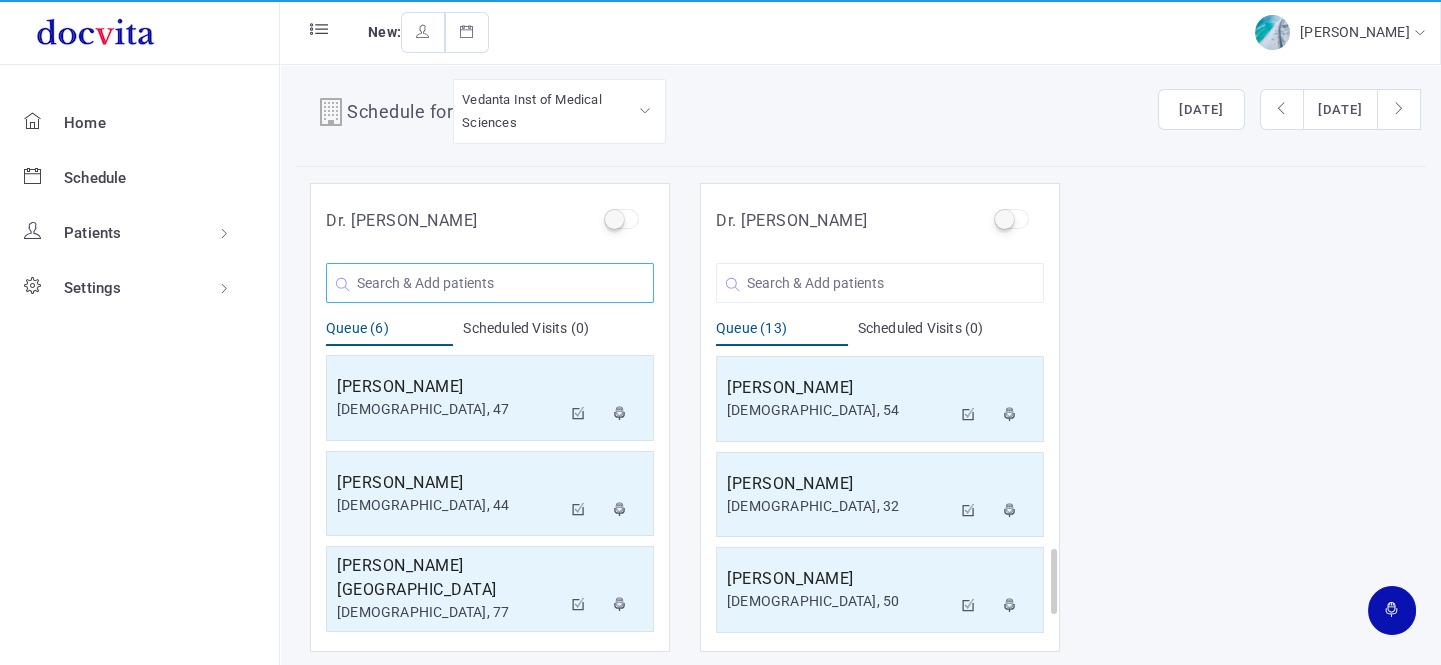click 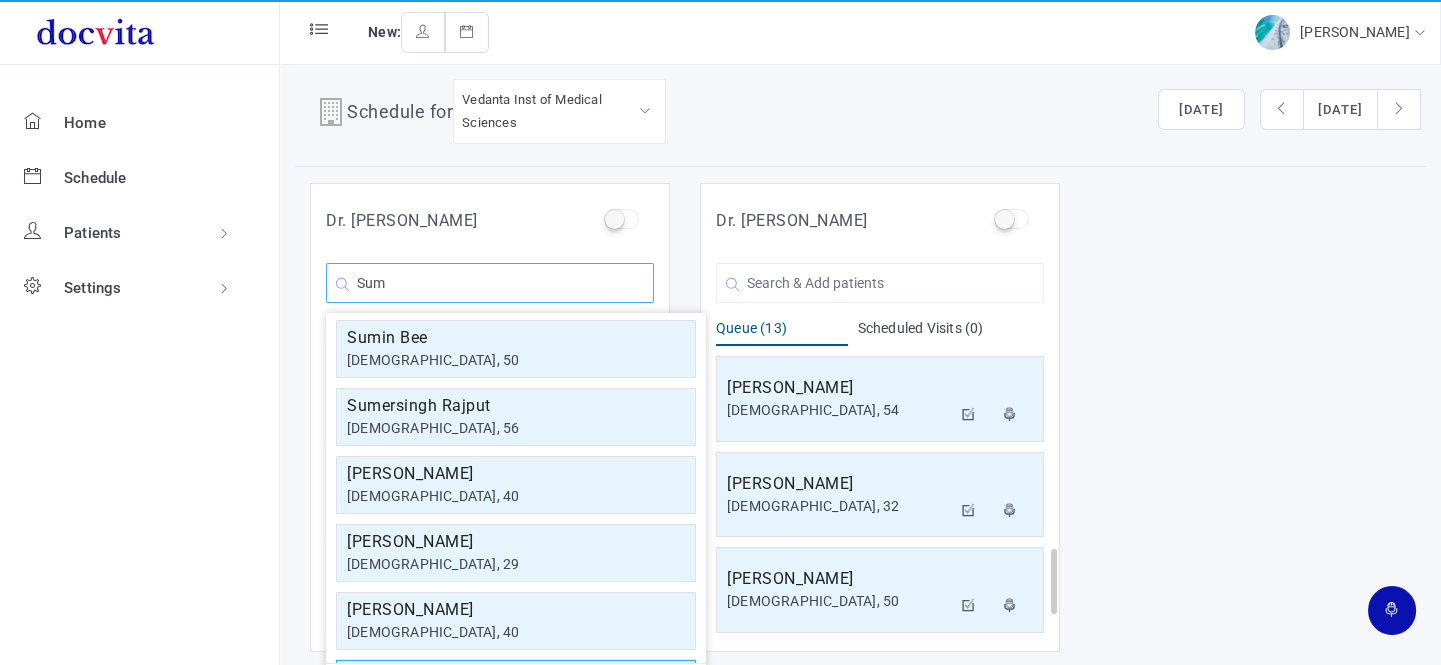 scroll, scrollTop: 358, scrollLeft: 0, axis: vertical 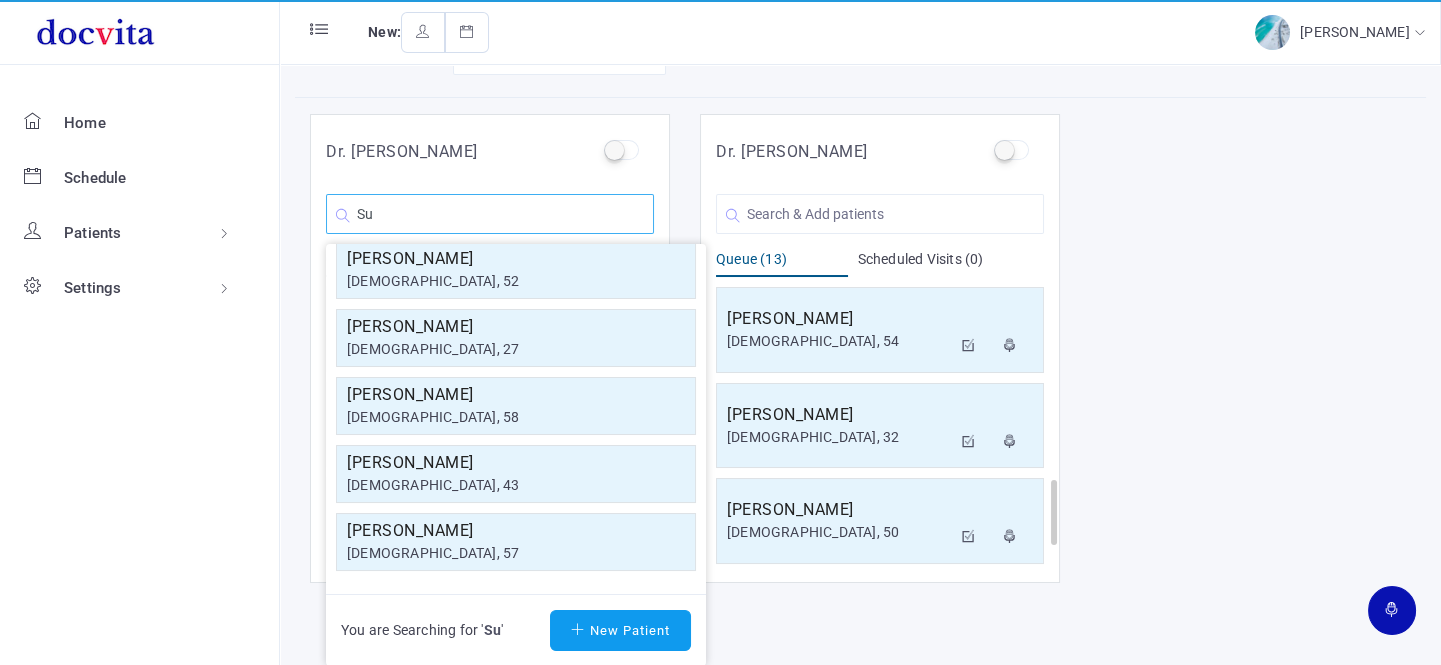 type on "S" 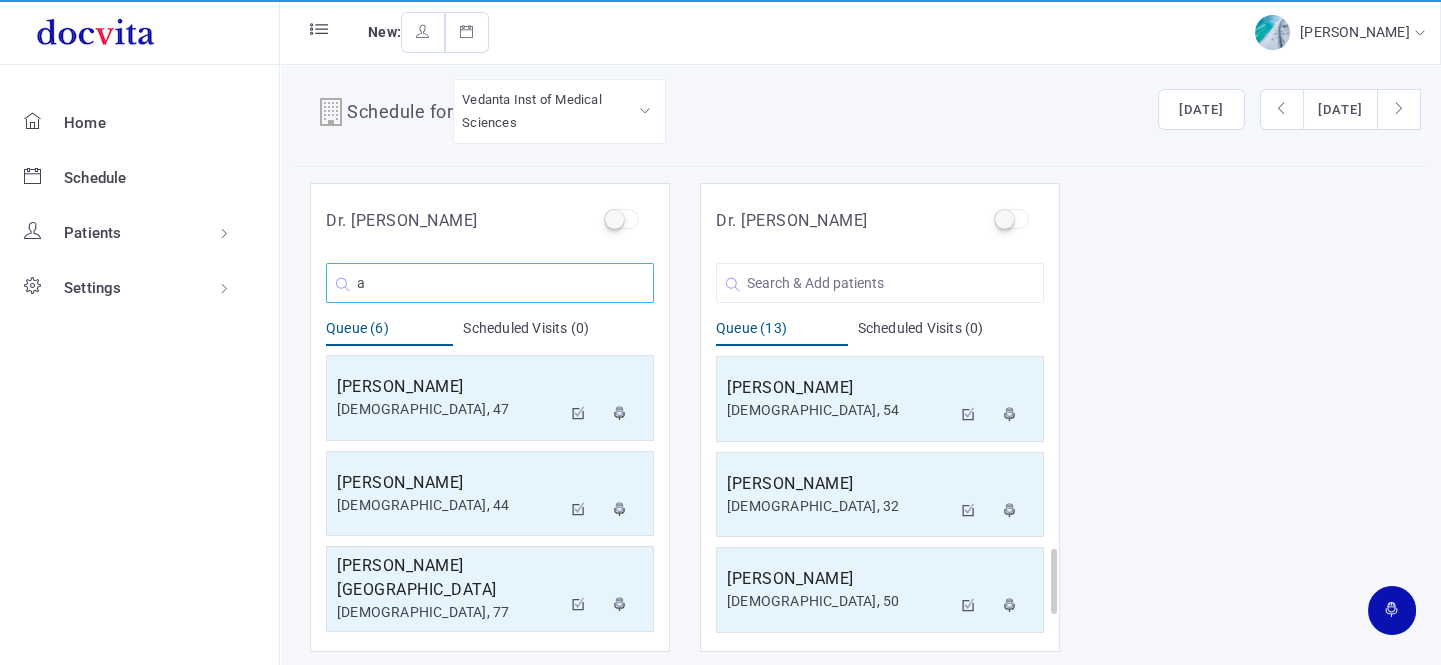 scroll, scrollTop: 85, scrollLeft: 0, axis: vertical 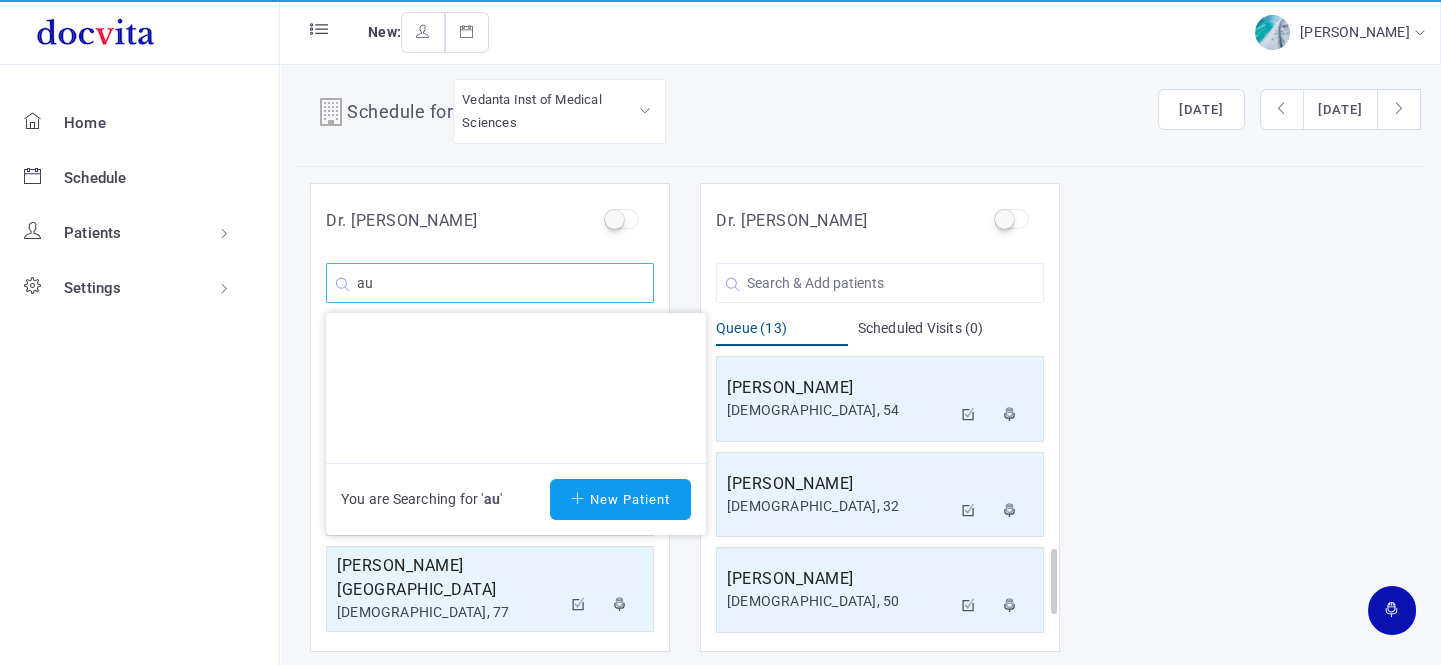 type on "a" 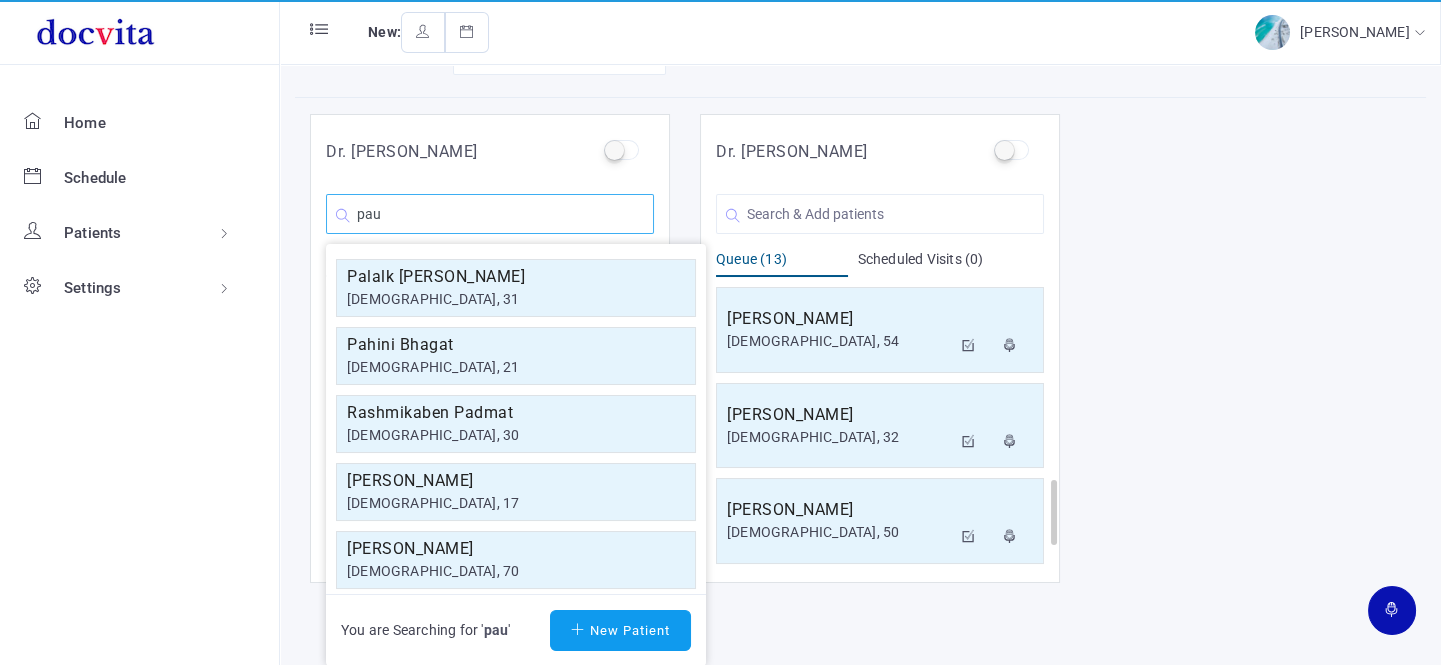 scroll, scrollTop: 36, scrollLeft: 0, axis: vertical 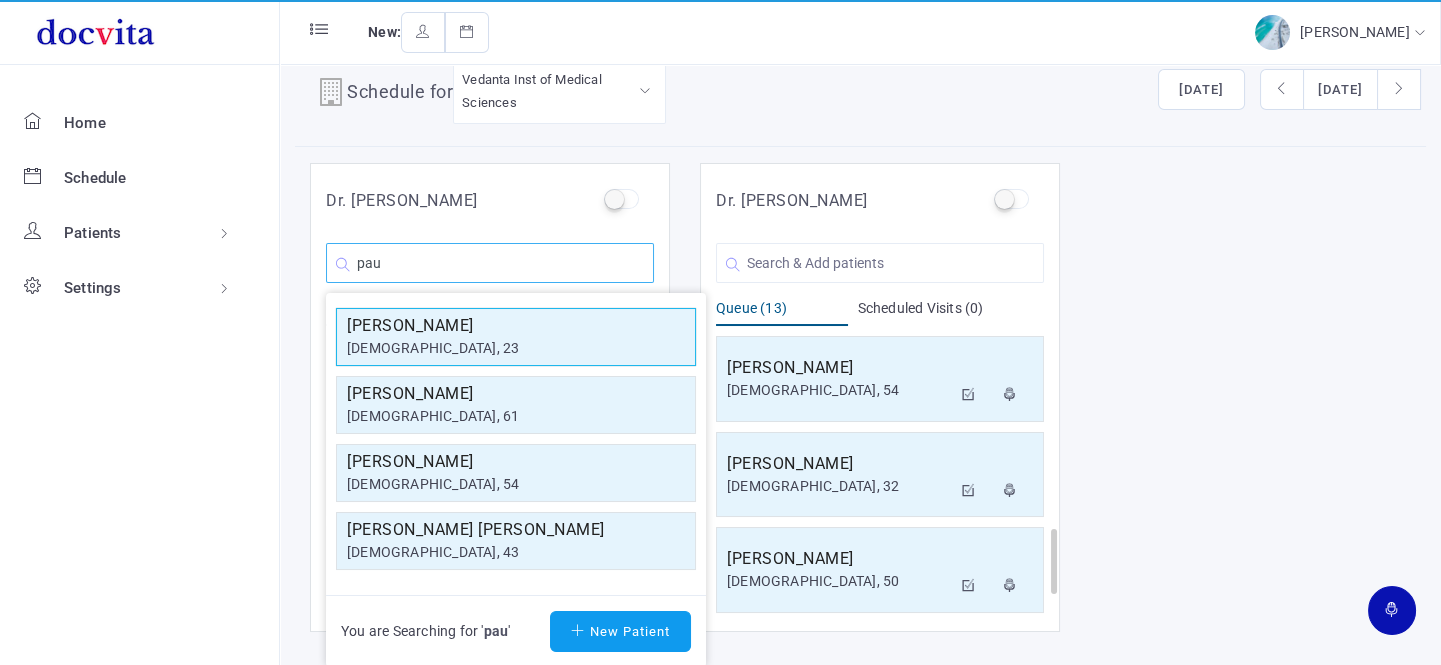 type on "pau" 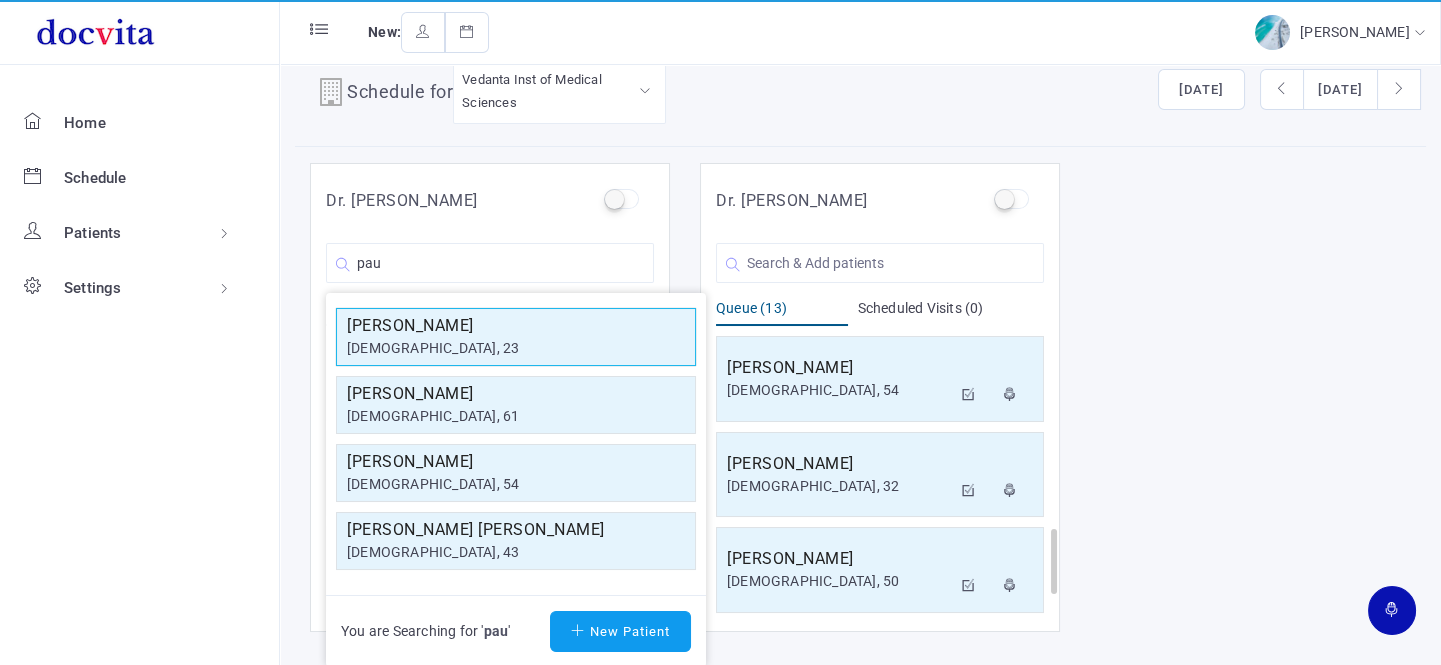 click on "[PERSON_NAME]" 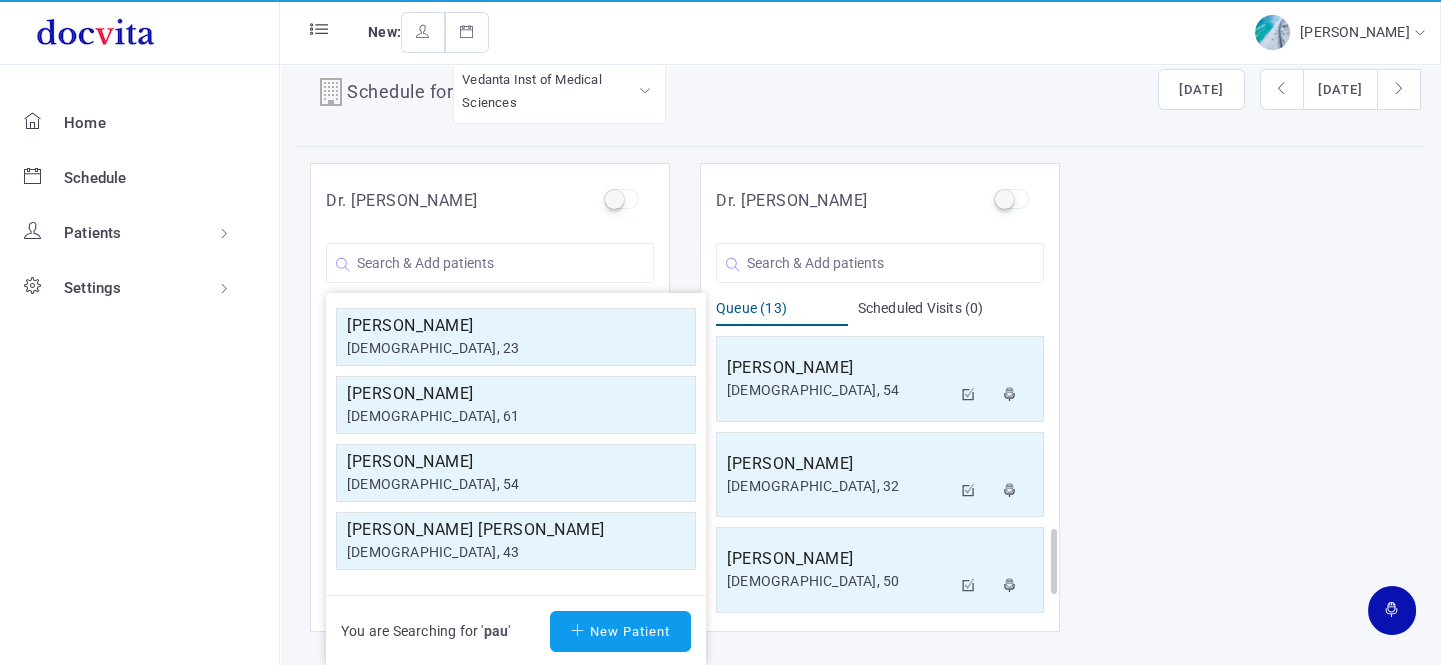 scroll, scrollTop: 16, scrollLeft: 0, axis: vertical 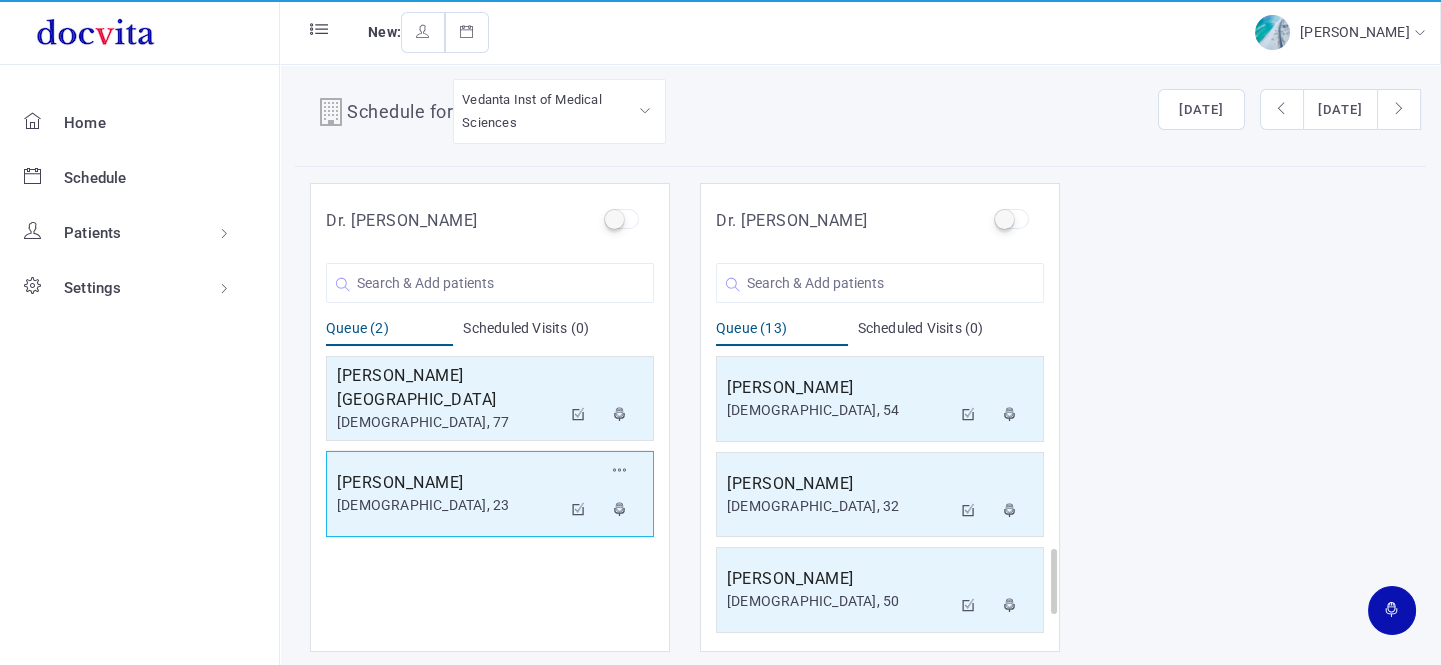 click on "[PERSON_NAME]" at bounding box center [449, 483] 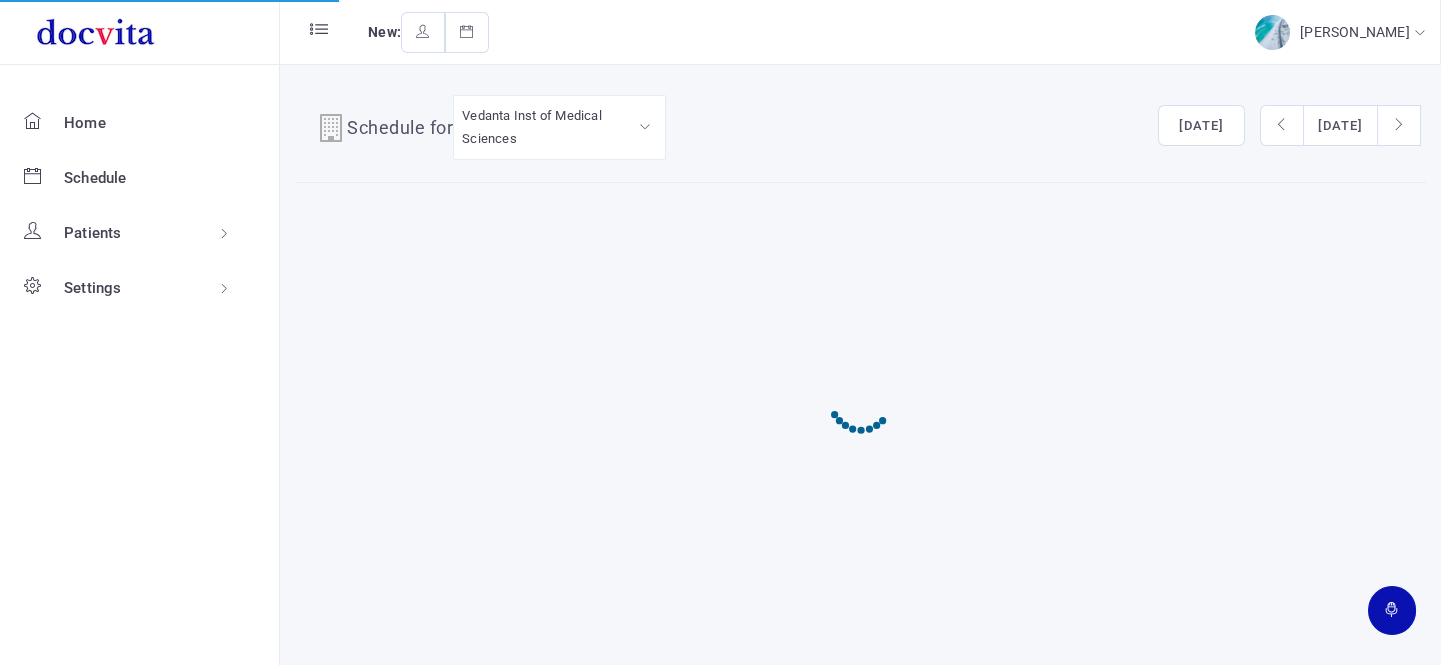 scroll, scrollTop: 0, scrollLeft: 0, axis: both 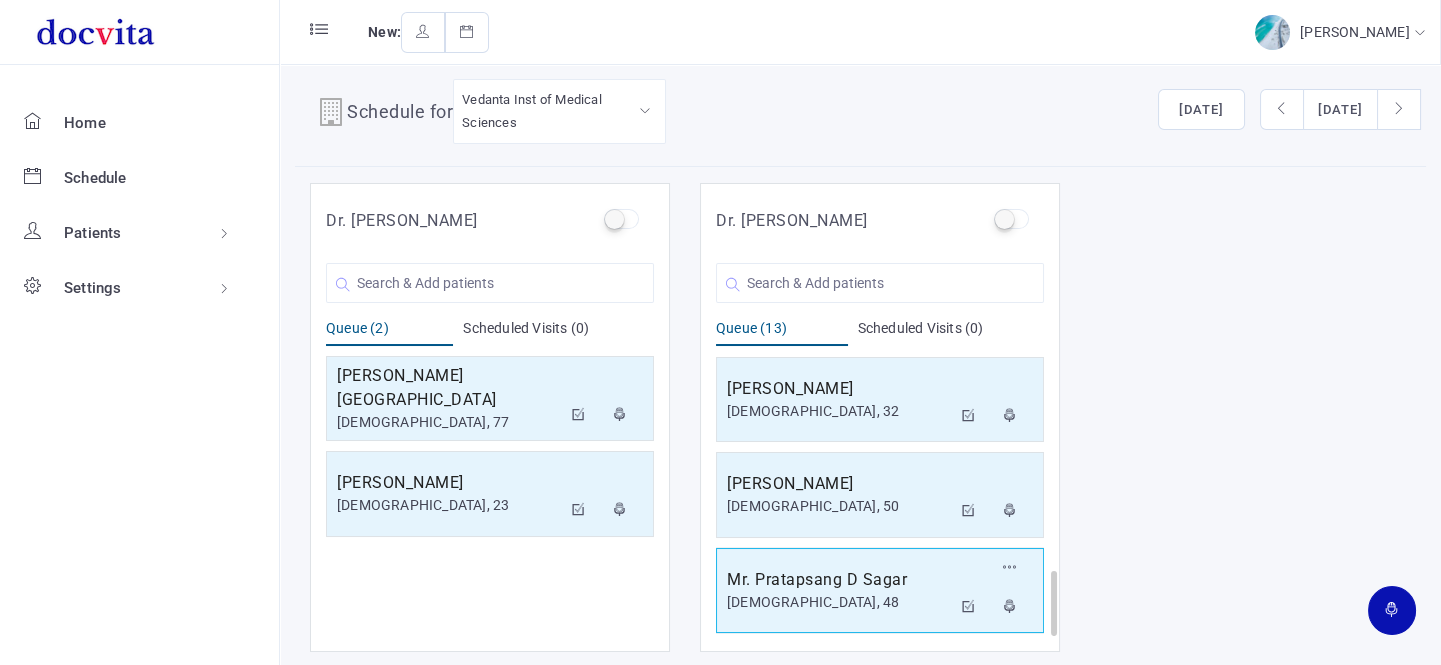 click on "Mr. Pratapsang D Sagar" at bounding box center (839, 580) 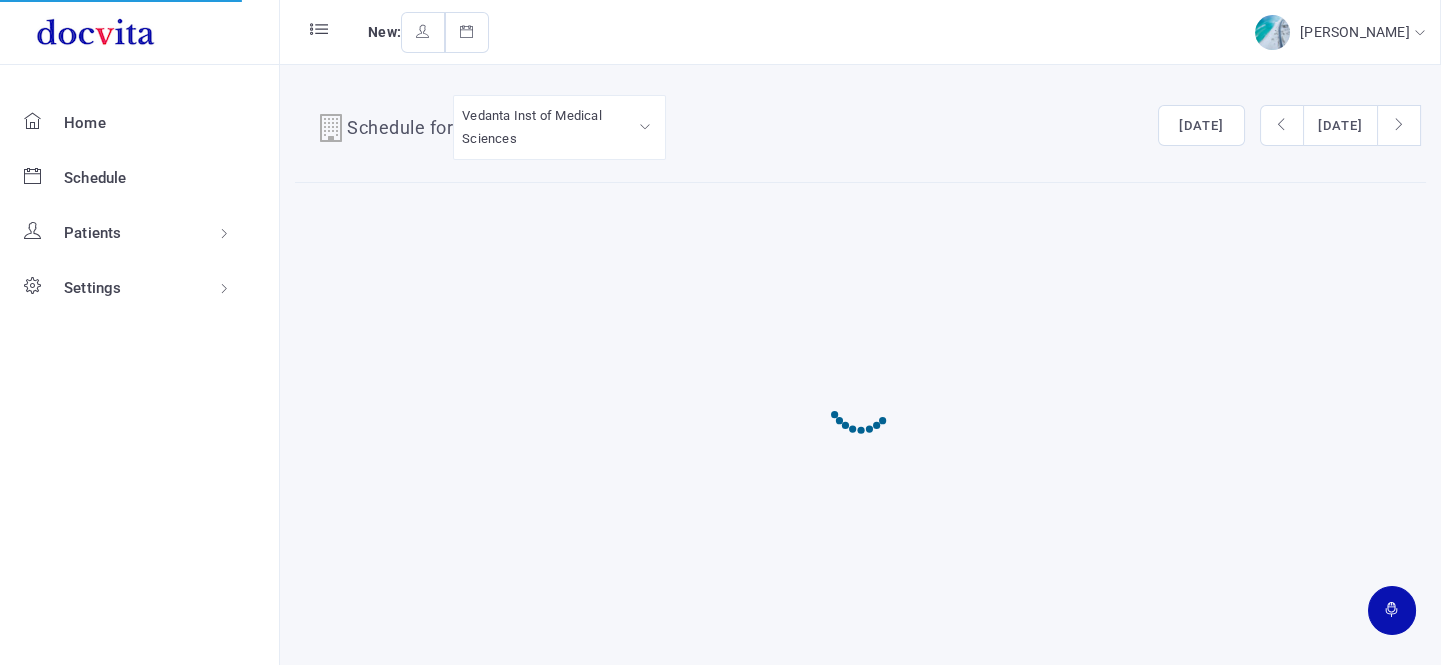 scroll, scrollTop: 0, scrollLeft: 0, axis: both 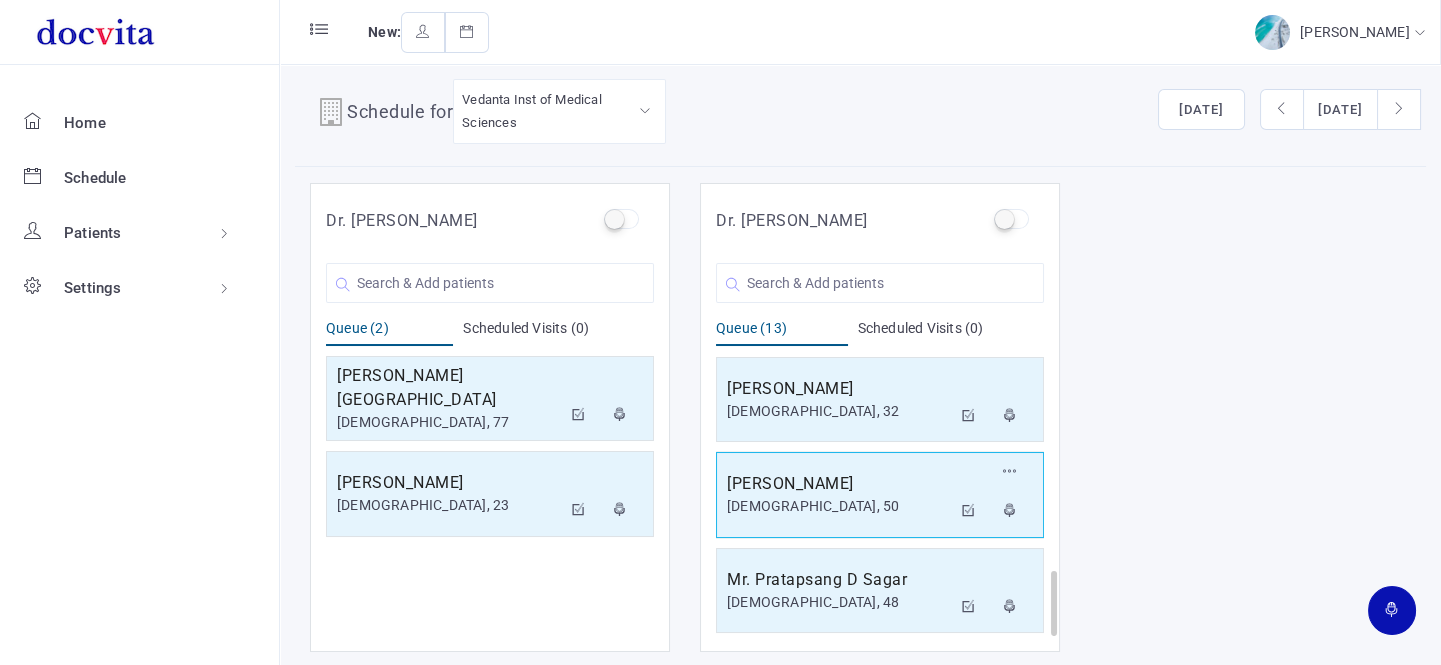 click on "[PERSON_NAME]" at bounding box center (839, 484) 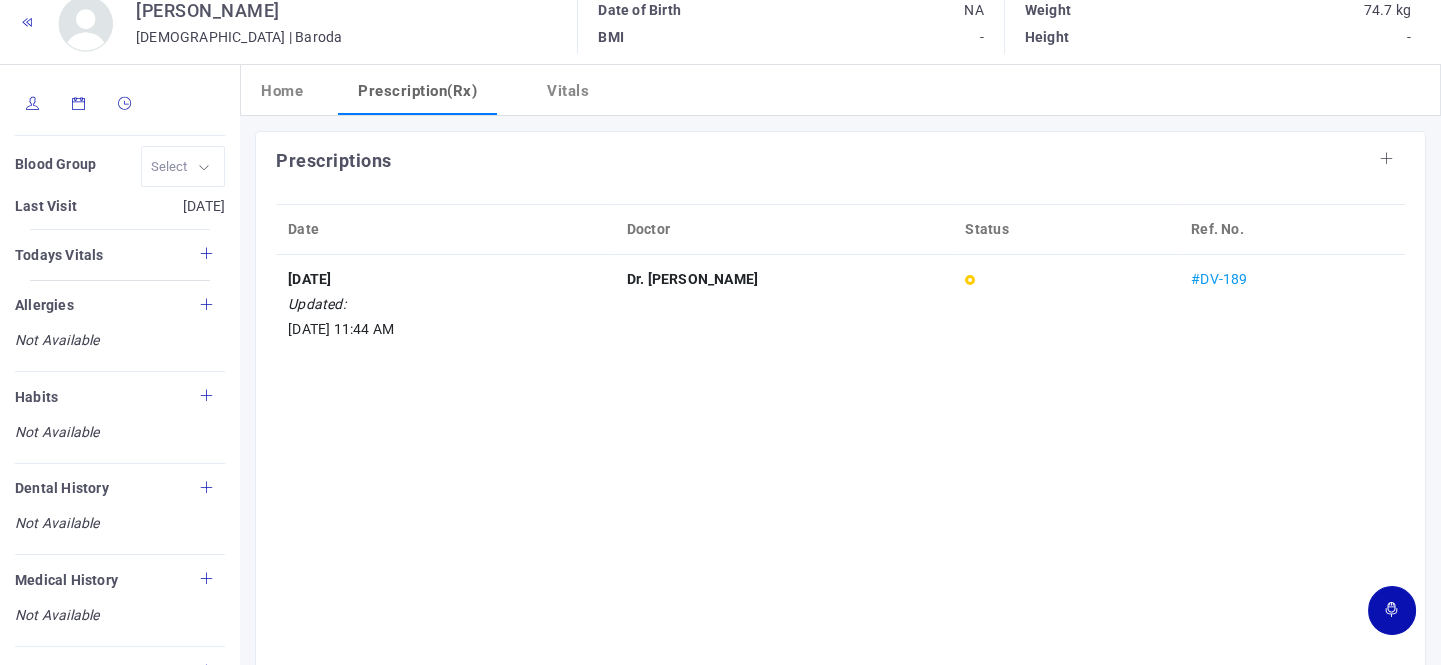 scroll, scrollTop: 0, scrollLeft: 0, axis: both 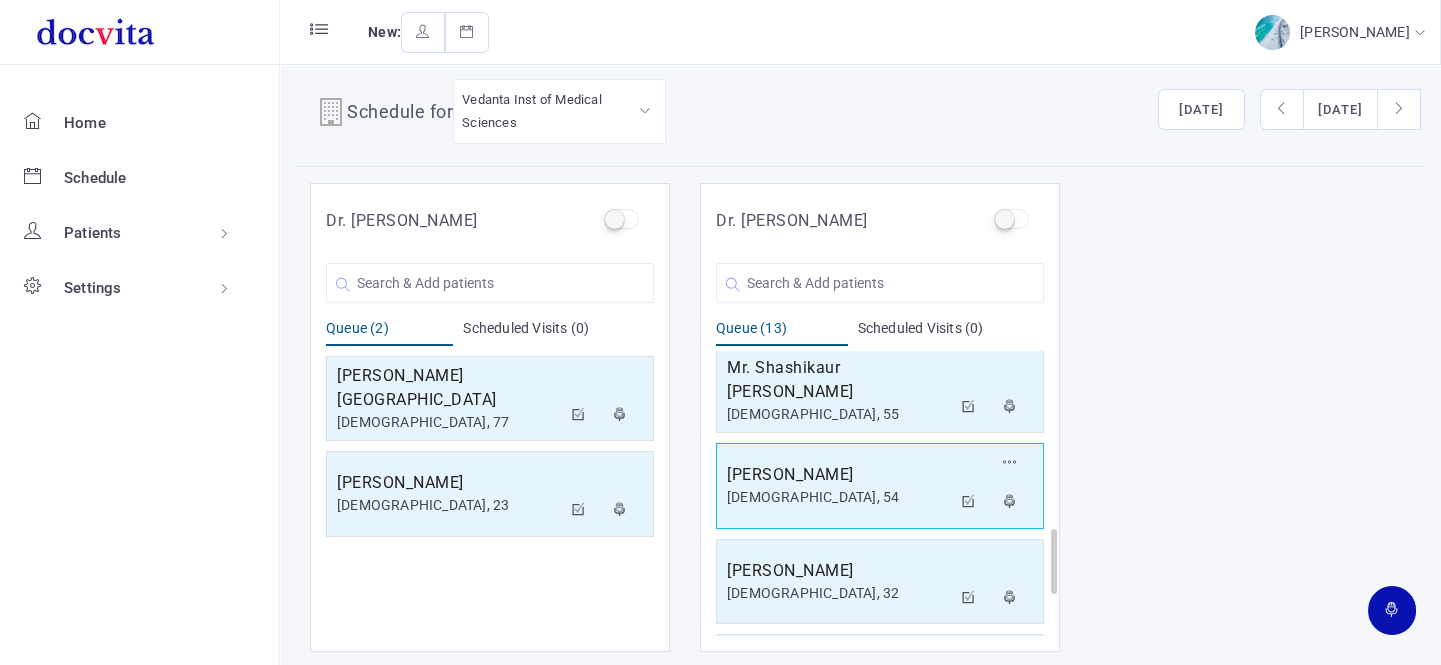 click on "[DEMOGRAPHIC_DATA], 54" at bounding box center [839, 497] 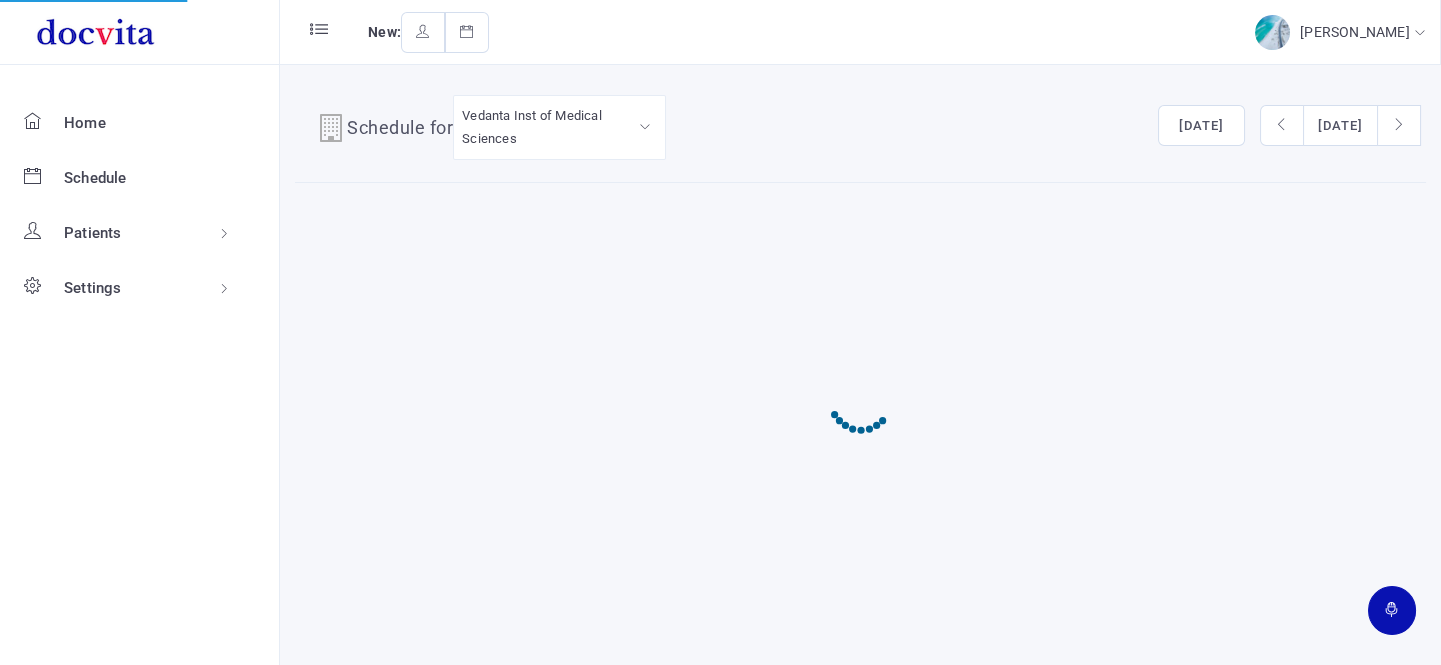 scroll, scrollTop: 0, scrollLeft: 0, axis: both 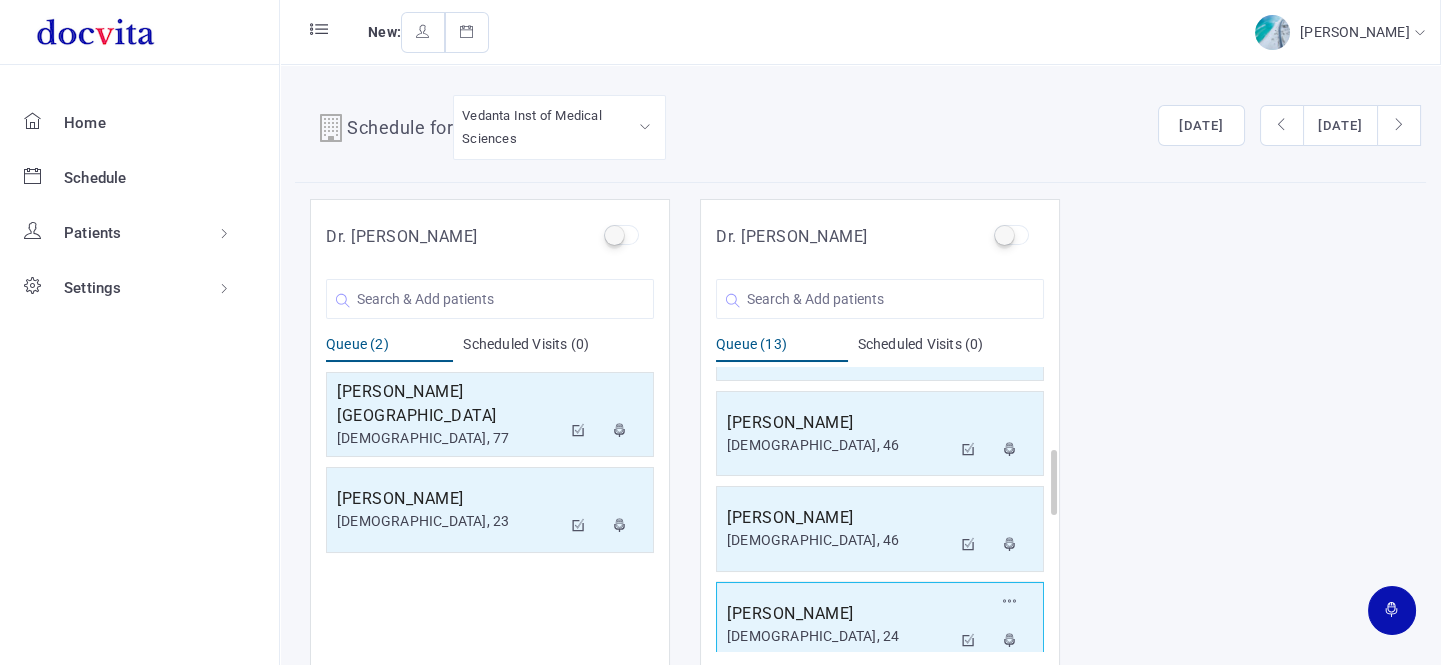 click on "[PERSON_NAME]" at bounding box center [839, 614] 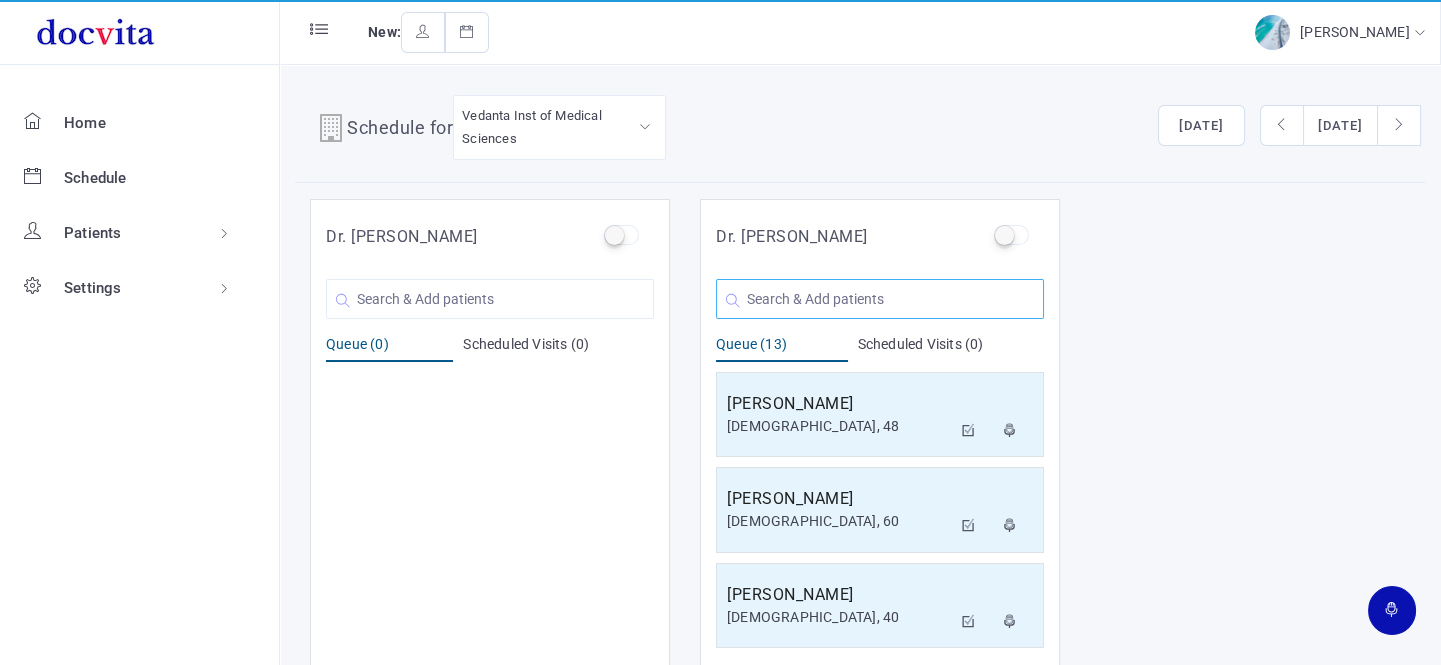 click 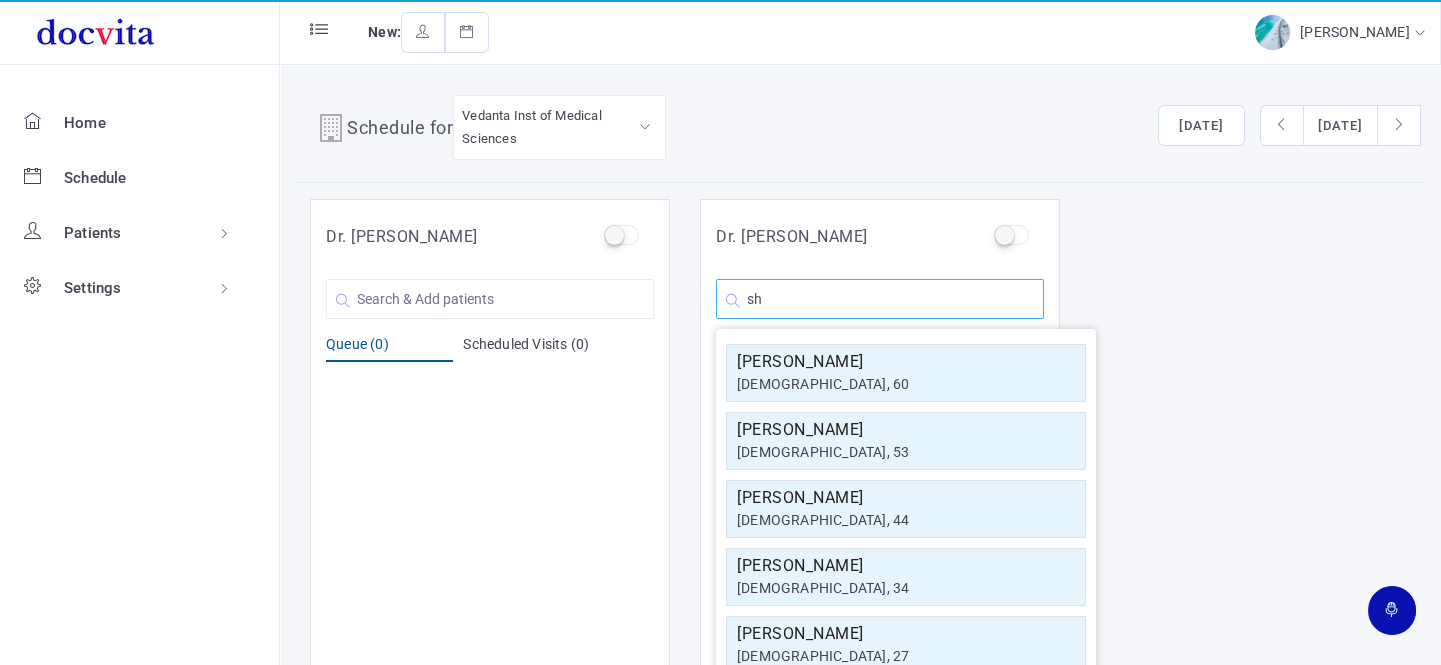 type on "s" 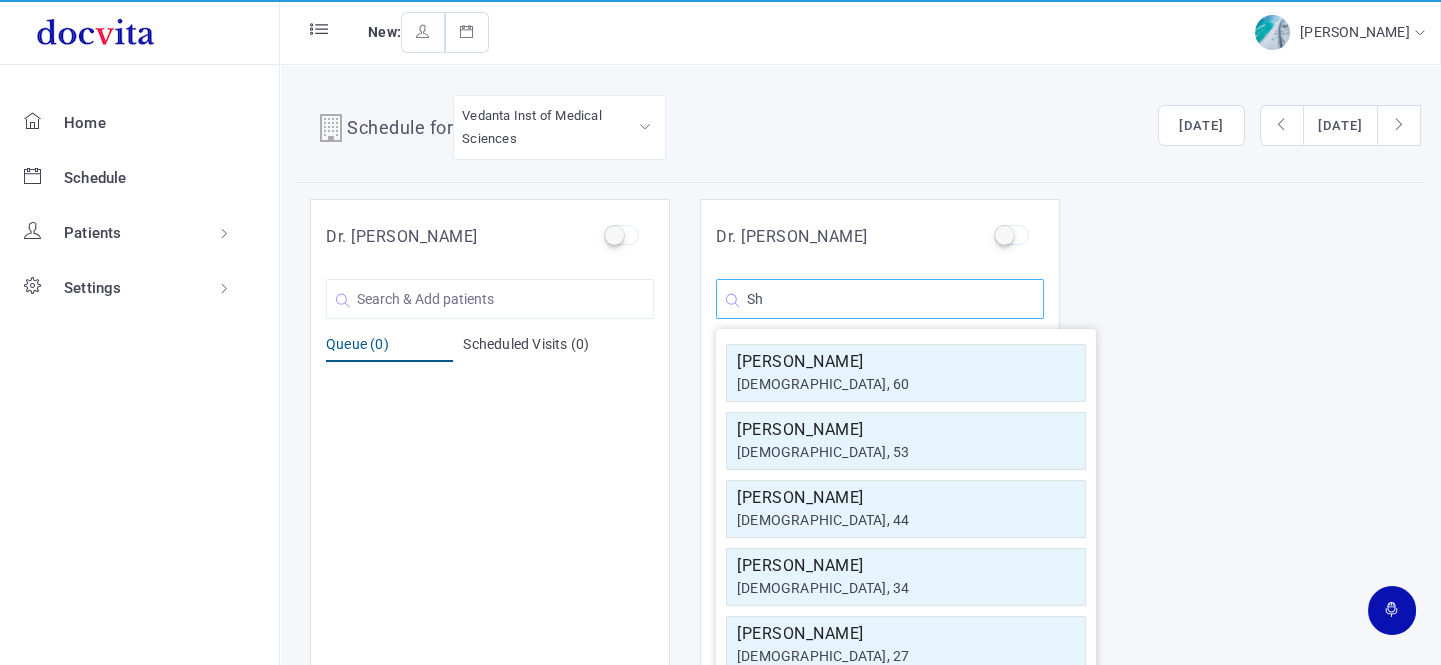 type on "S" 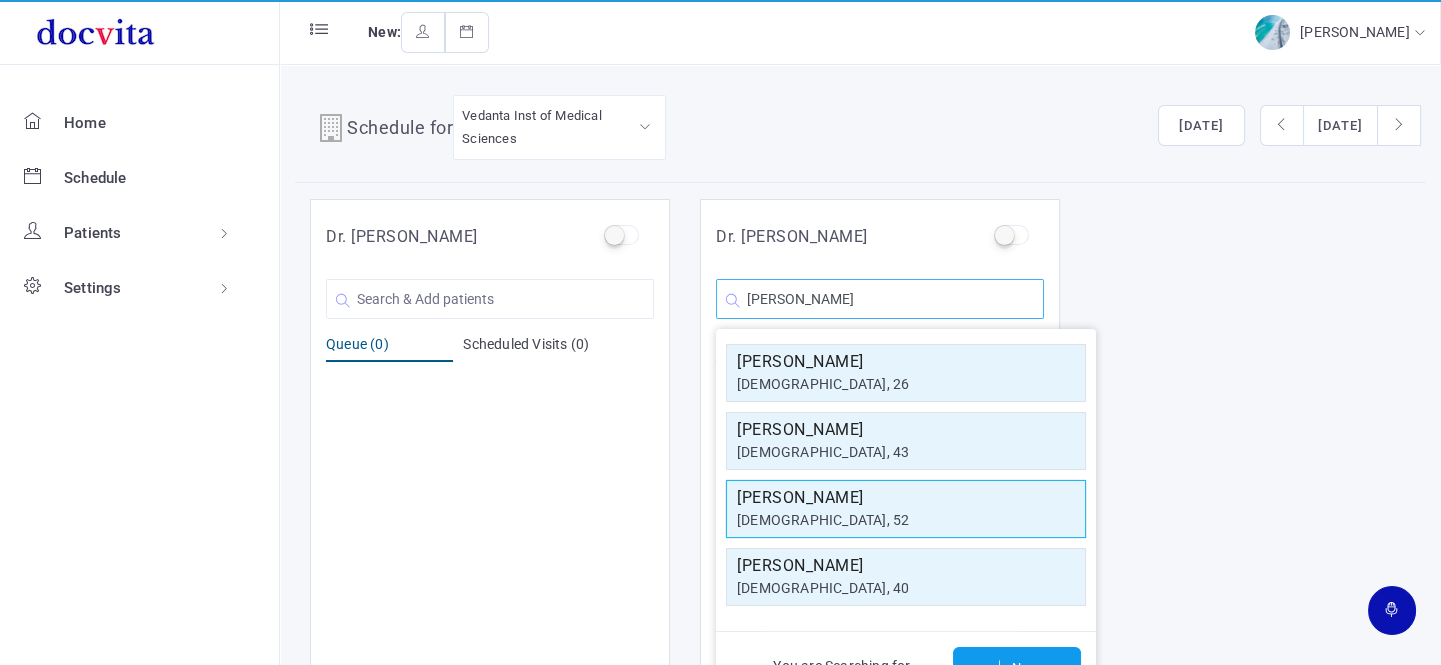 type on "[PERSON_NAME]" 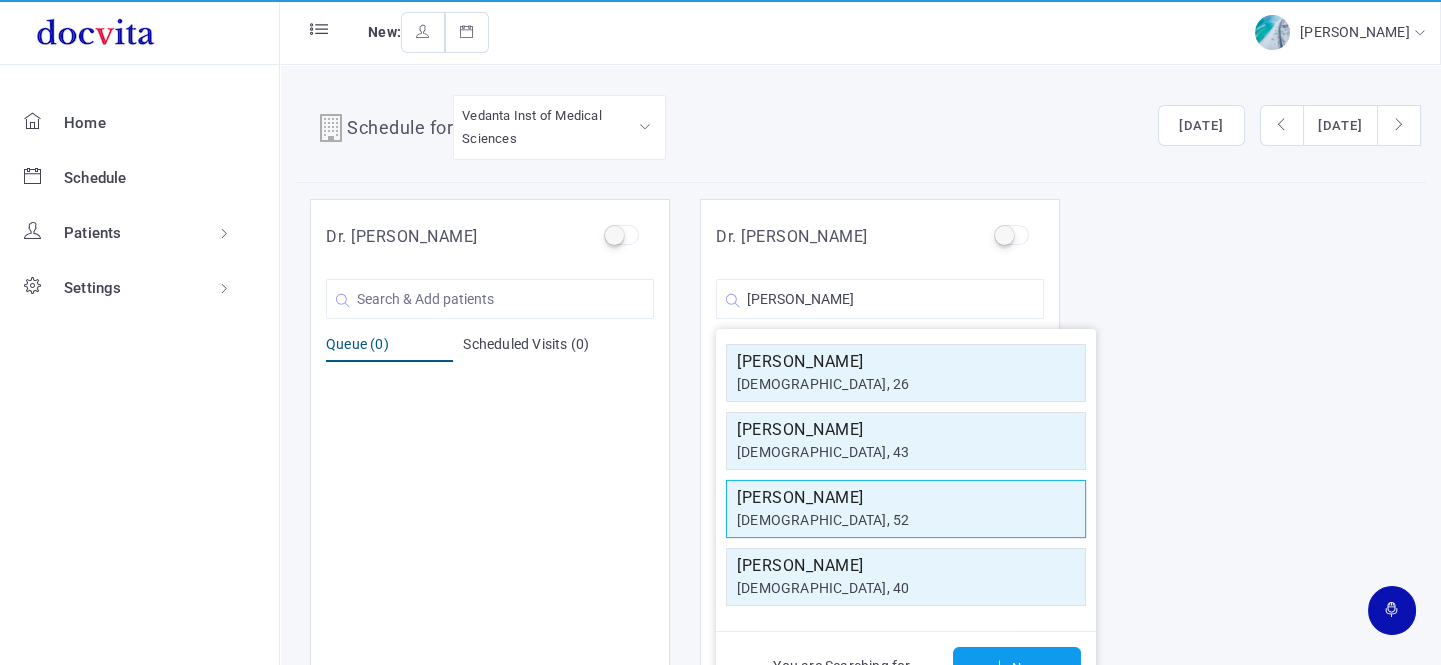 click on "[PERSON_NAME]" 